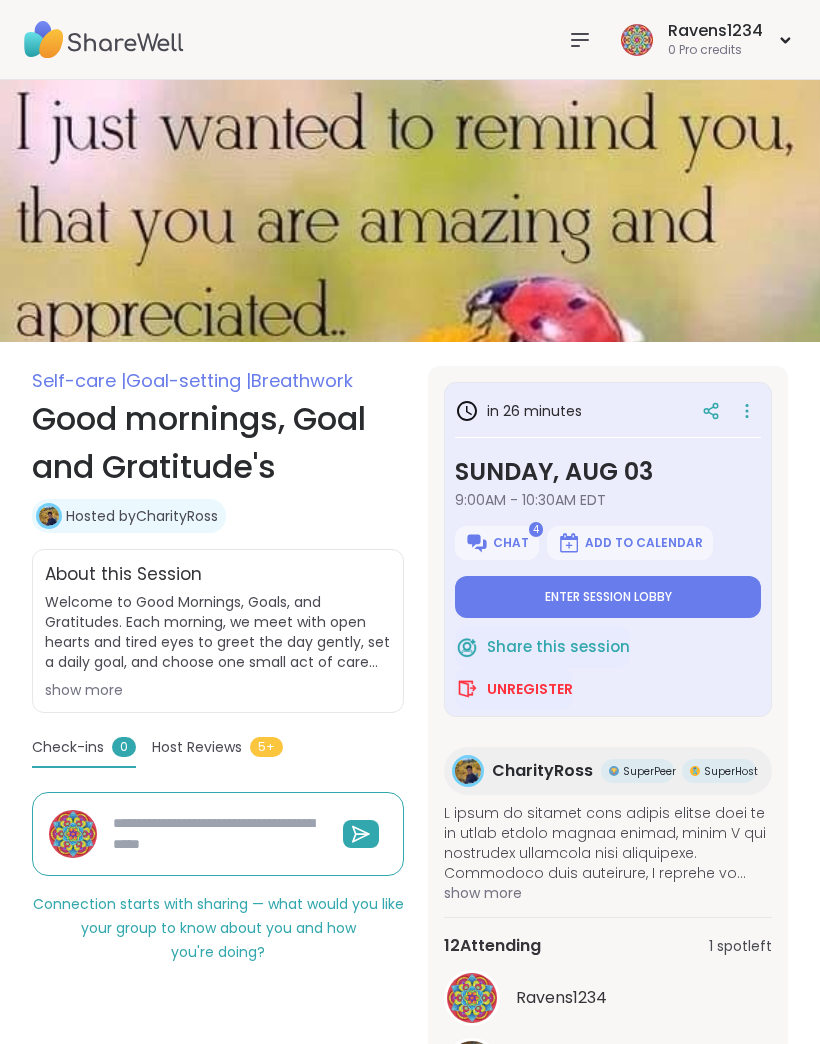 scroll, scrollTop: 0, scrollLeft: 0, axis: both 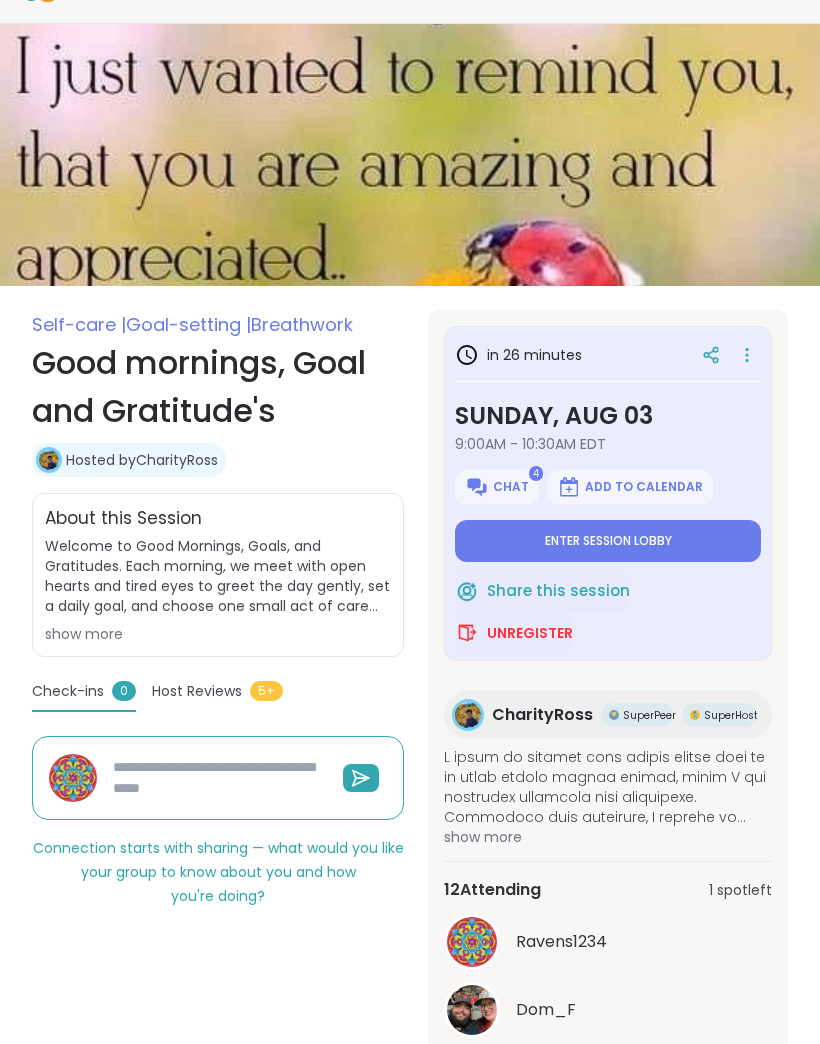 click on "Enter session lobby" at bounding box center (608, 541) 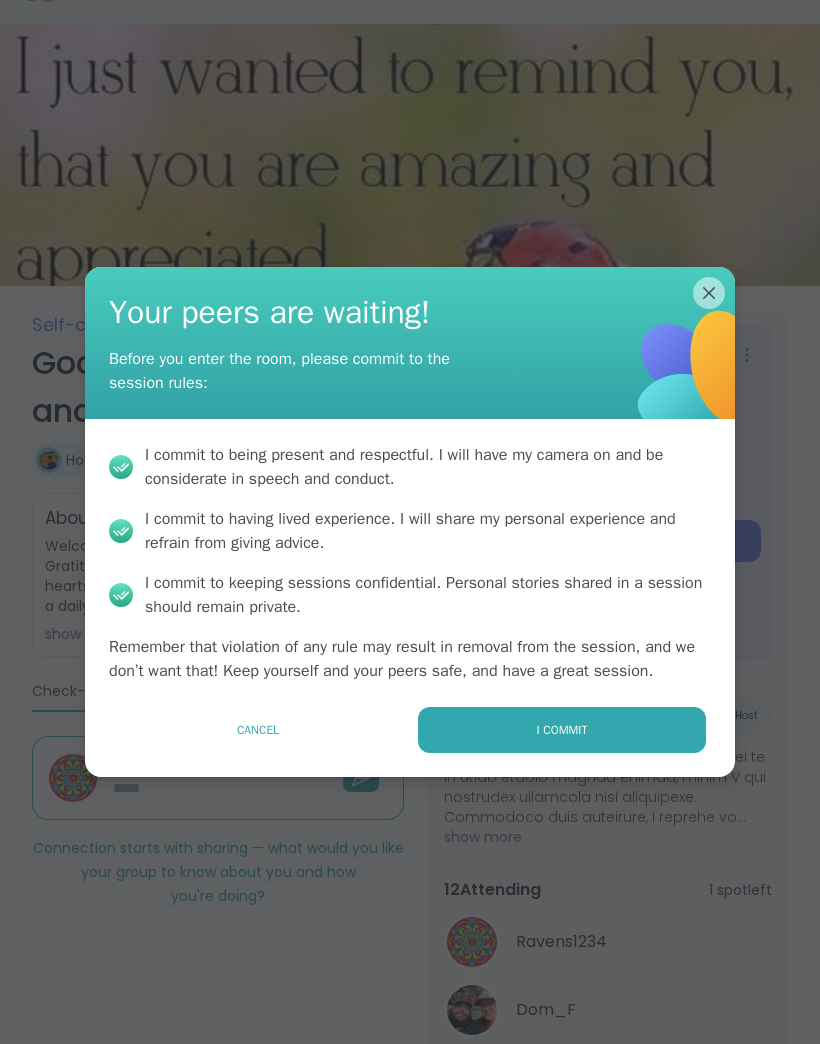 click on "I commit" at bounding box center (562, 730) 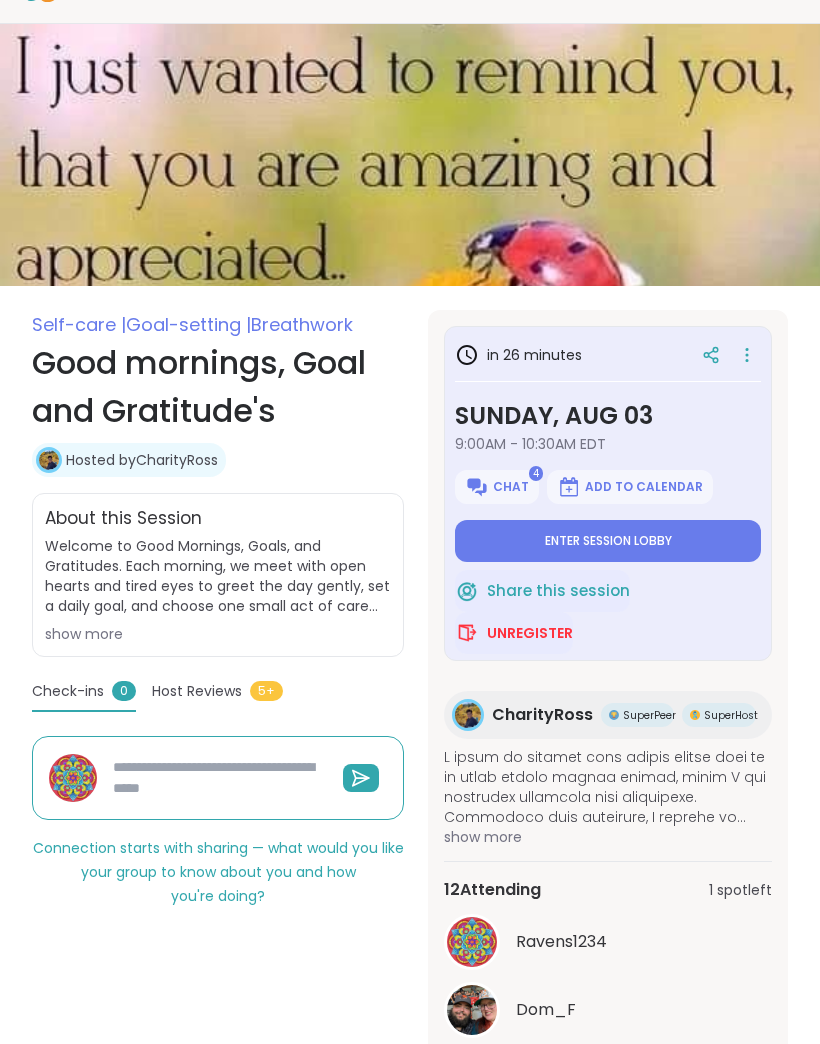 type on "*" 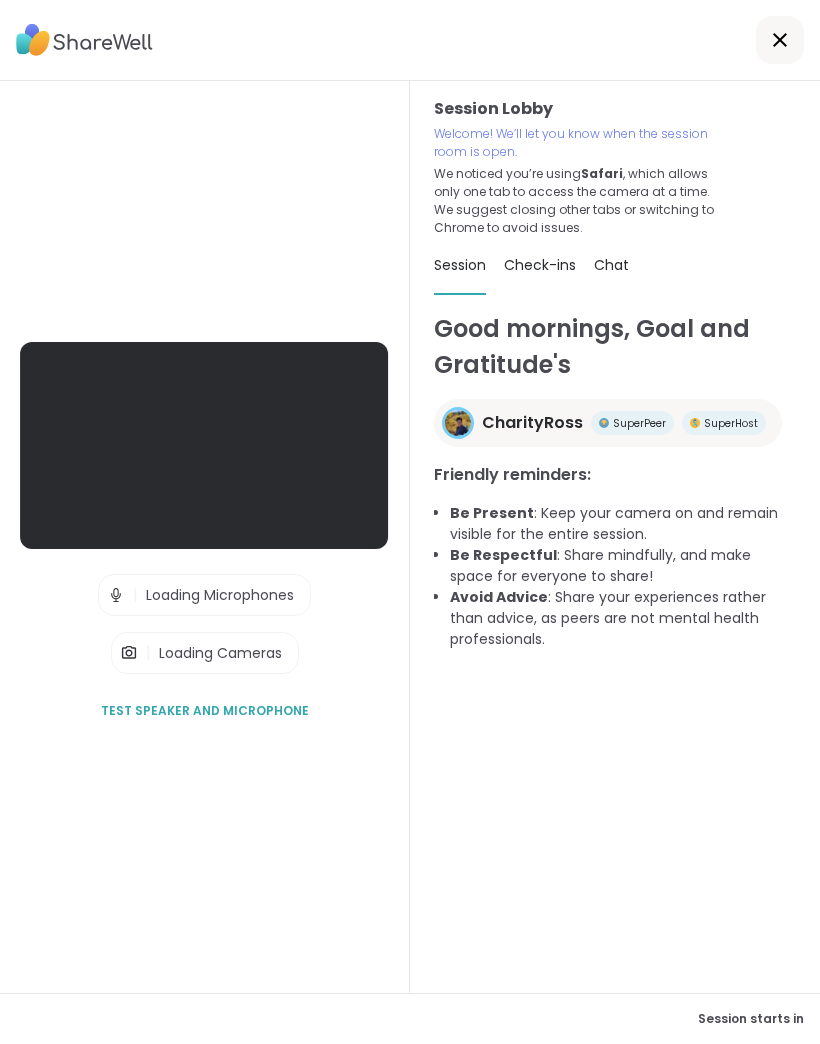 scroll, scrollTop: 78, scrollLeft: 0, axis: vertical 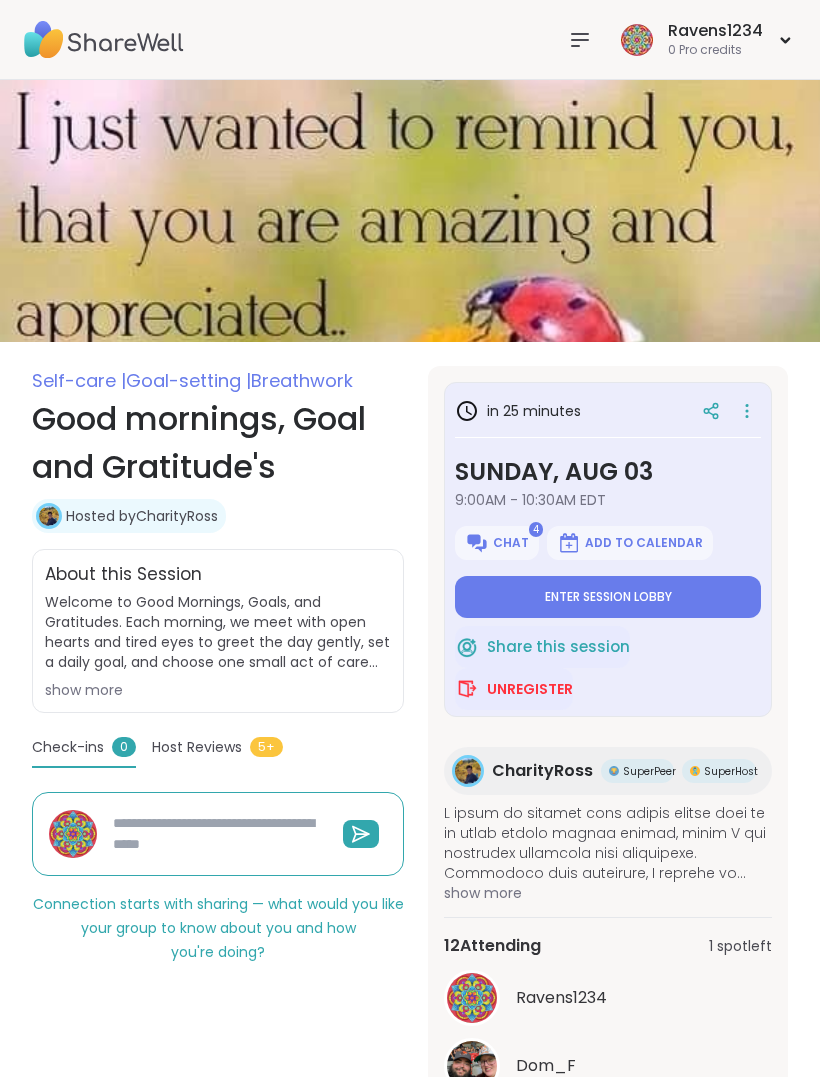 click on "Enter session lobby" at bounding box center (608, 597) 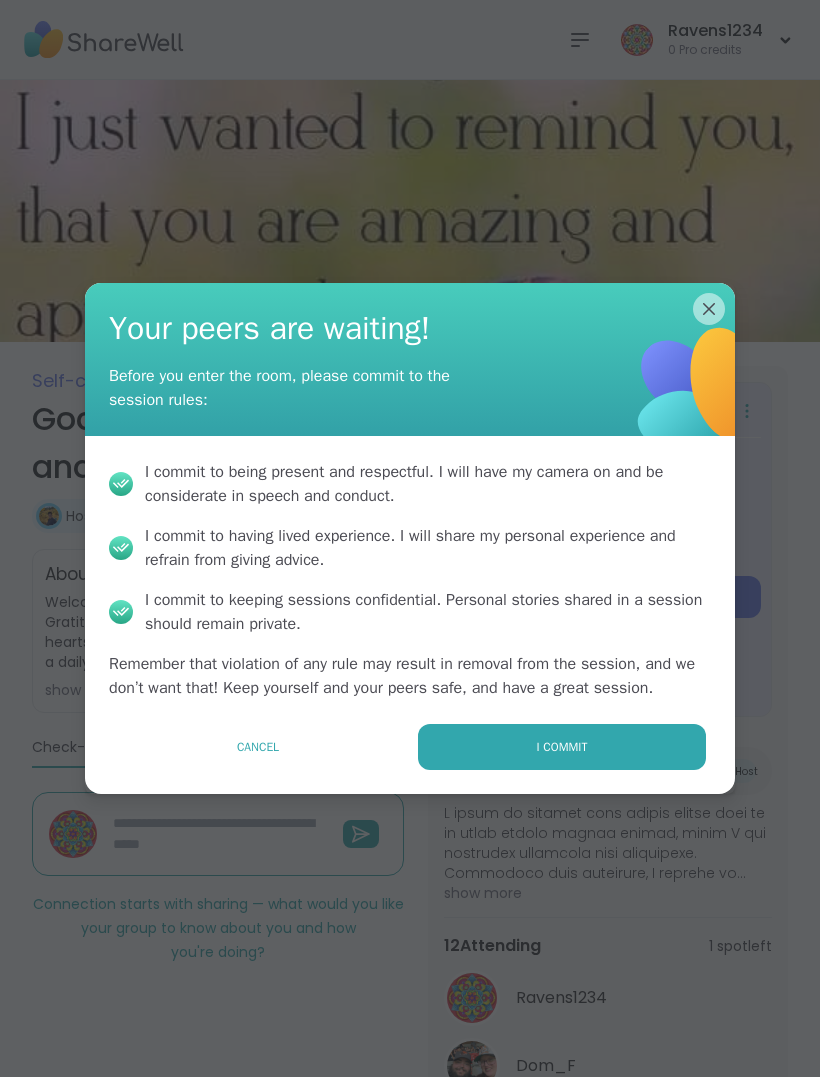click on "I commit" at bounding box center [562, 747] 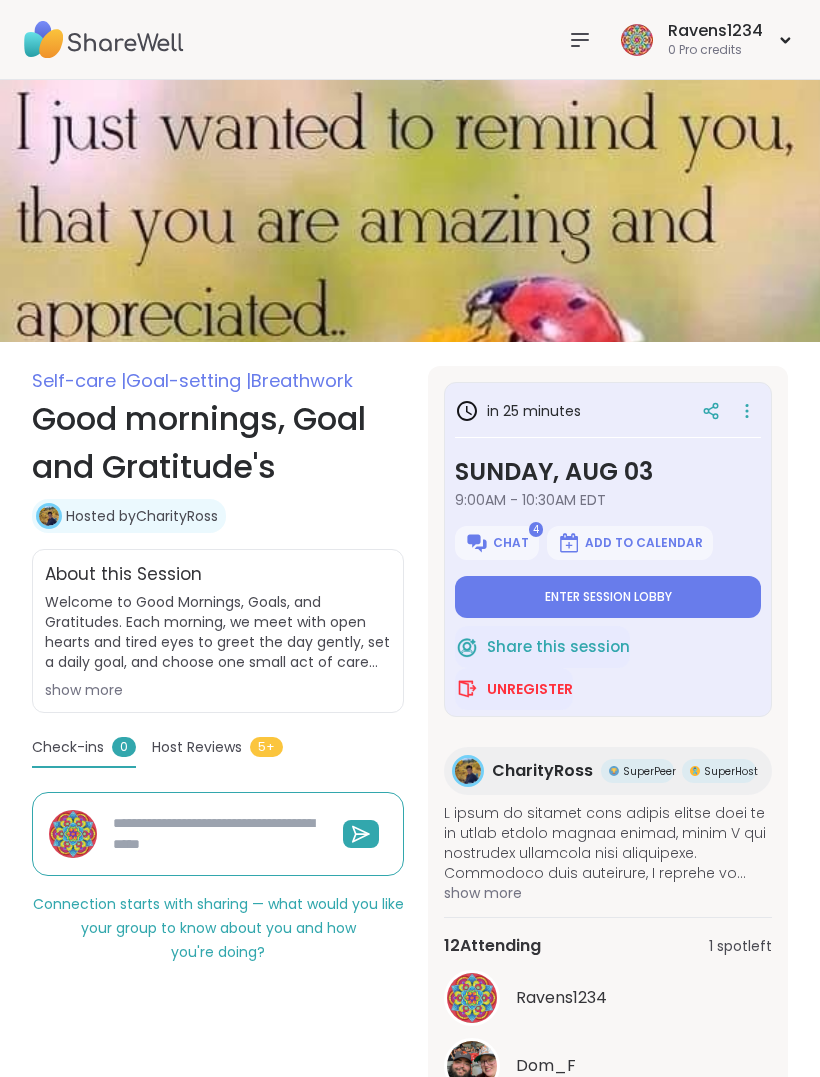 type on "*" 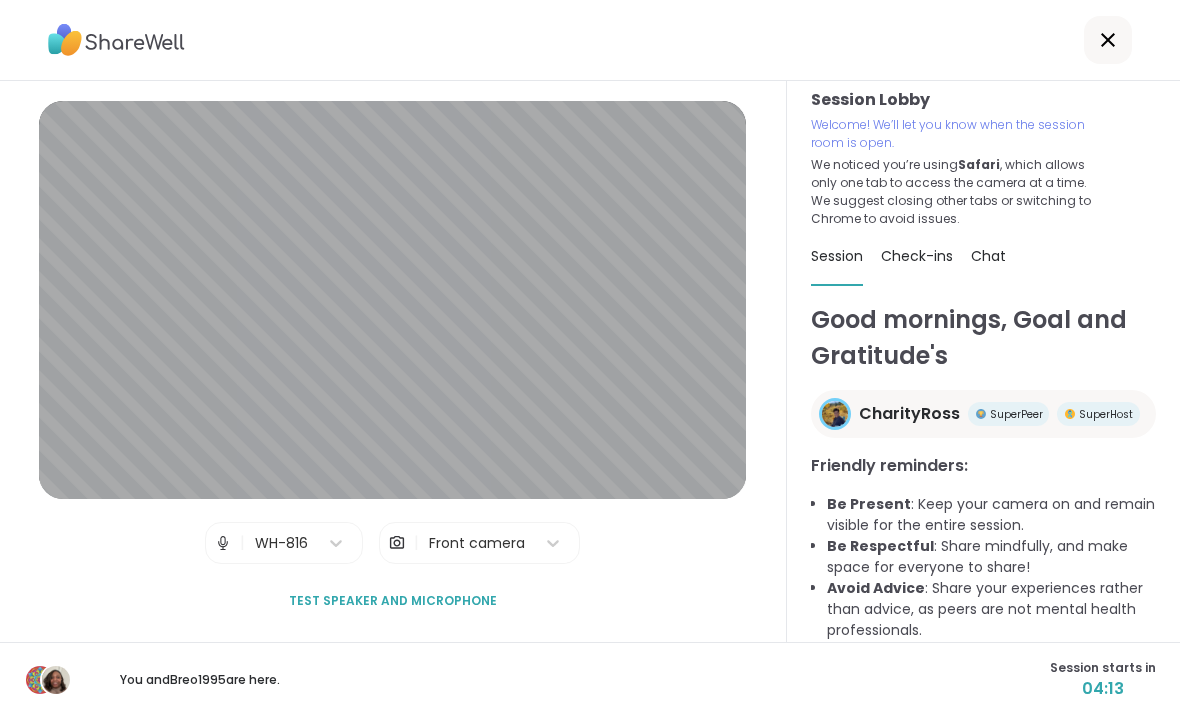 scroll, scrollTop: 8, scrollLeft: 0, axis: vertical 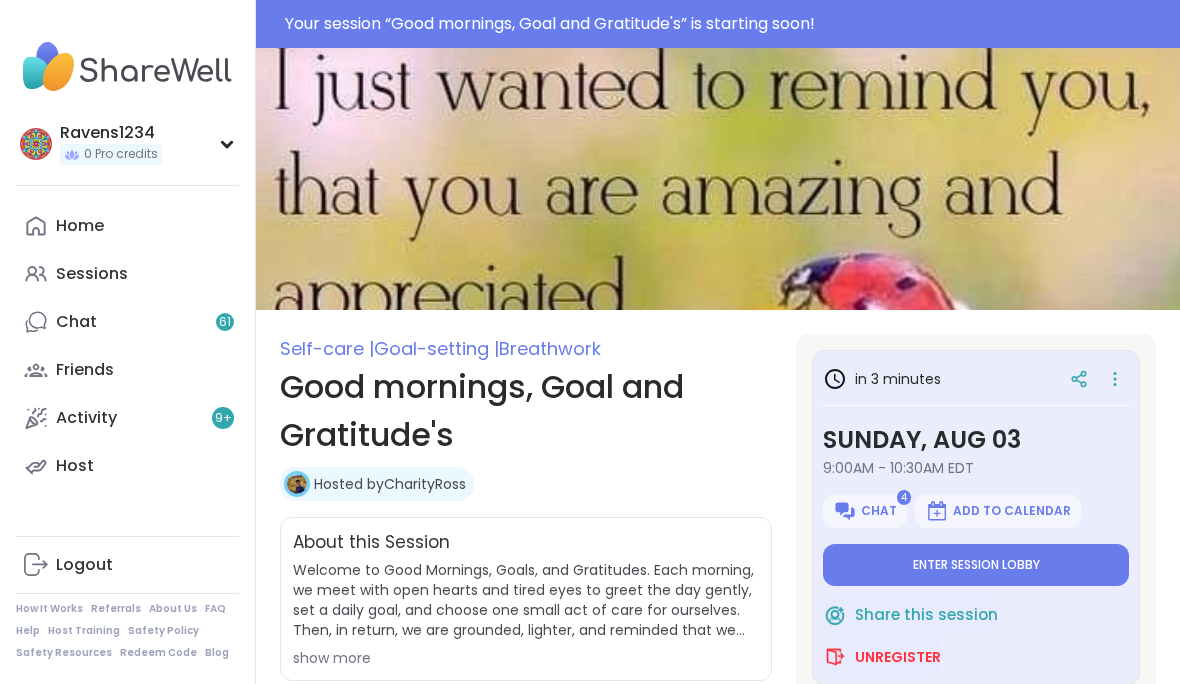 click on "Enter session lobby" at bounding box center (976, 565) 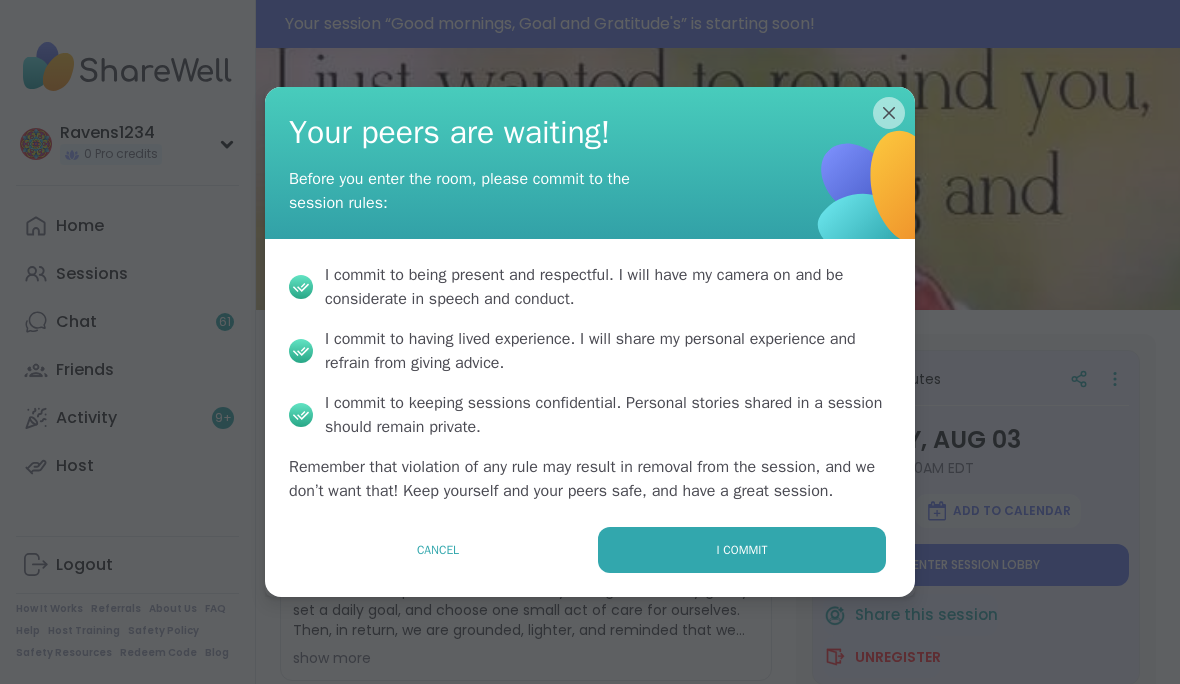 click on "I commit to being present and respectful . I will have my camera on and be considerate in speech and conduct. I commit to having lived experience . I will share my personal experience and refrain from giving advice. I commit to keeping sessions confidential . Personal stories shared in a session should remain private. Remember that violation of any rule may result in removal from the session, and we don’t want that! Keep yourself and your peers safe, and have a great session." at bounding box center (590, 383) 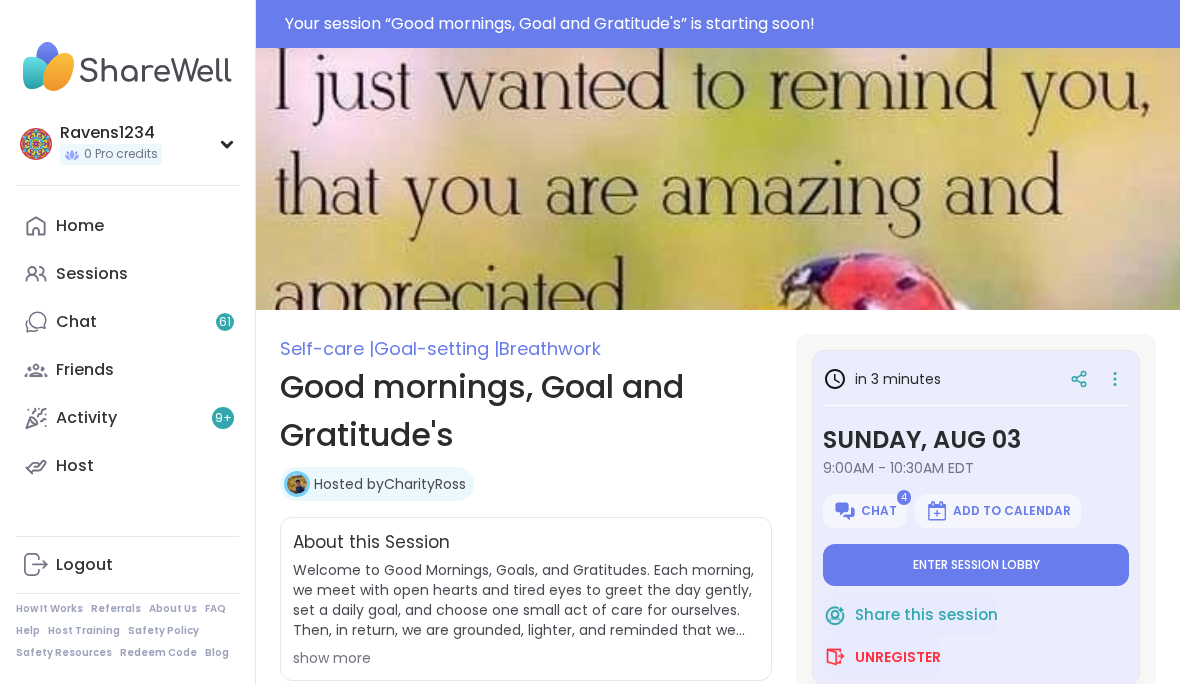type on "*" 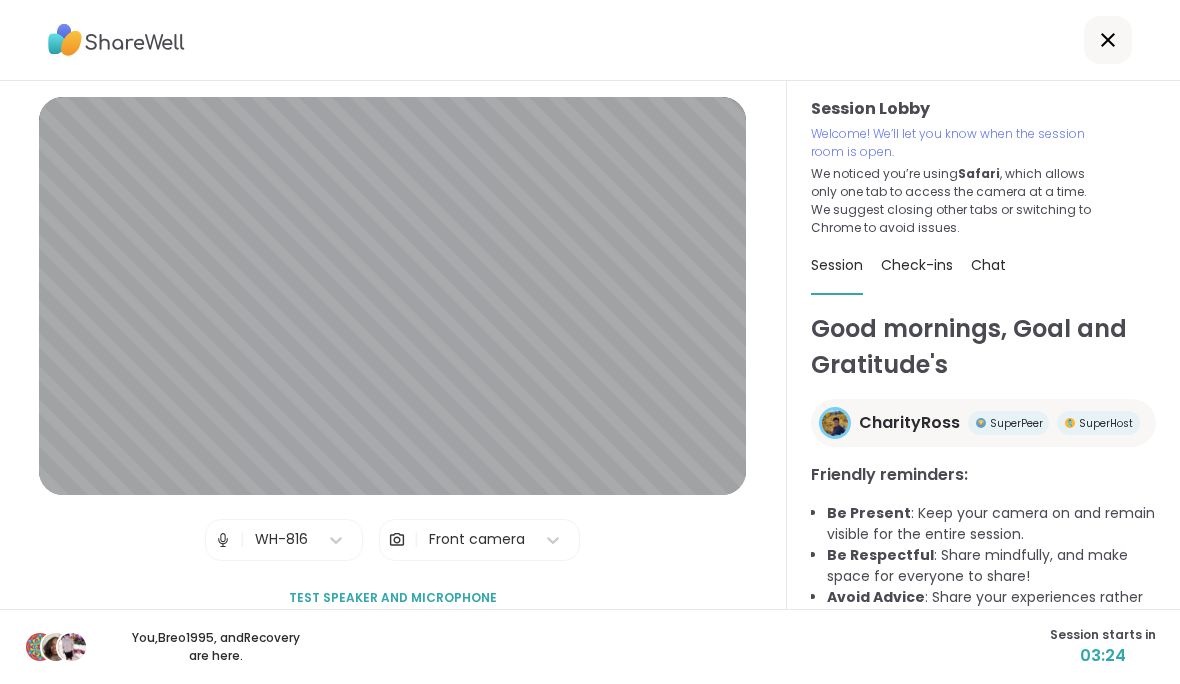 click on "Session Lobby | WH-816 | Front camera Test speaker and microphone" at bounding box center (393, 345) 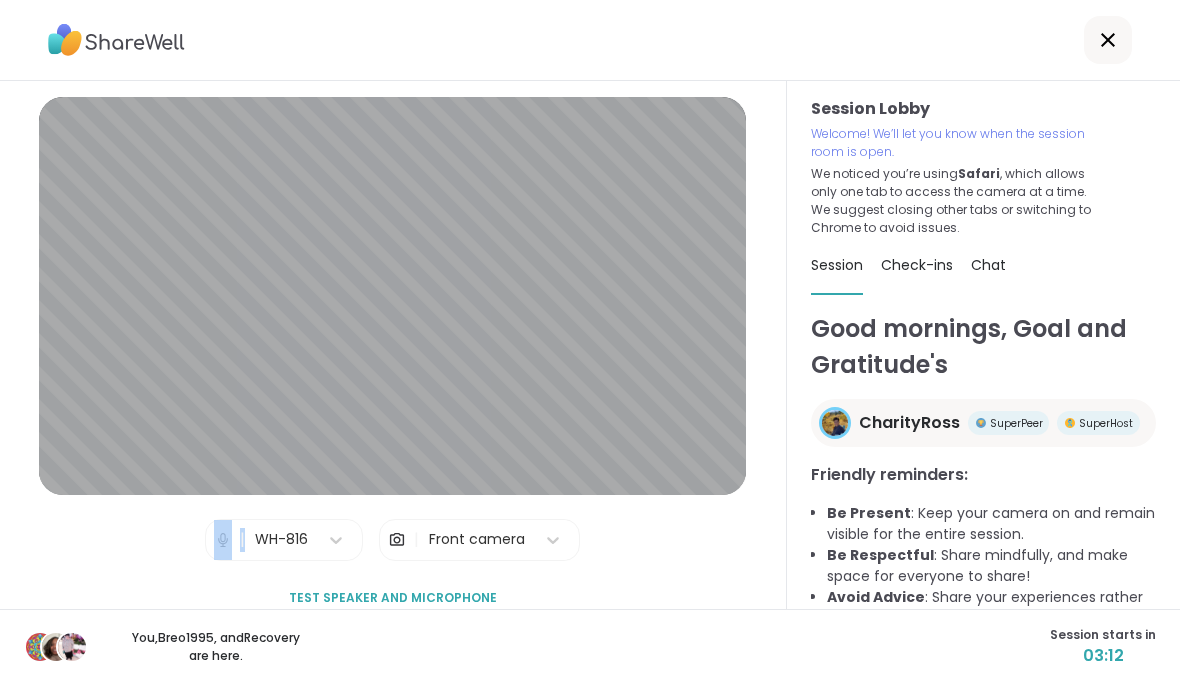 click at bounding box center (590, 40) 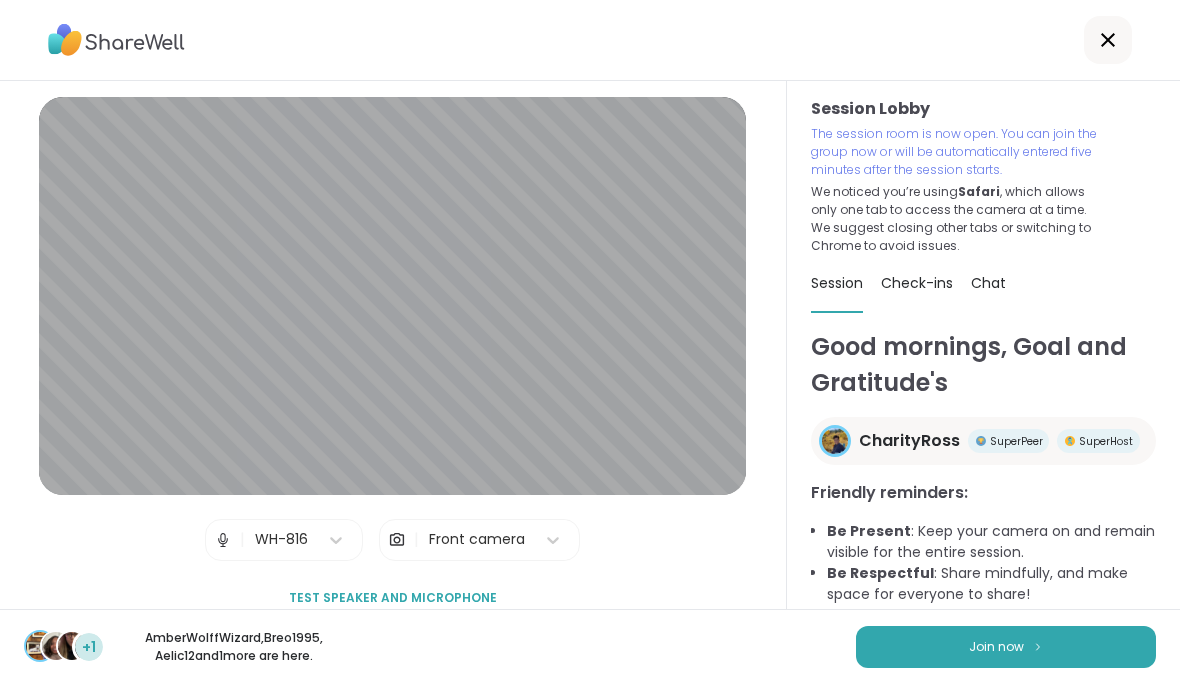 click on "Join now" at bounding box center (1006, 647) 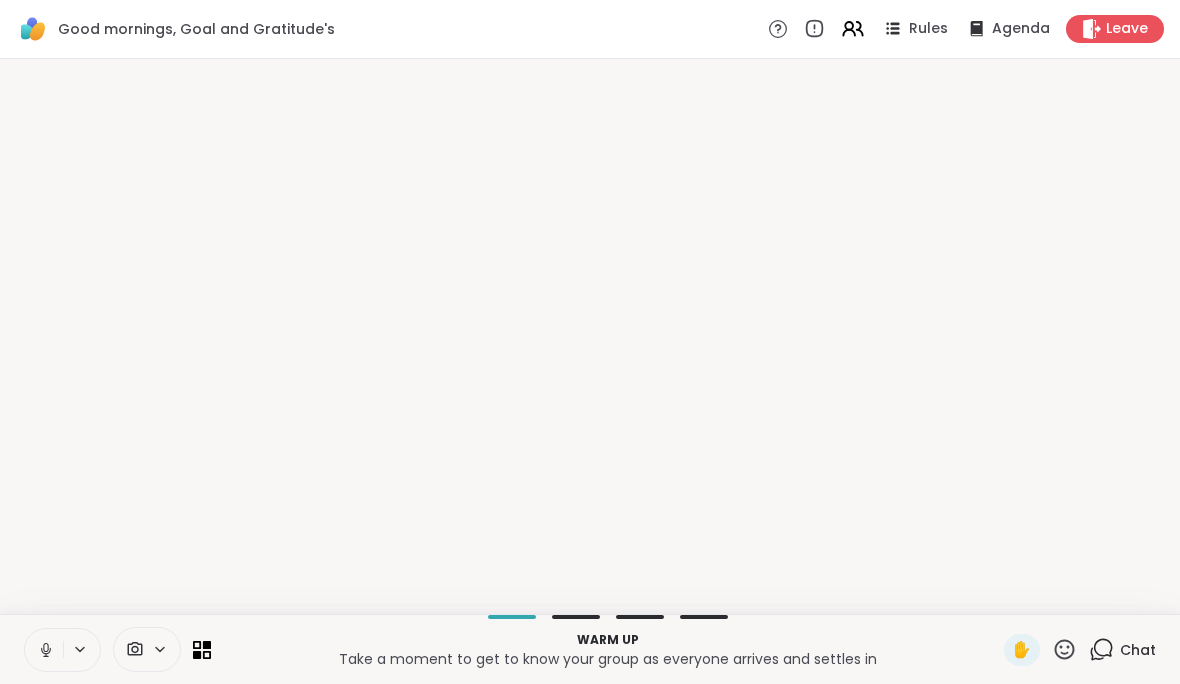 click 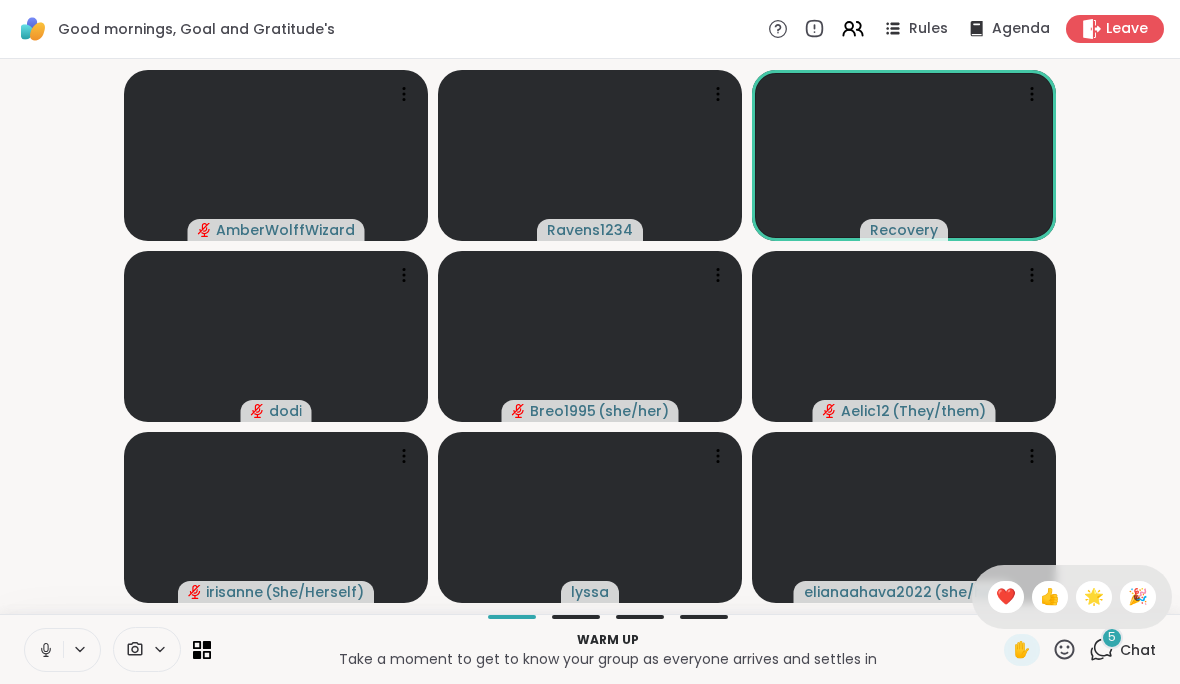click on "AmberWolffWizard Ravens1234 Recovery dodi Breo1995 ( she/her ) Aelic12 ( They/them ) irisanne ( She/Herself ) lyssa elianaahava2022 ( she/her )" at bounding box center [590, 336] 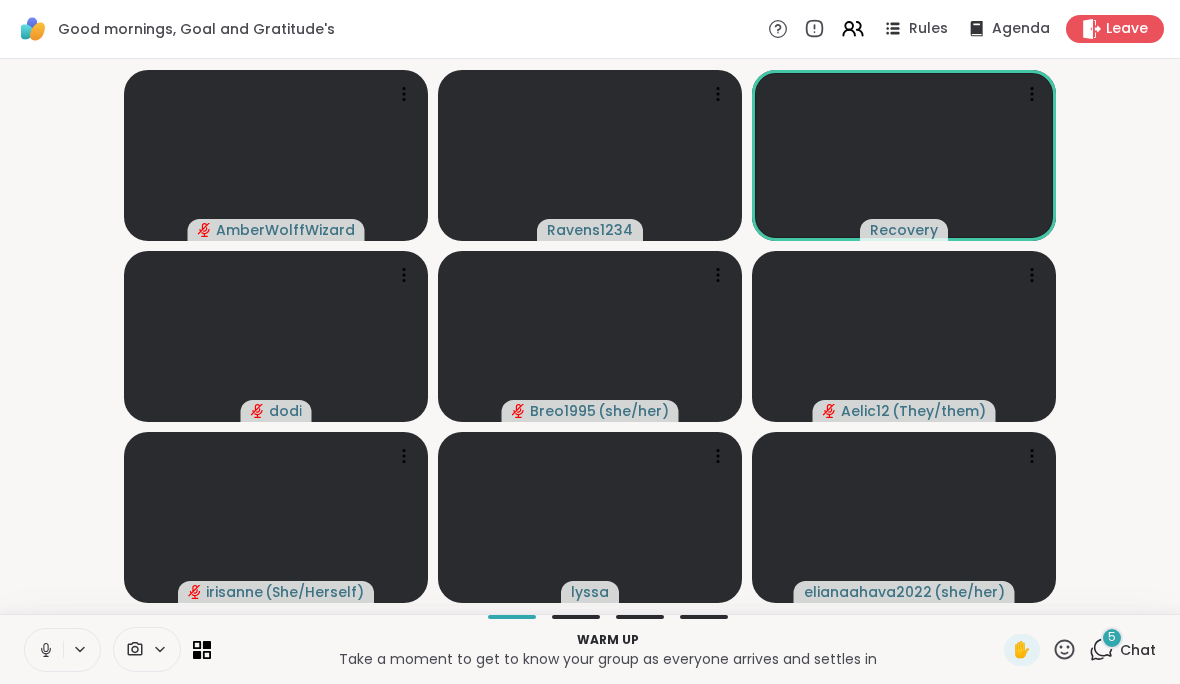 click on "Chat" at bounding box center (1138, 650) 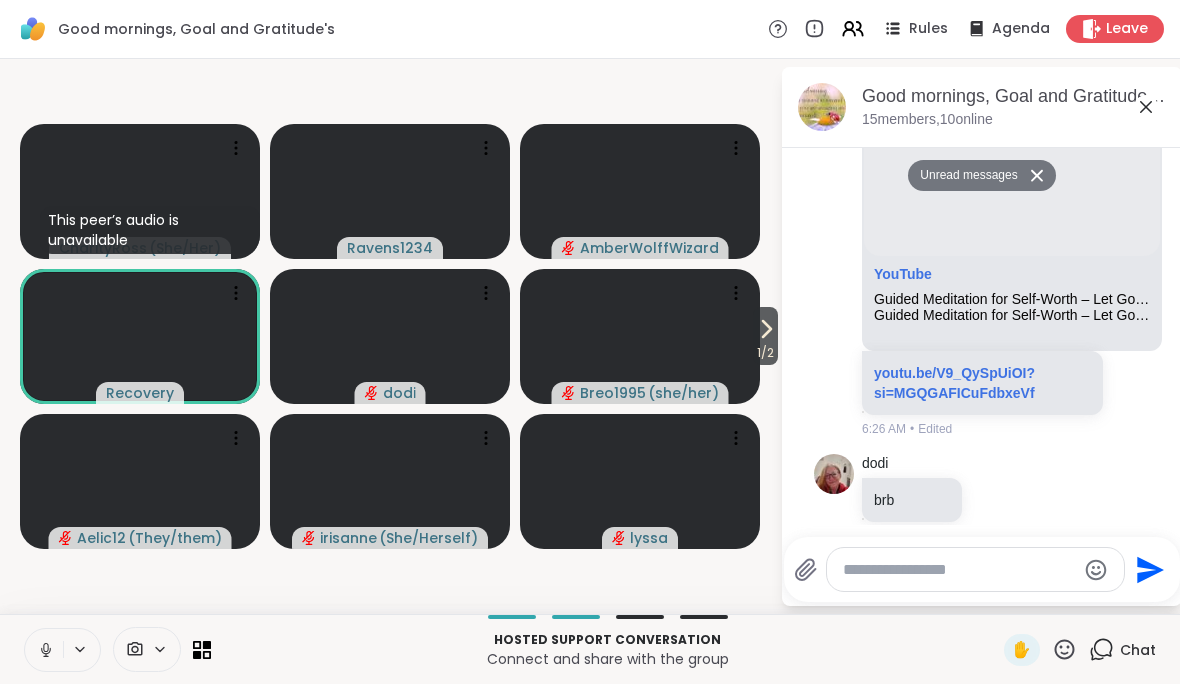 scroll, scrollTop: 1135, scrollLeft: 0, axis: vertical 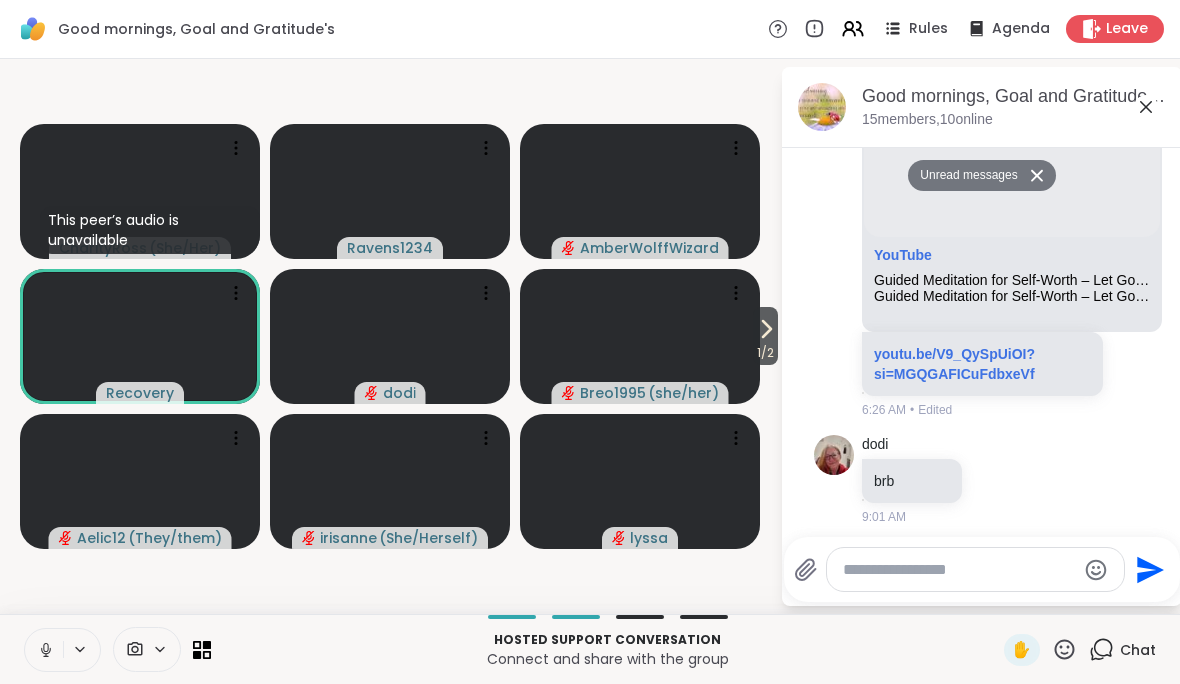 click 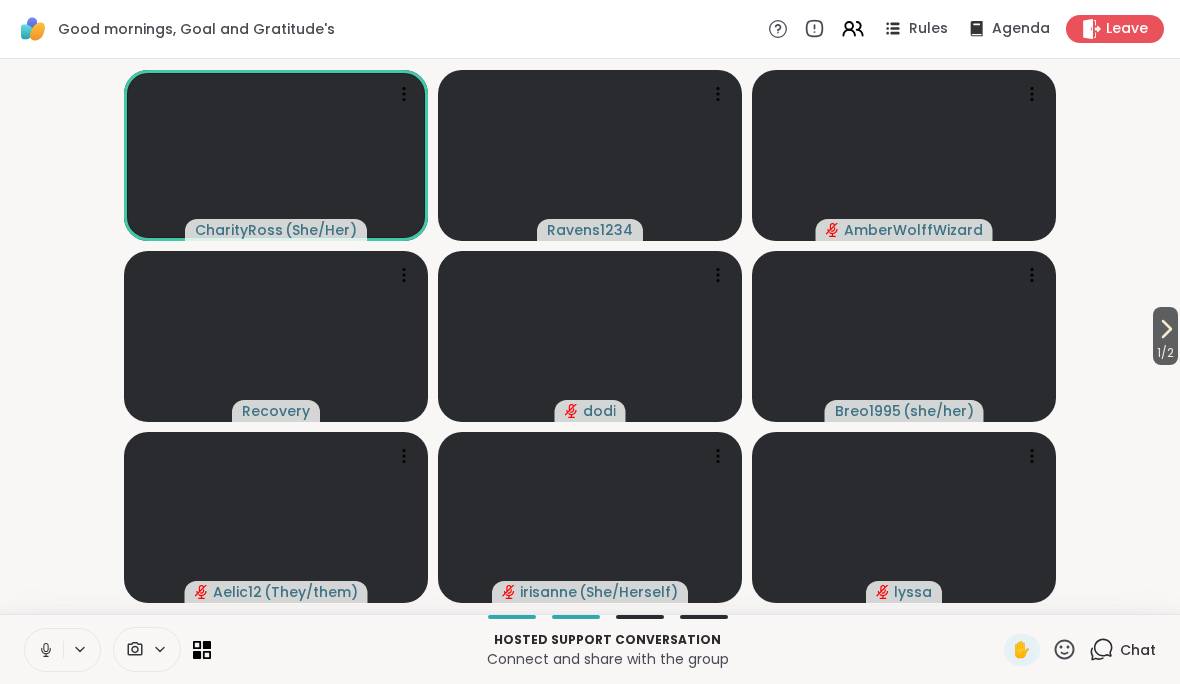 click on "Hosted support conversation Connect and share with the group ✋ Chat" at bounding box center [590, 649] 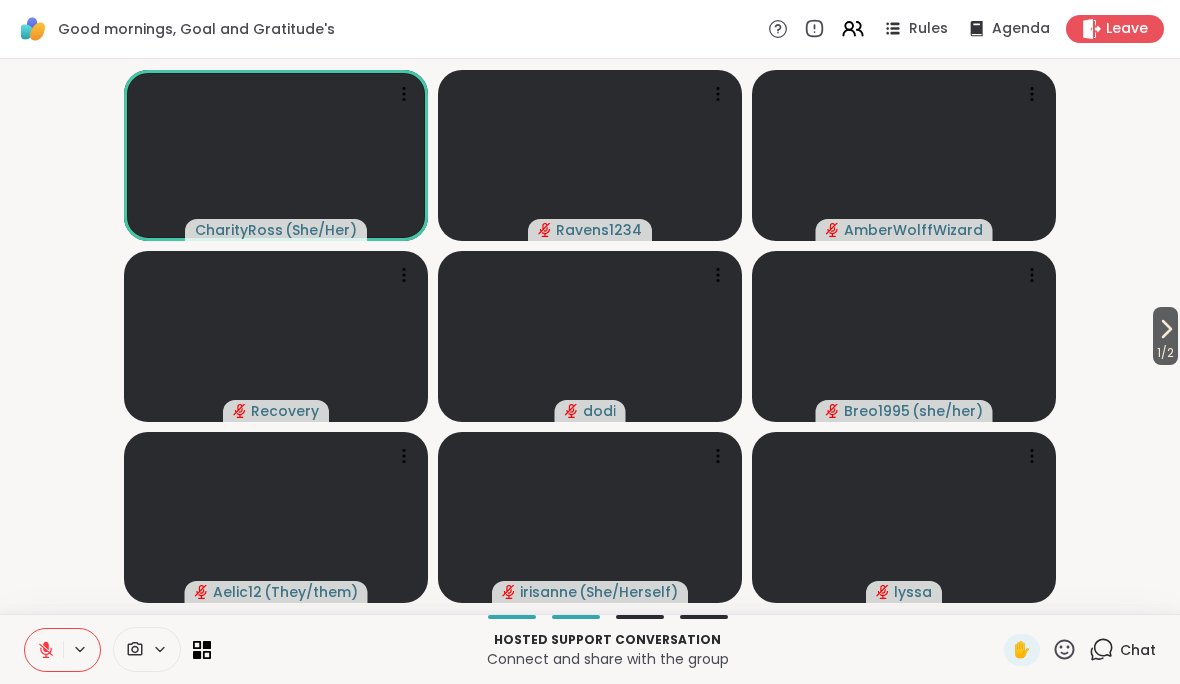 click on "Hosted support conversation Connect and share with the group ✋ Chat" at bounding box center (590, 649) 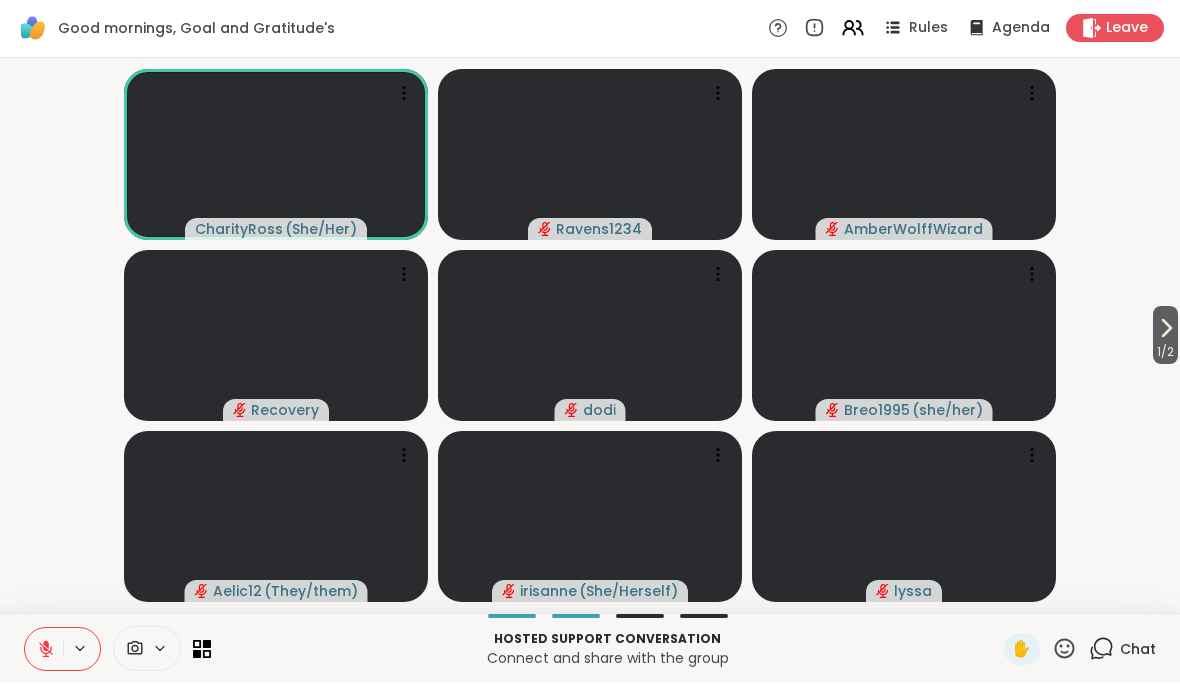 click 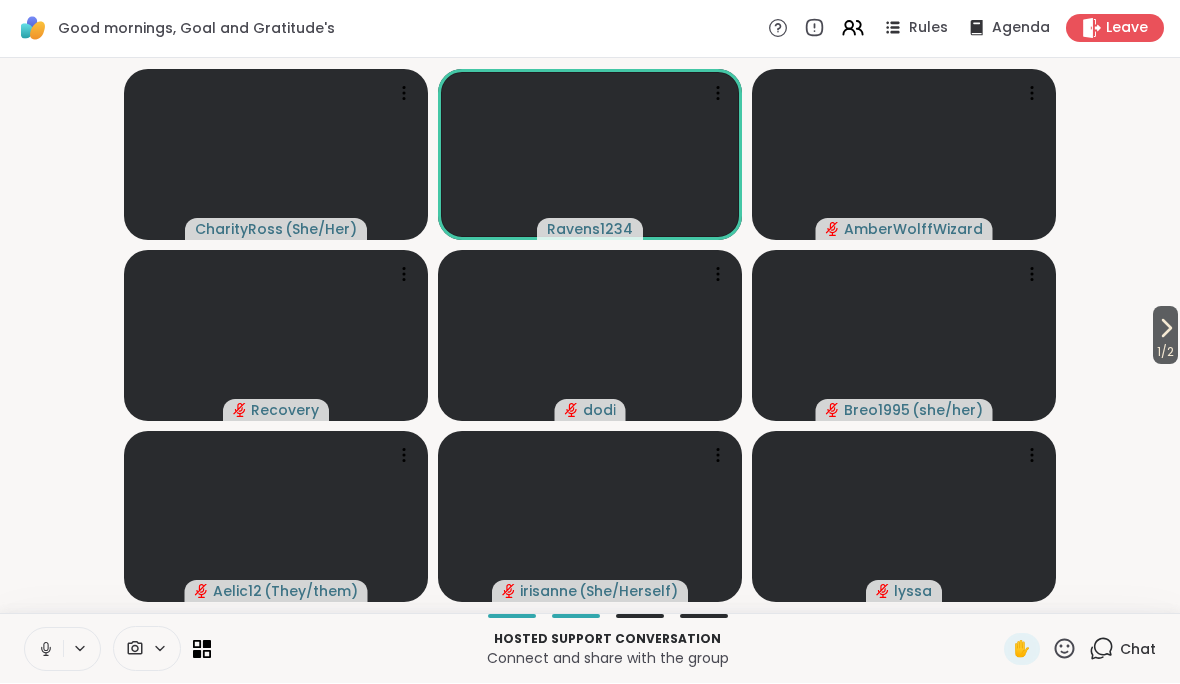 click on "1  /  2 CharityRoss ( She/Her ) Ravens1234 AmberWolffWizard Recovery dodi Breo1995 ( she/her ) Aelic12 ( They/them ) irisanne ( She/Herself ) lyssa" at bounding box center [590, 336] 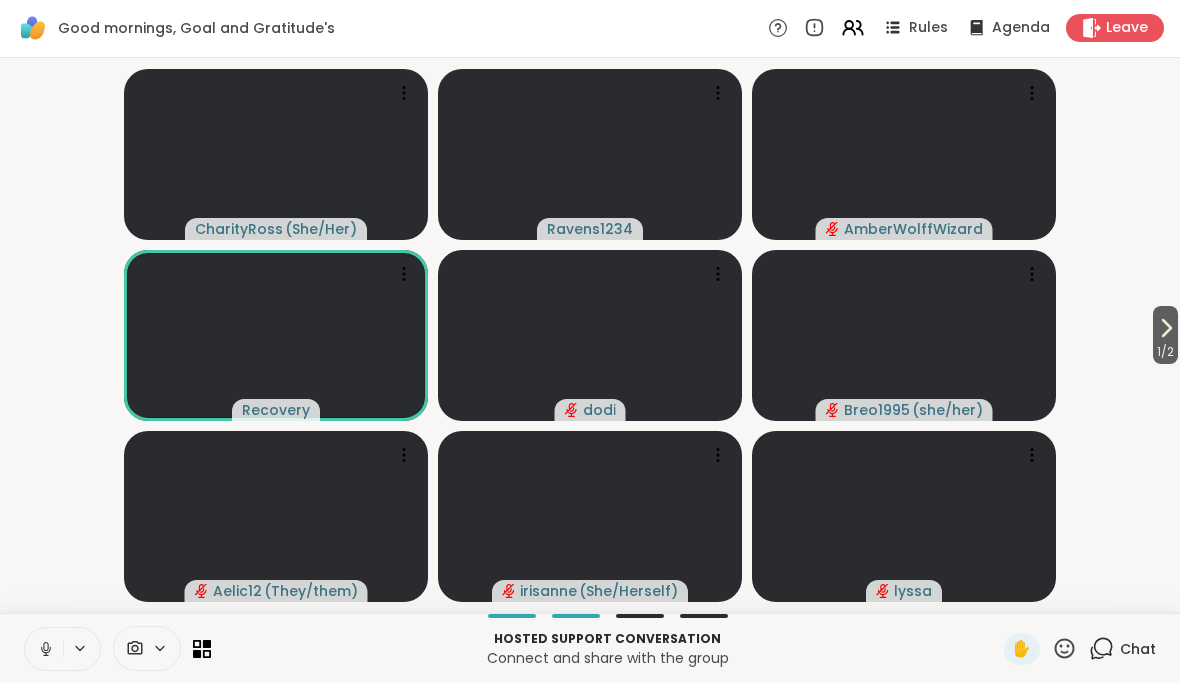 click at bounding box center (44, 650) 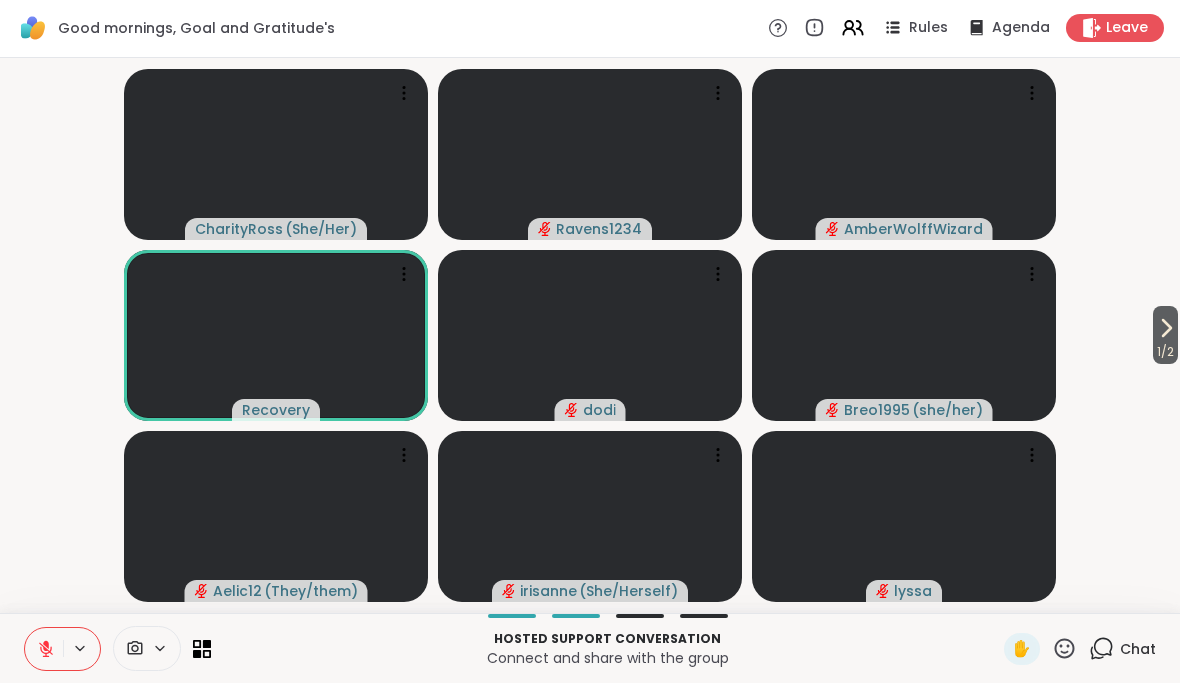 click on "1  /  2" at bounding box center (1165, 336) 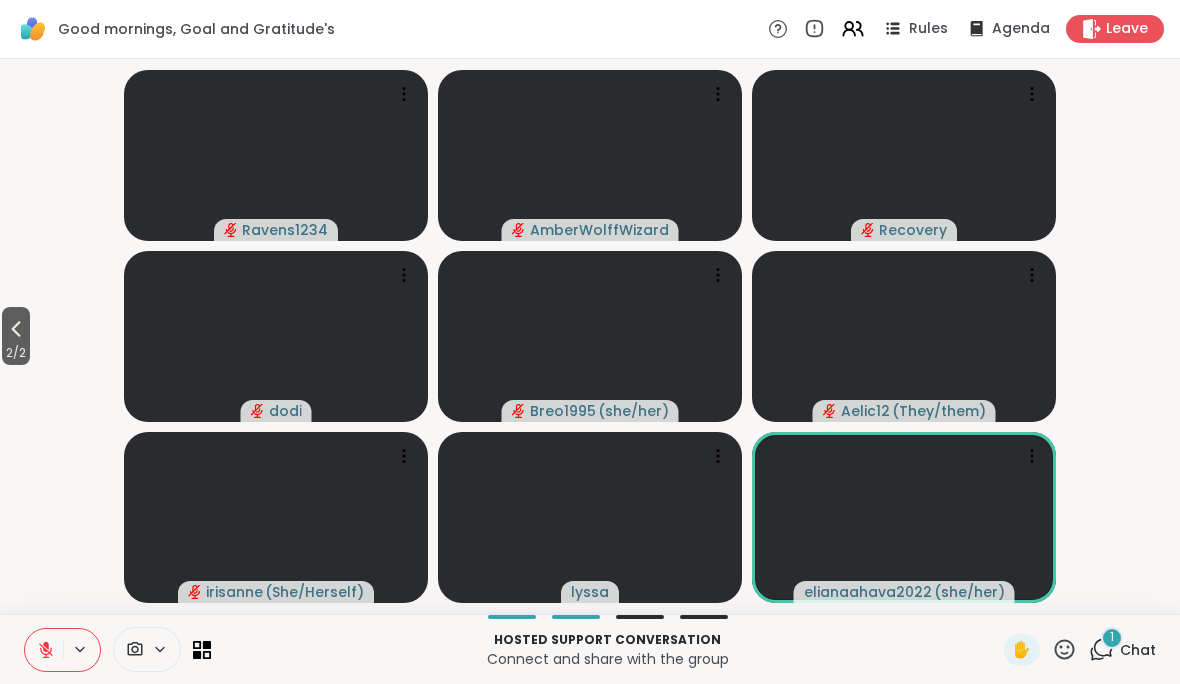 click on "1 Chat" at bounding box center (1122, 650) 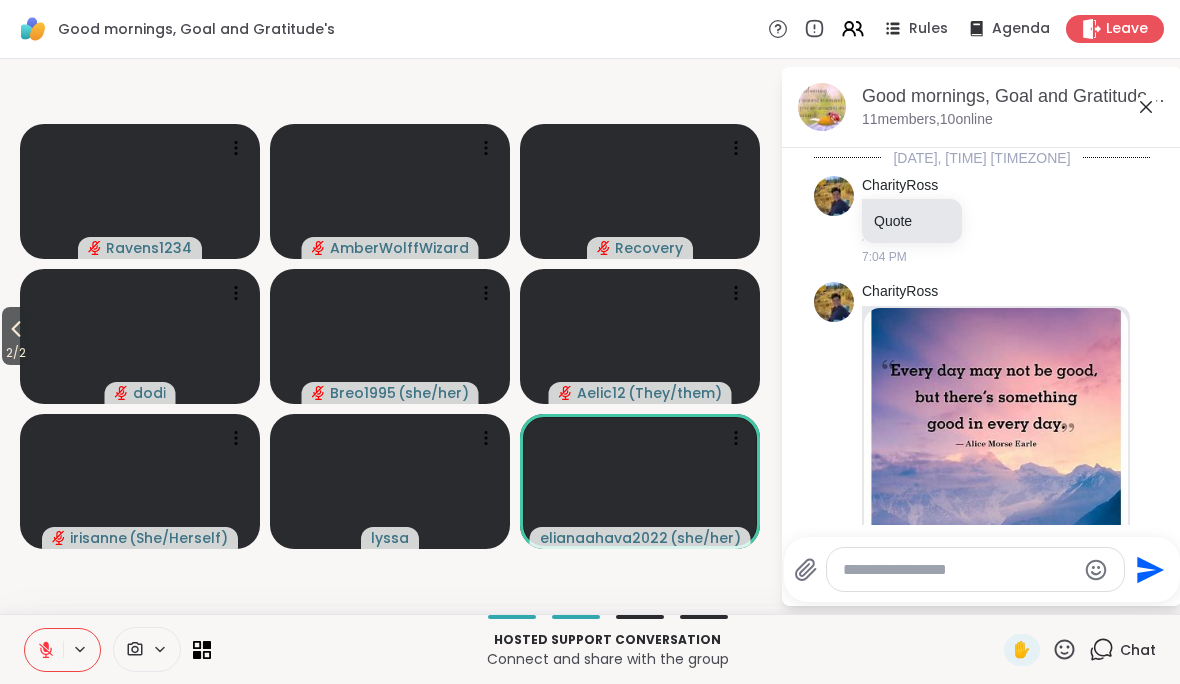 scroll, scrollTop: 1644, scrollLeft: 0, axis: vertical 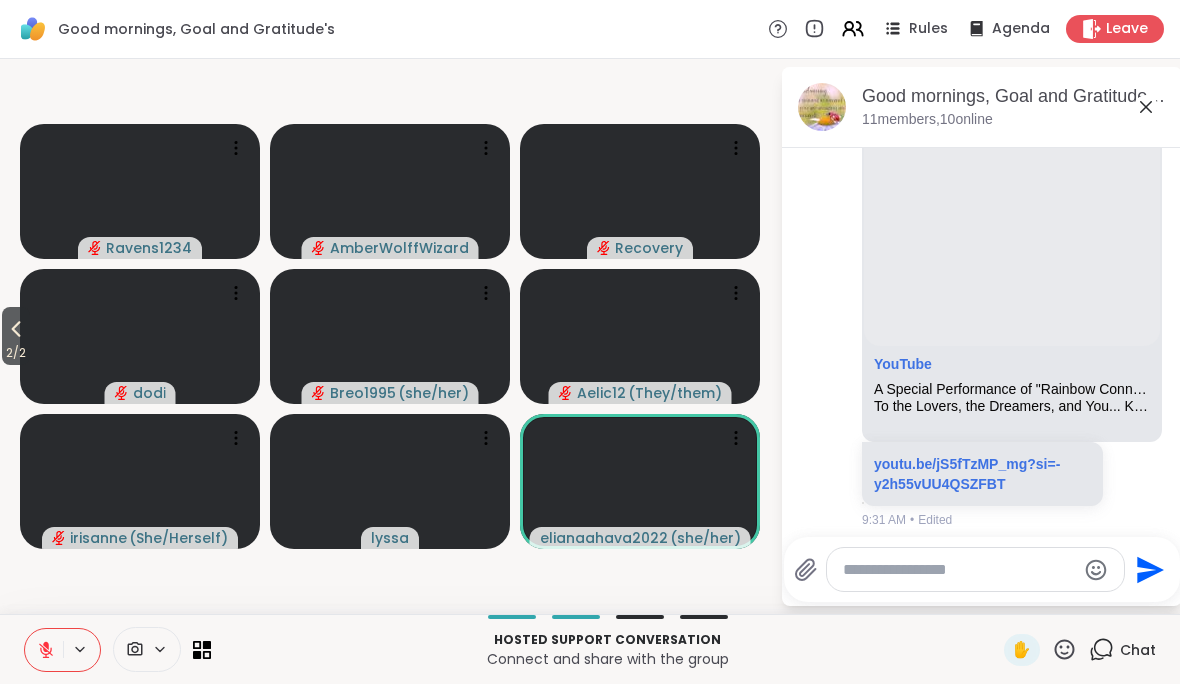 click on "Good mornings, Goal and Gratitude's , Aug 03 11  members,  10  online" at bounding box center (982, 107) 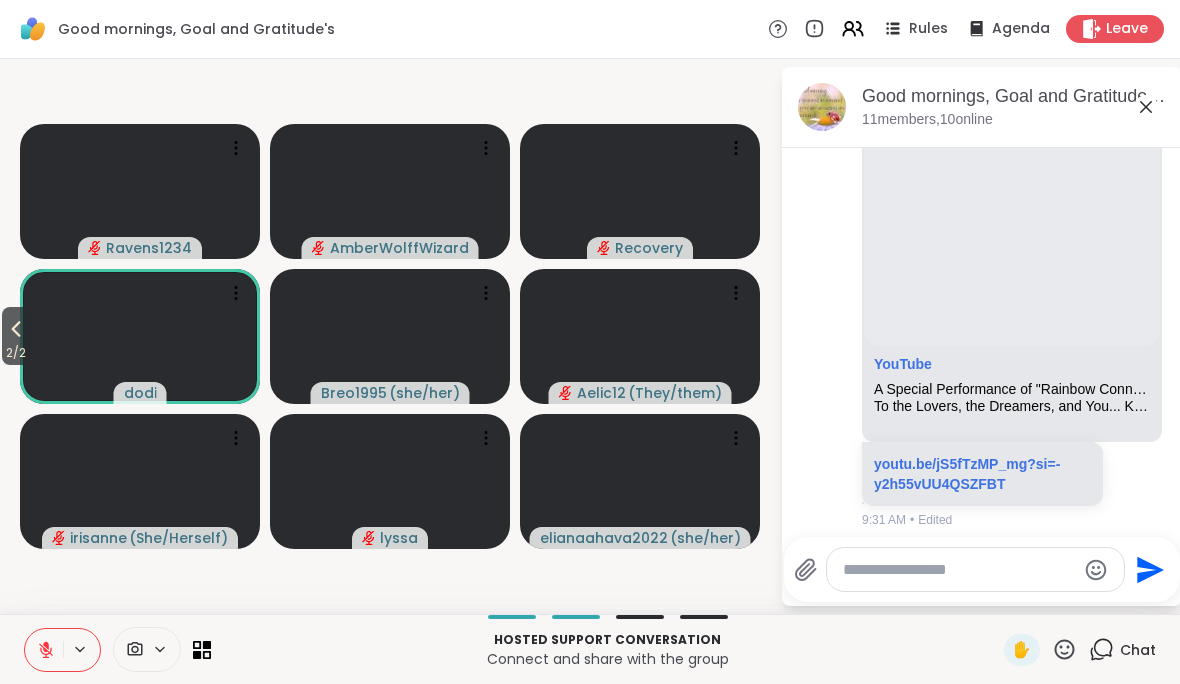 click 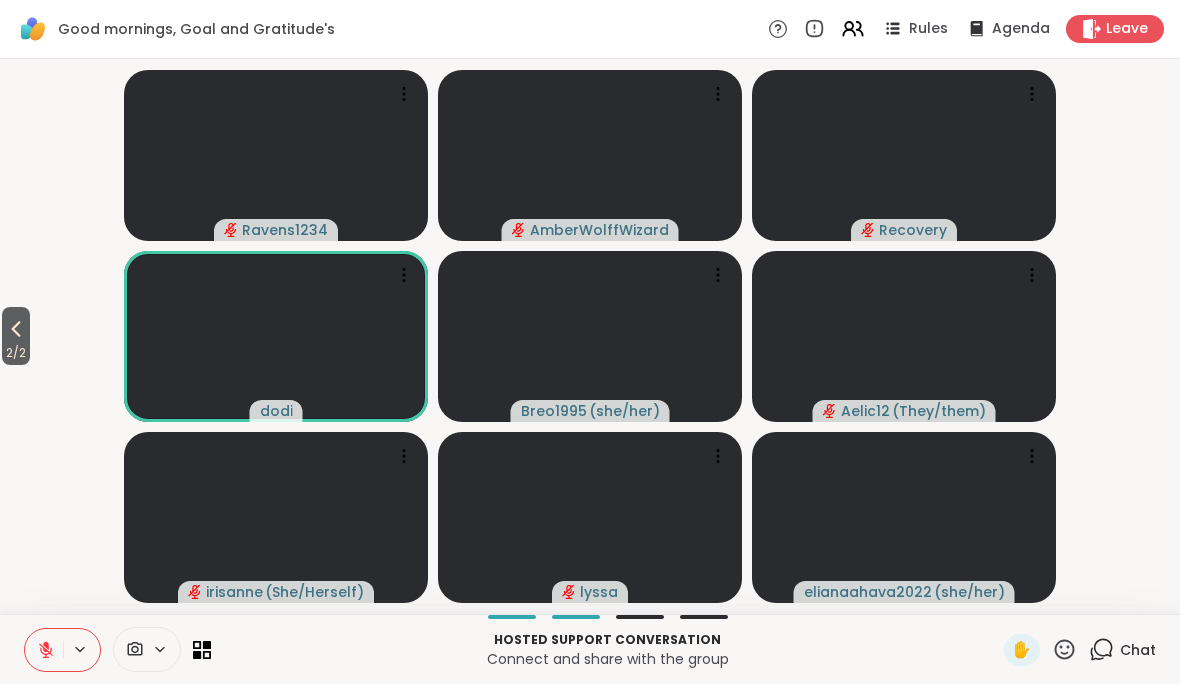 click on "2  /  2" at bounding box center (16, 336) 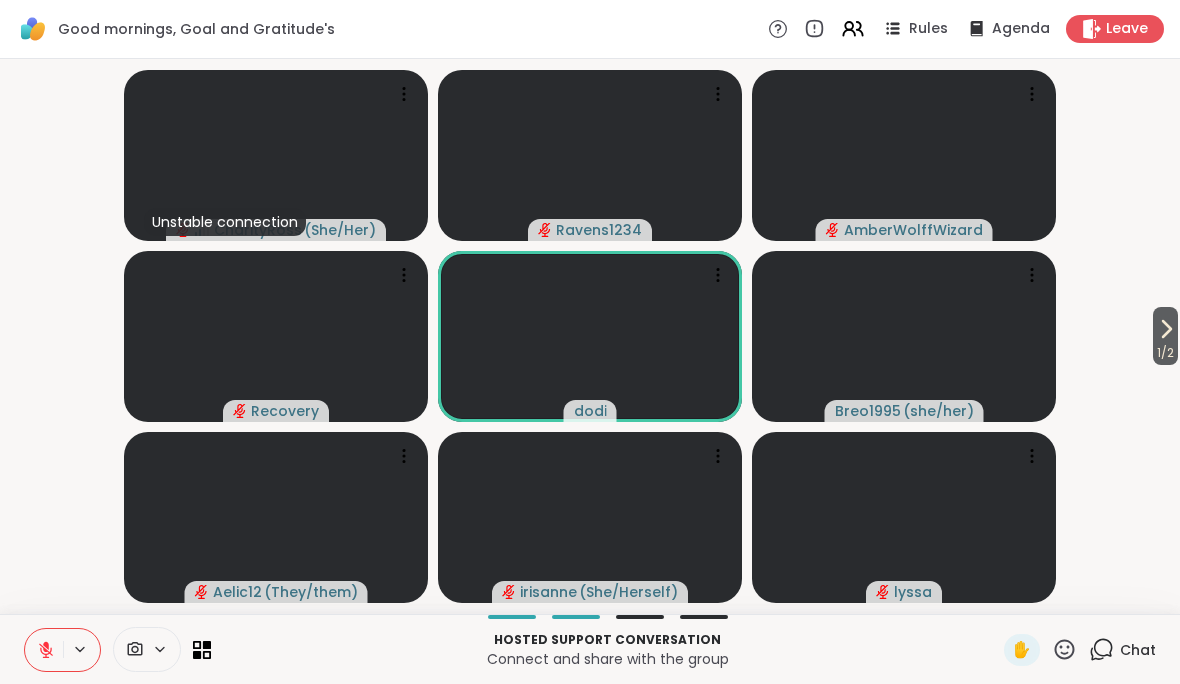 click 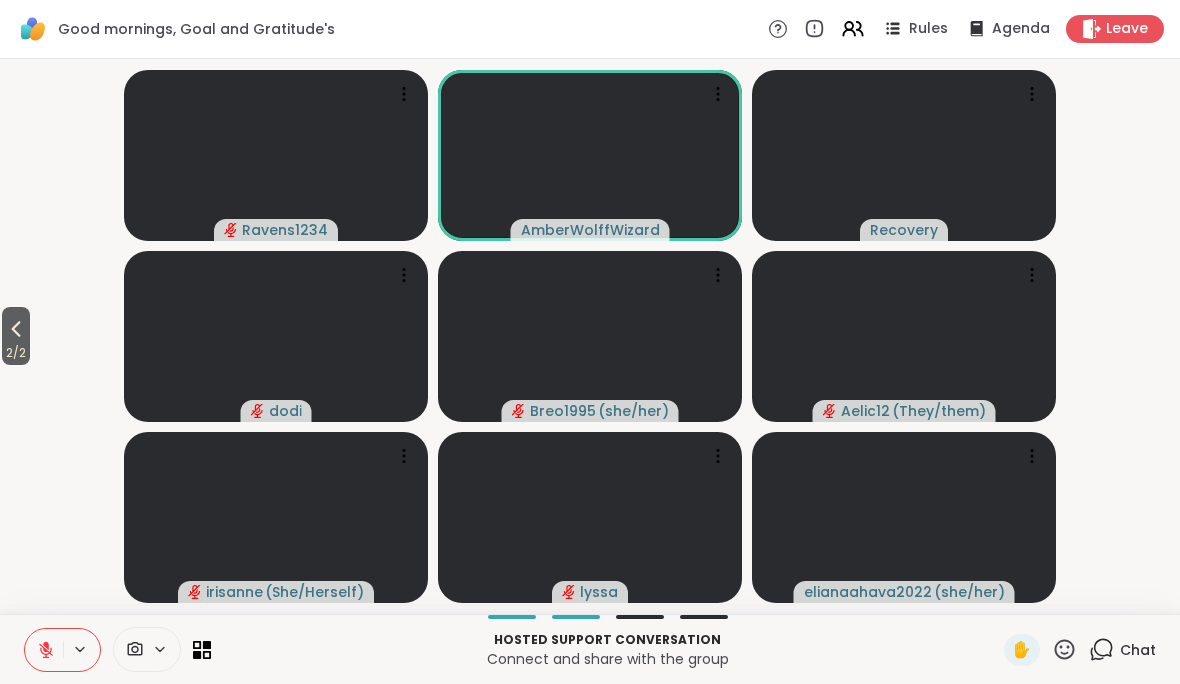 click on "2  /  2" at bounding box center (16, 336) 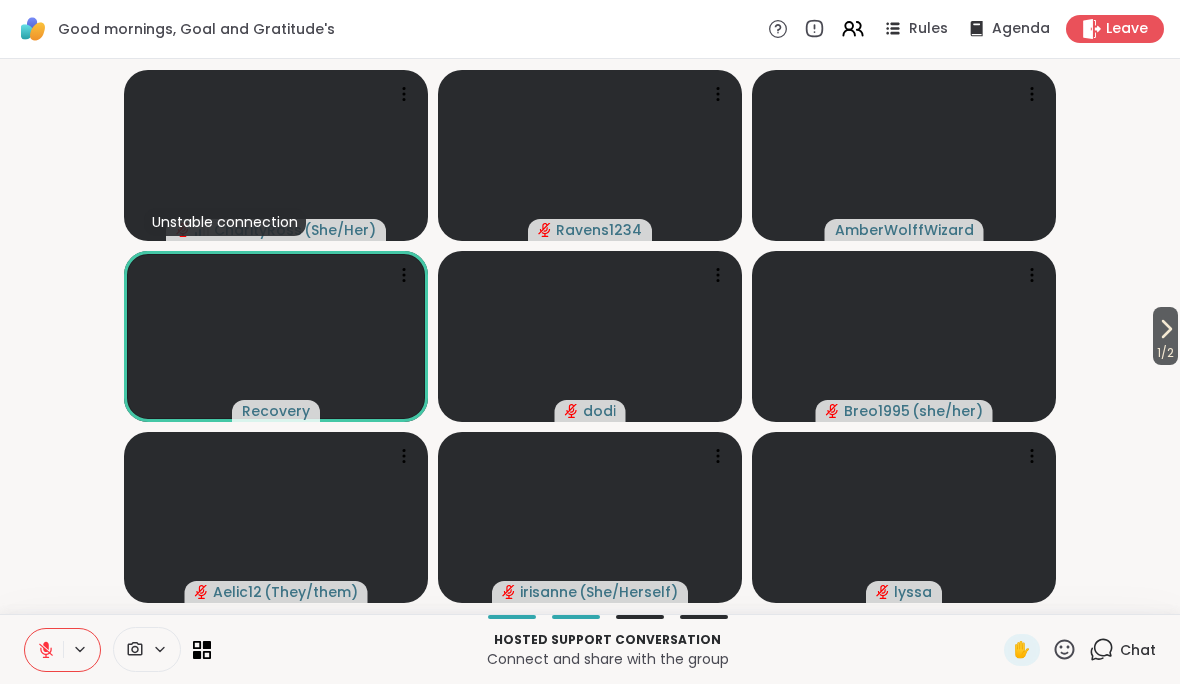 click 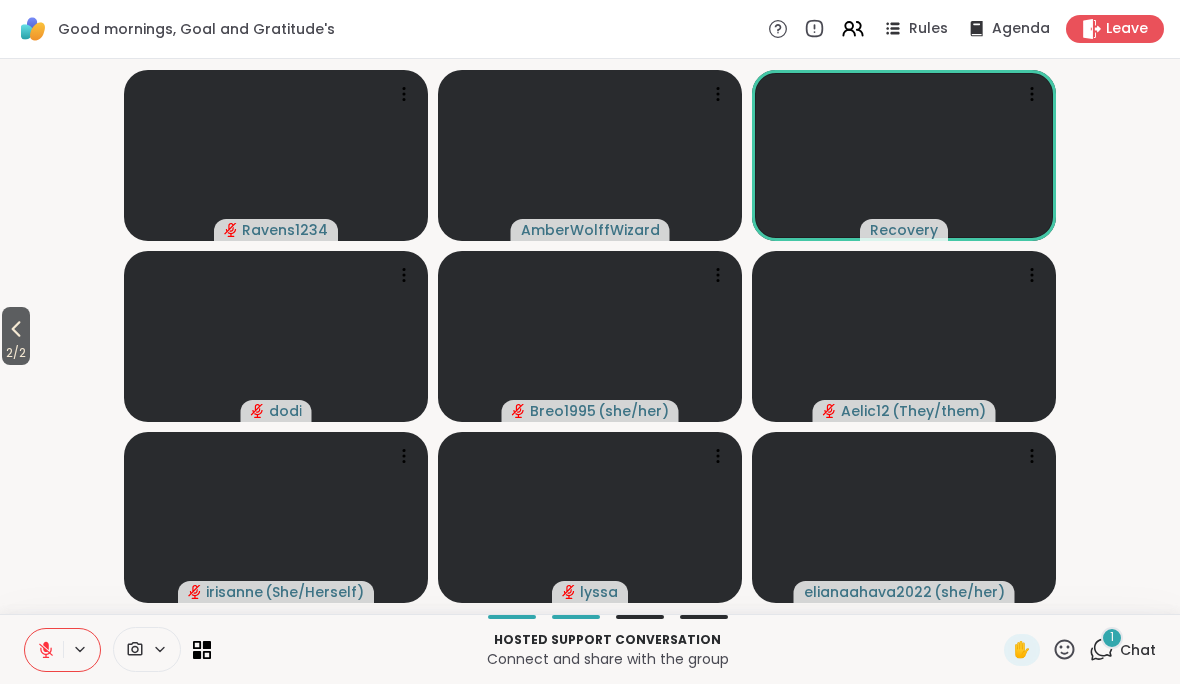 click on "1 Chat" at bounding box center [1122, 650] 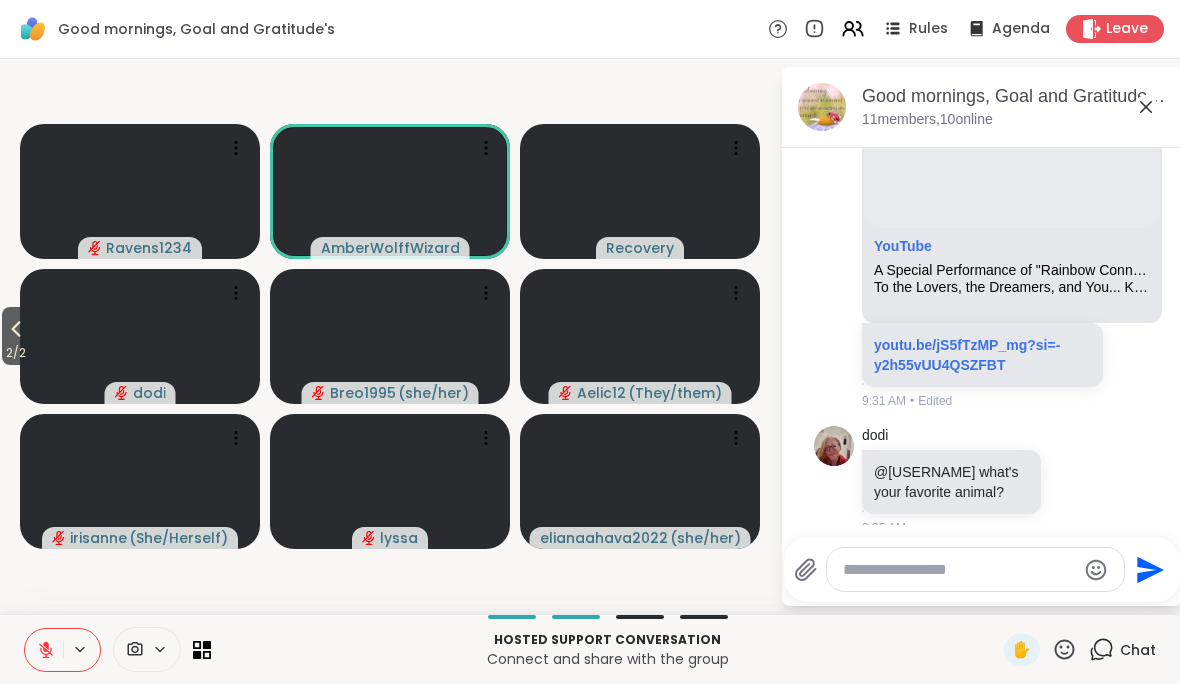 scroll, scrollTop: 1703, scrollLeft: 0, axis: vertical 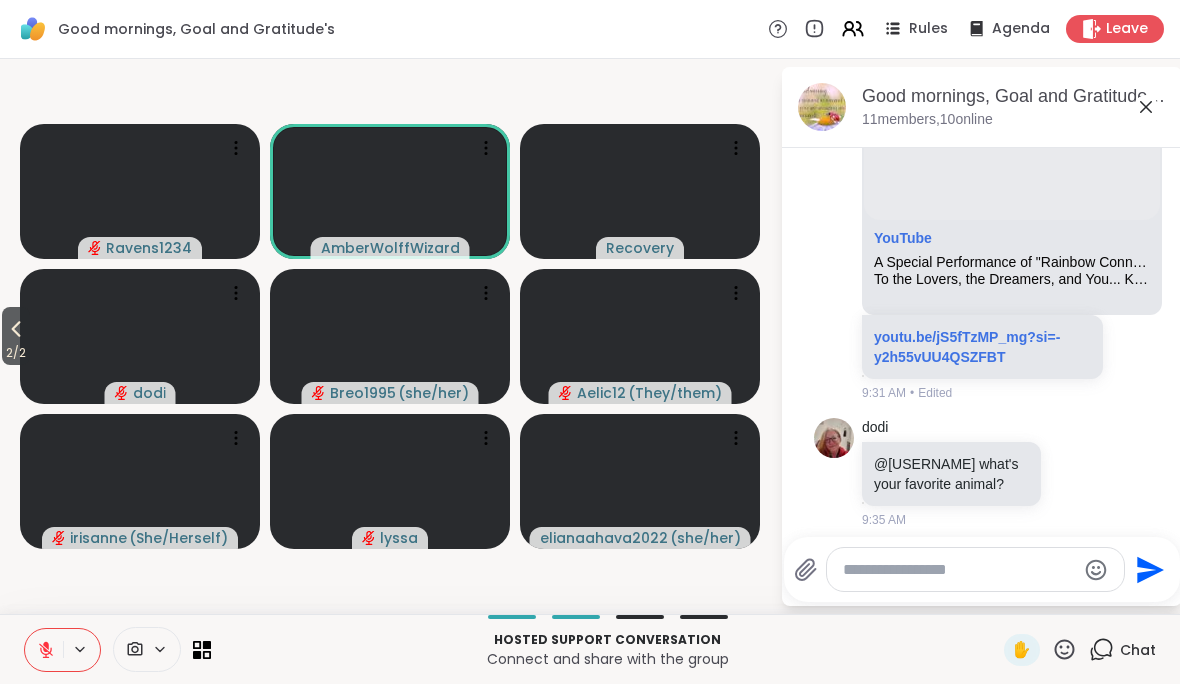 click 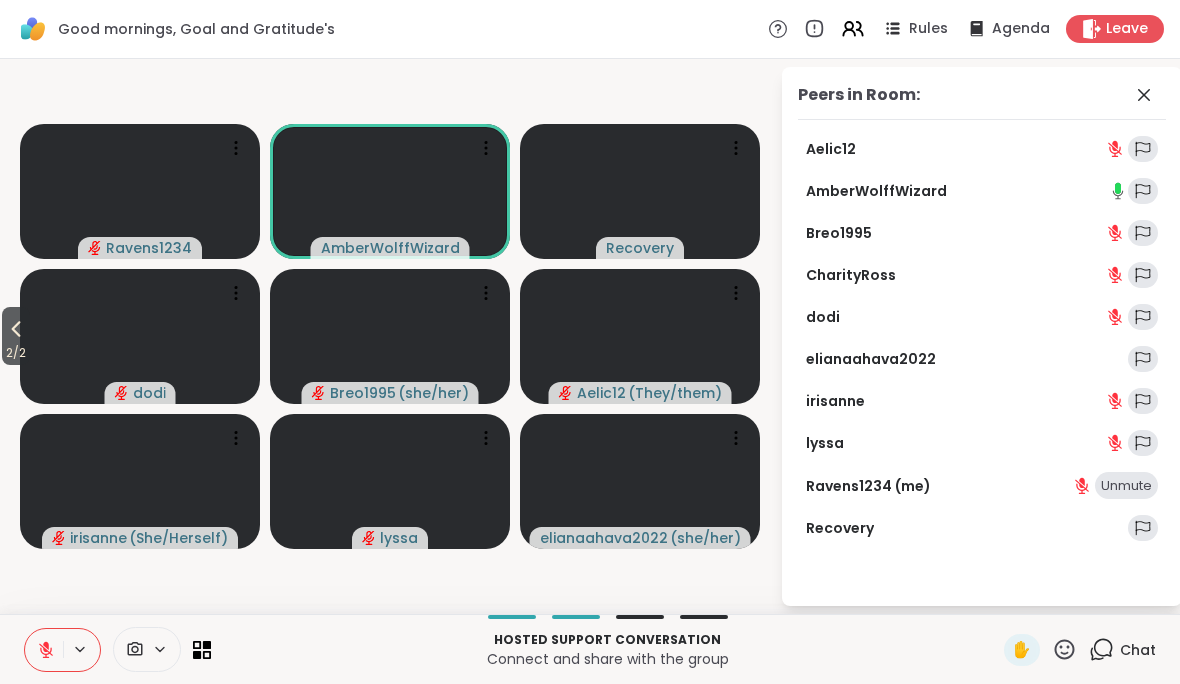 click on "lyssa" at bounding box center (982, 443) 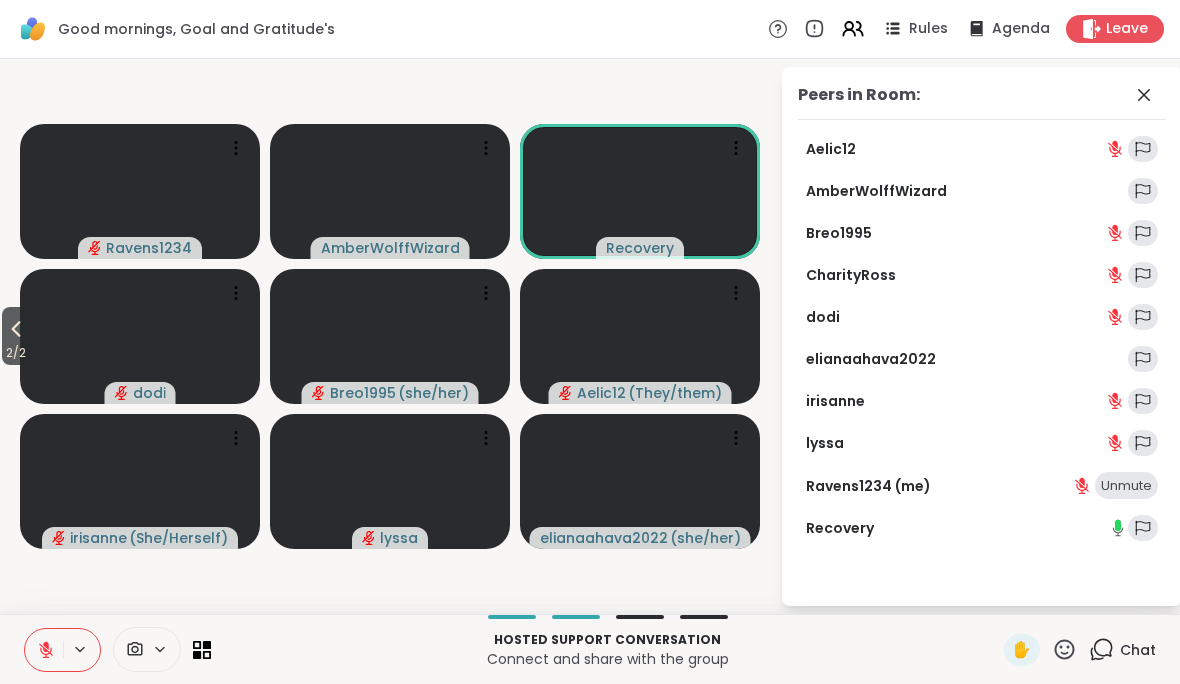 click on "lyssa" at bounding box center [825, 443] 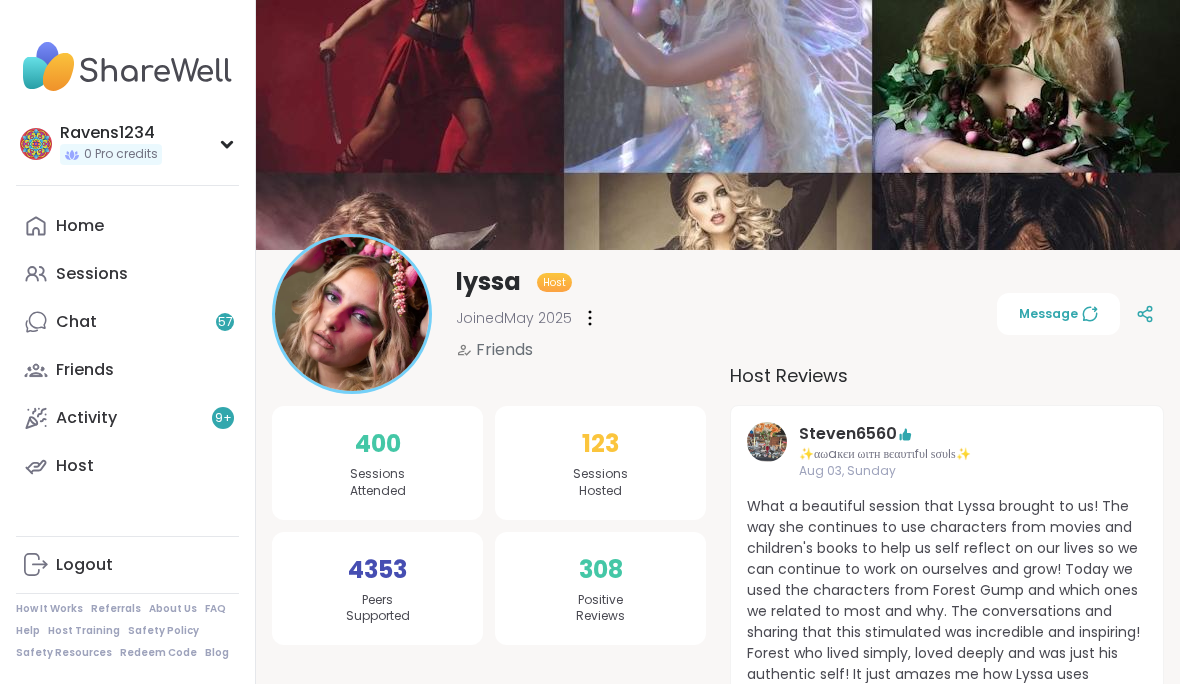 scroll, scrollTop: 0, scrollLeft: 0, axis: both 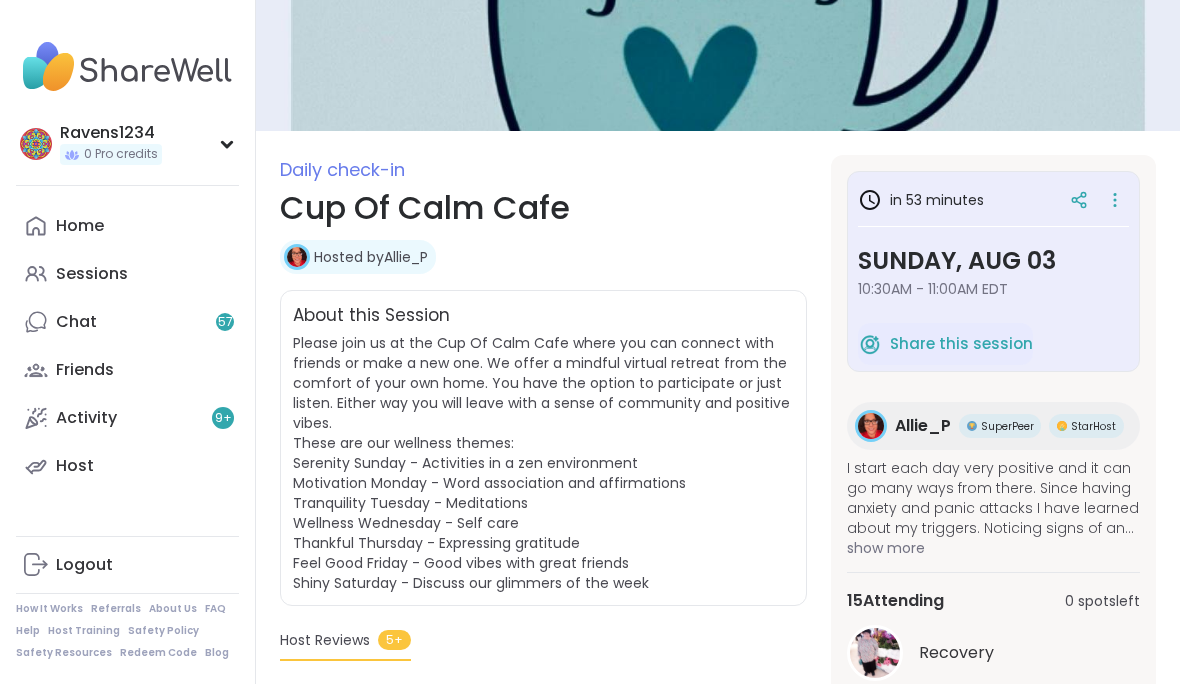 click on "Sessions" at bounding box center (92, 274) 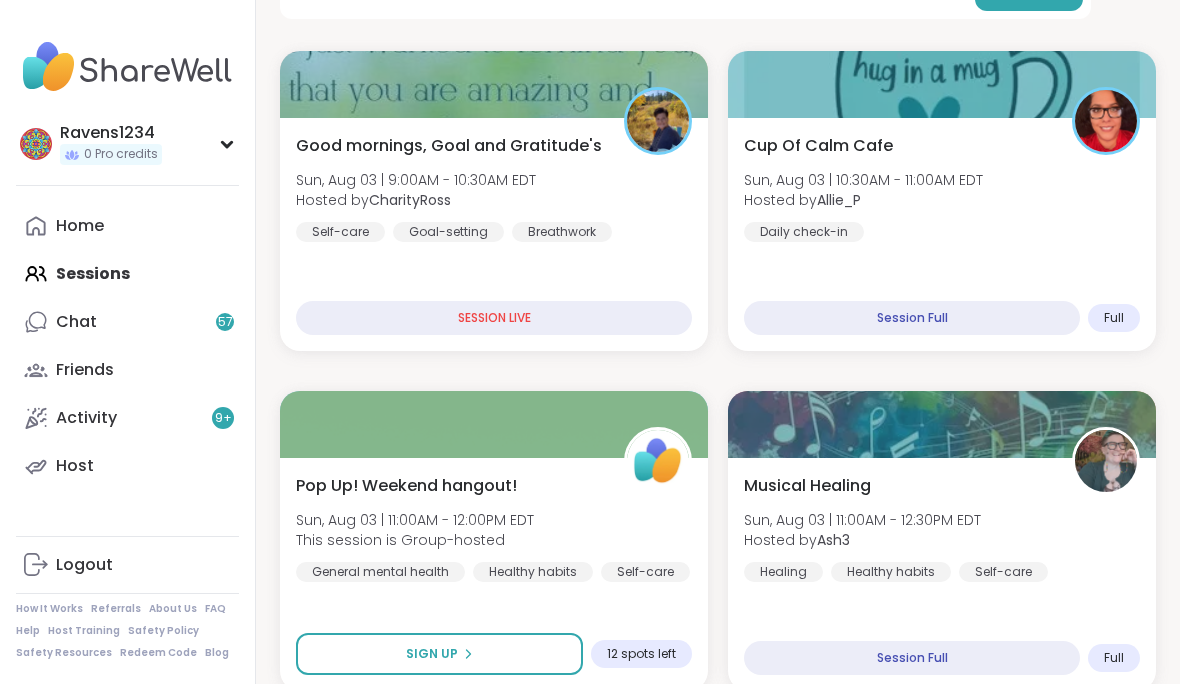 scroll, scrollTop: 370, scrollLeft: 0, axis: vertical 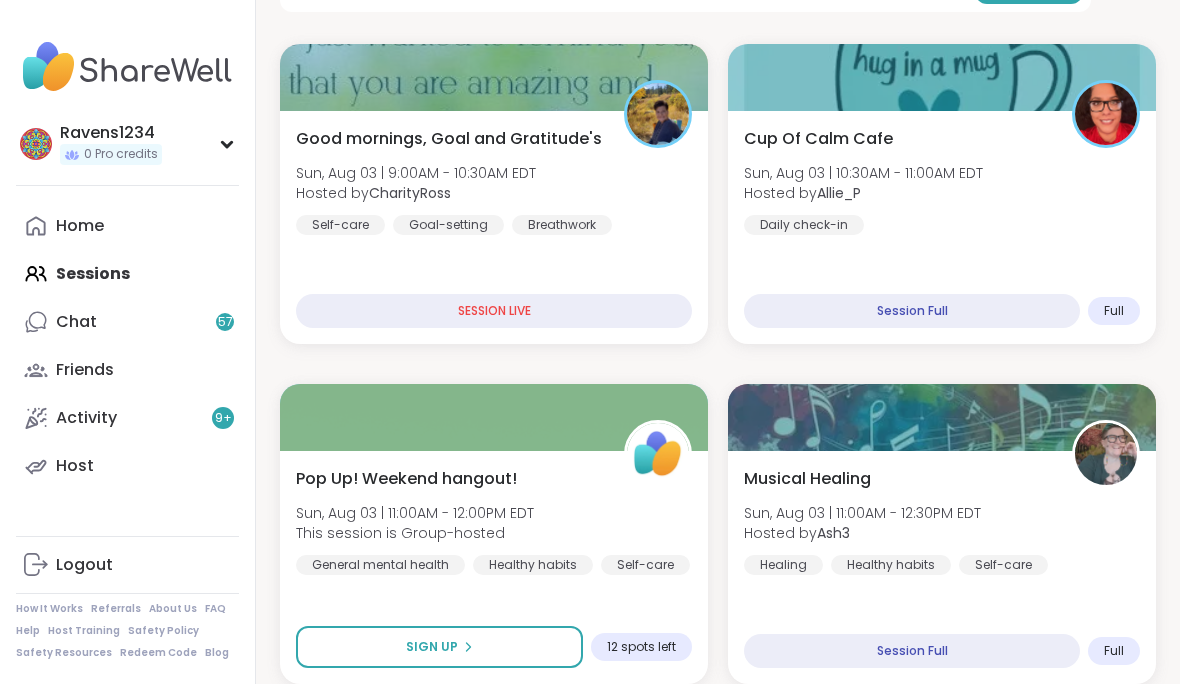 click on "SESSION LIVE" at bounding box center (494, 311) 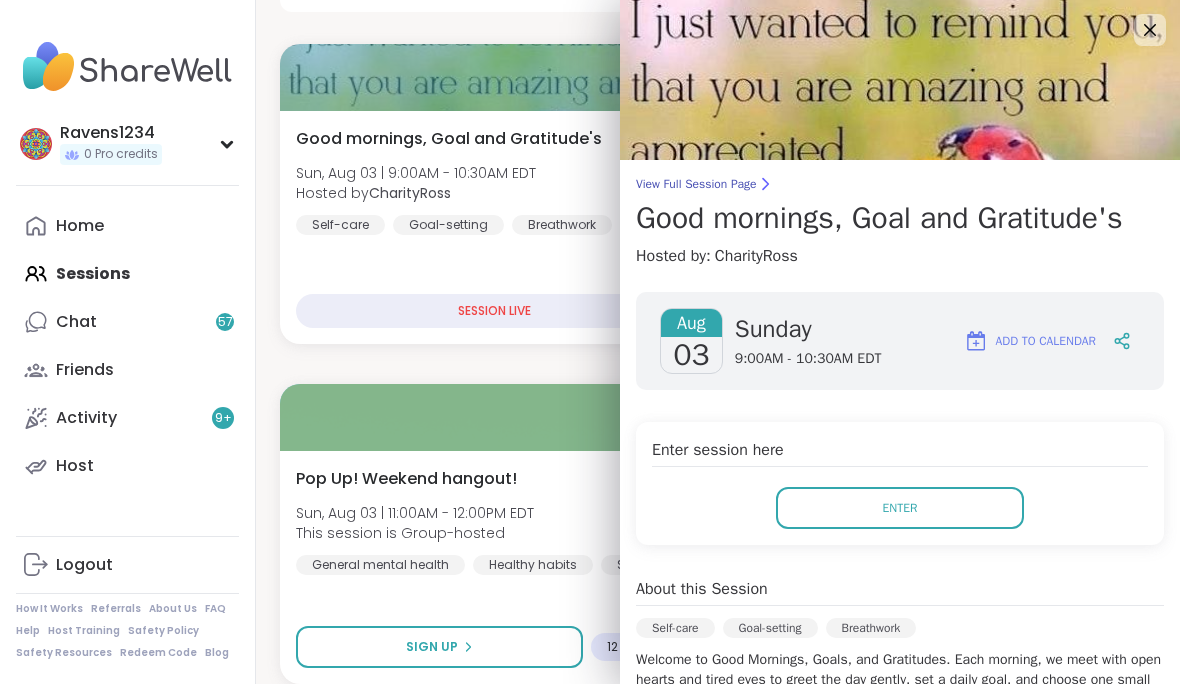click on "Enter" at bounding box center [900, 508] 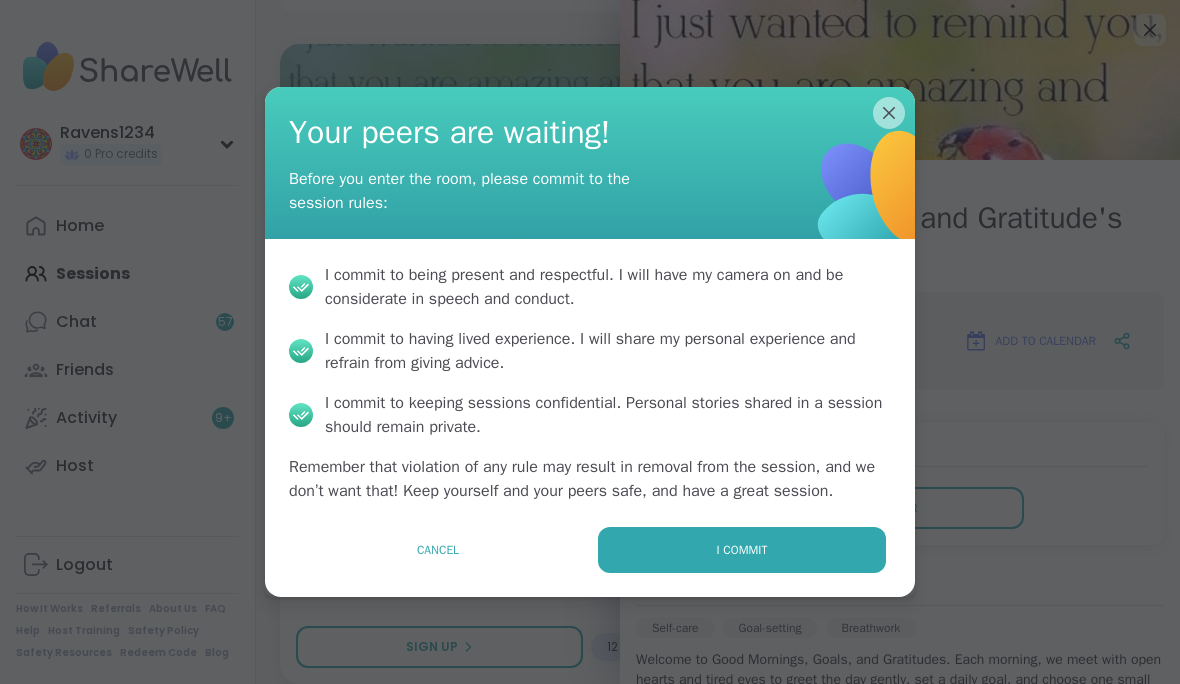 click on "I commit" at bounding box center [742, 550] 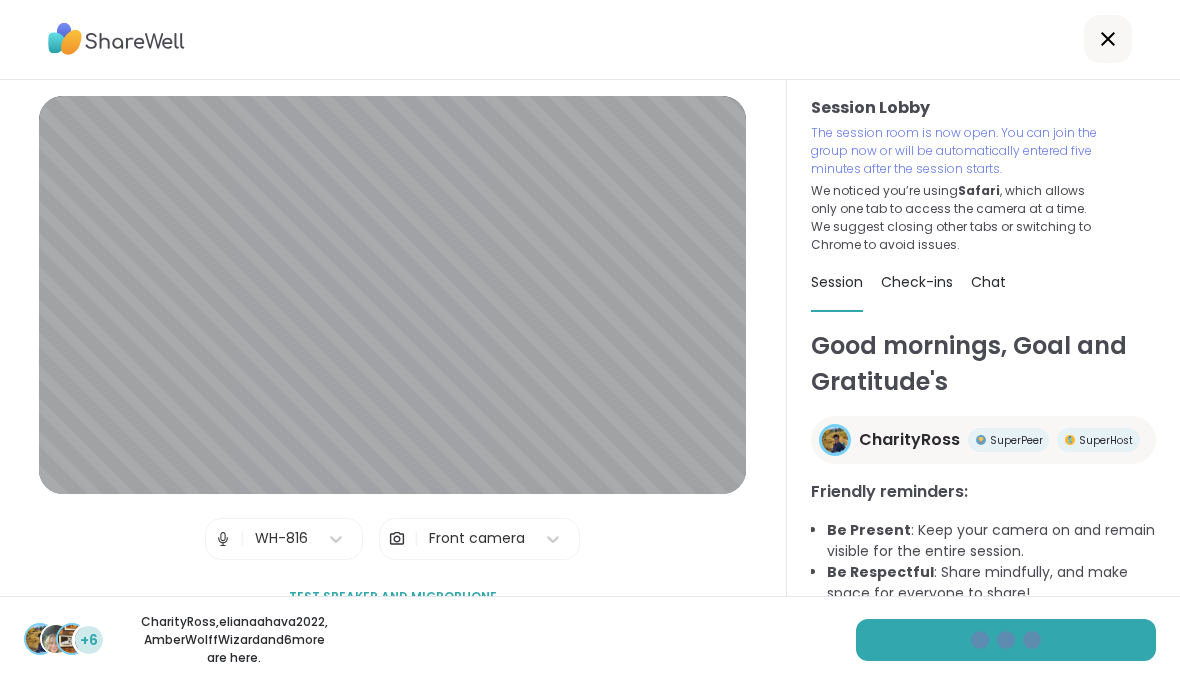 scroll, scrollTop: 0, scrollLeft: 0, axis: both 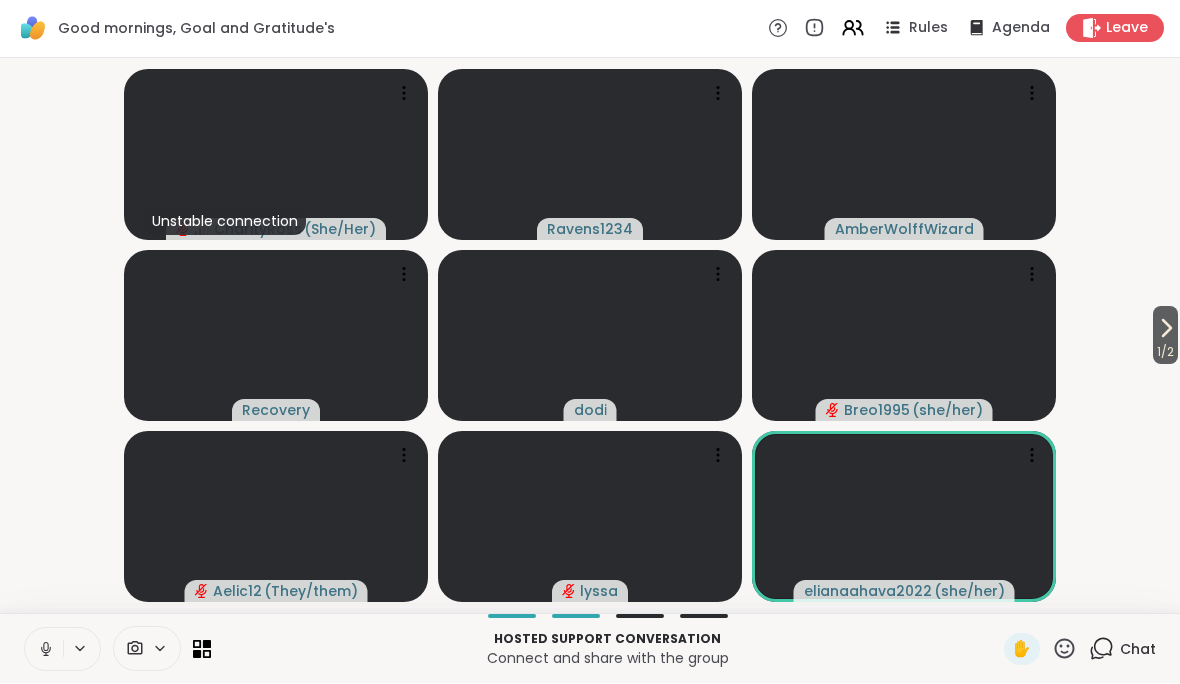 click 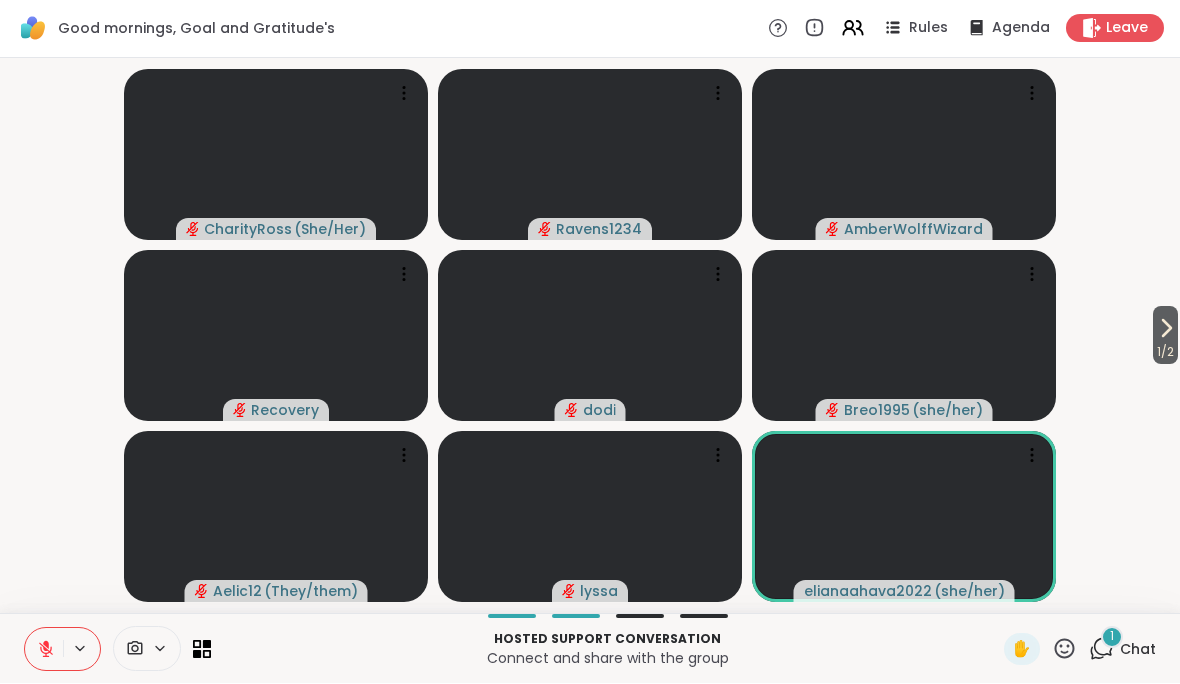 click on "Chat" at bounding box center [1138, 650] 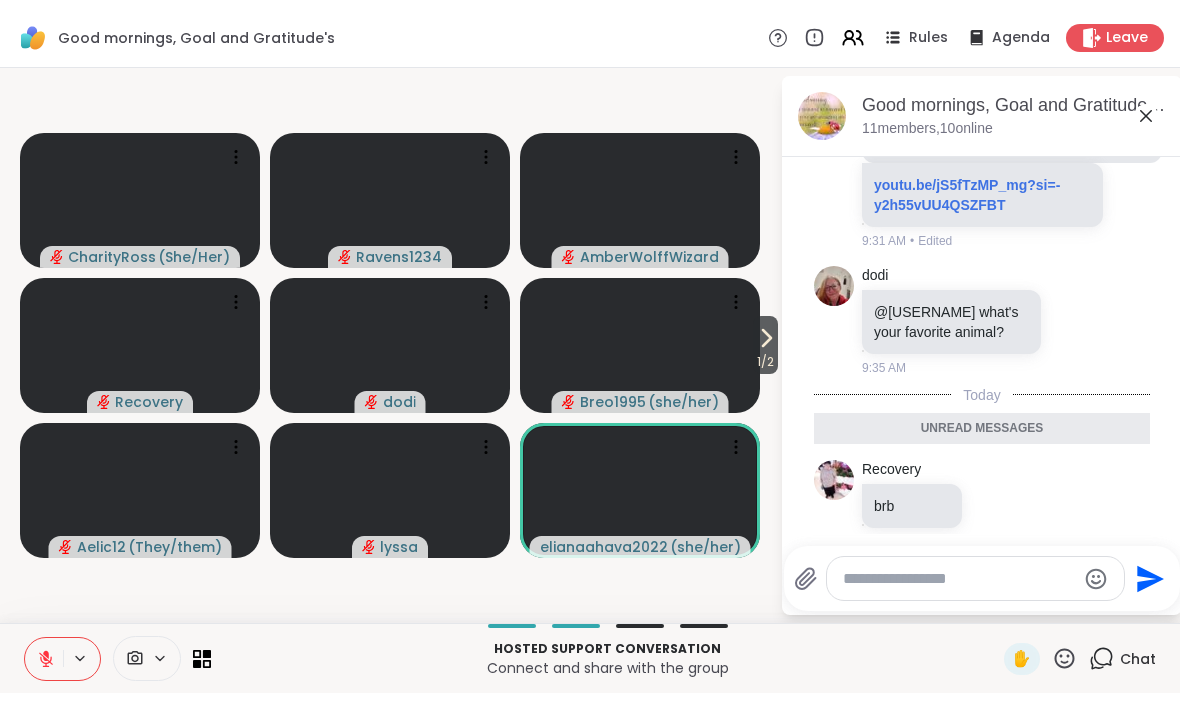 scroll, scrollTop: 1876, scrollLeft: 0, axis: vertical 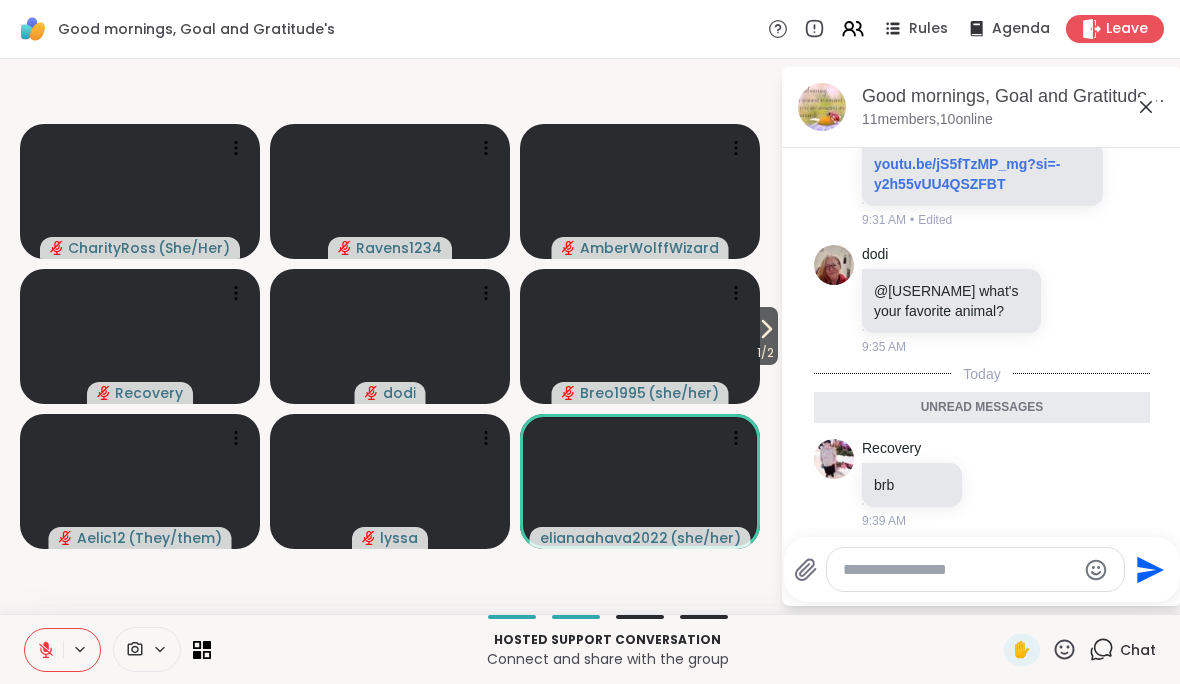 click 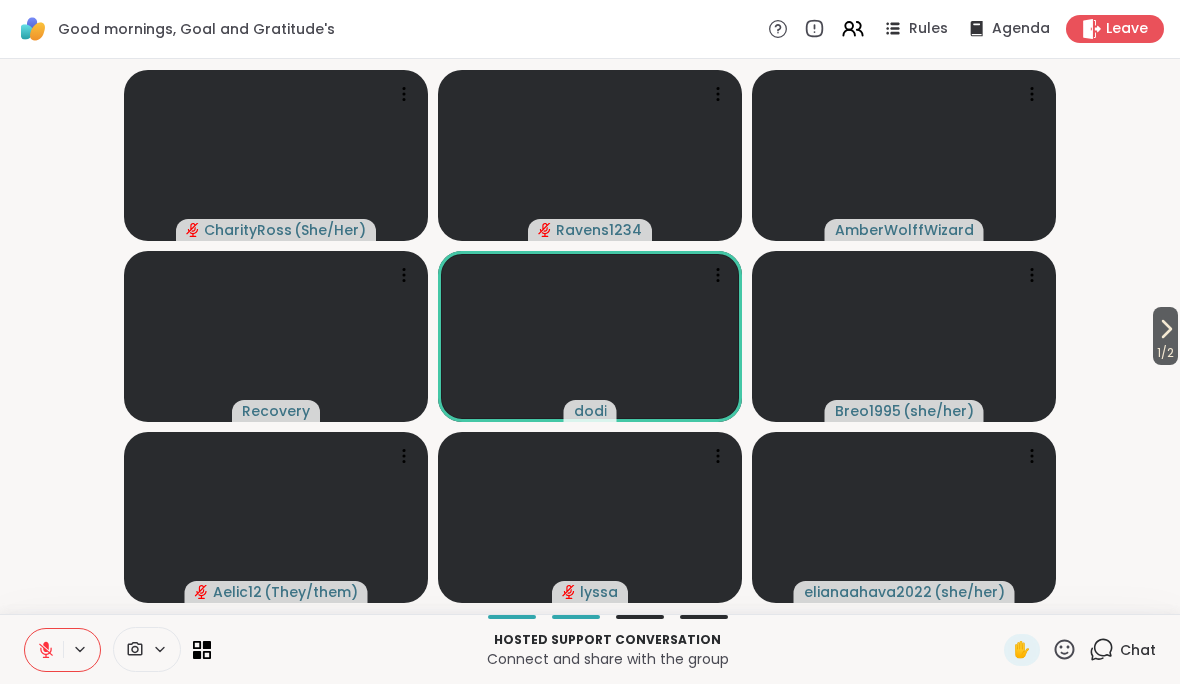 click on "Hosted support conversation Connect and share with the group ✋ Chat" at bounding box center (590, 649) 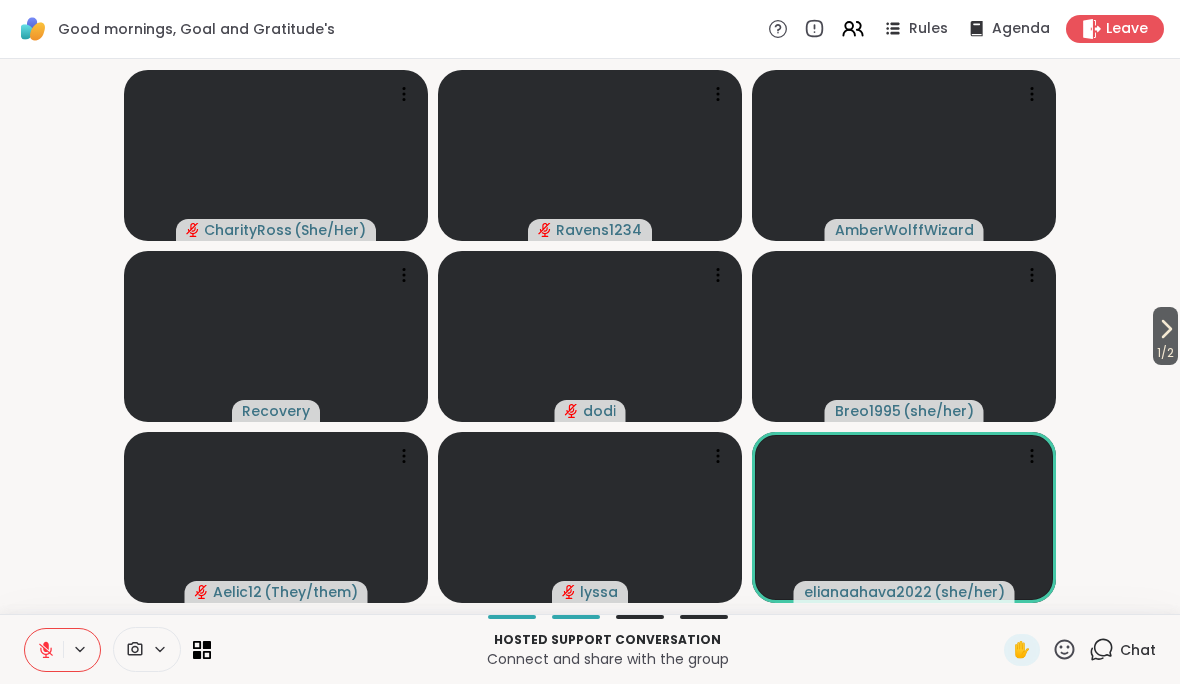 click 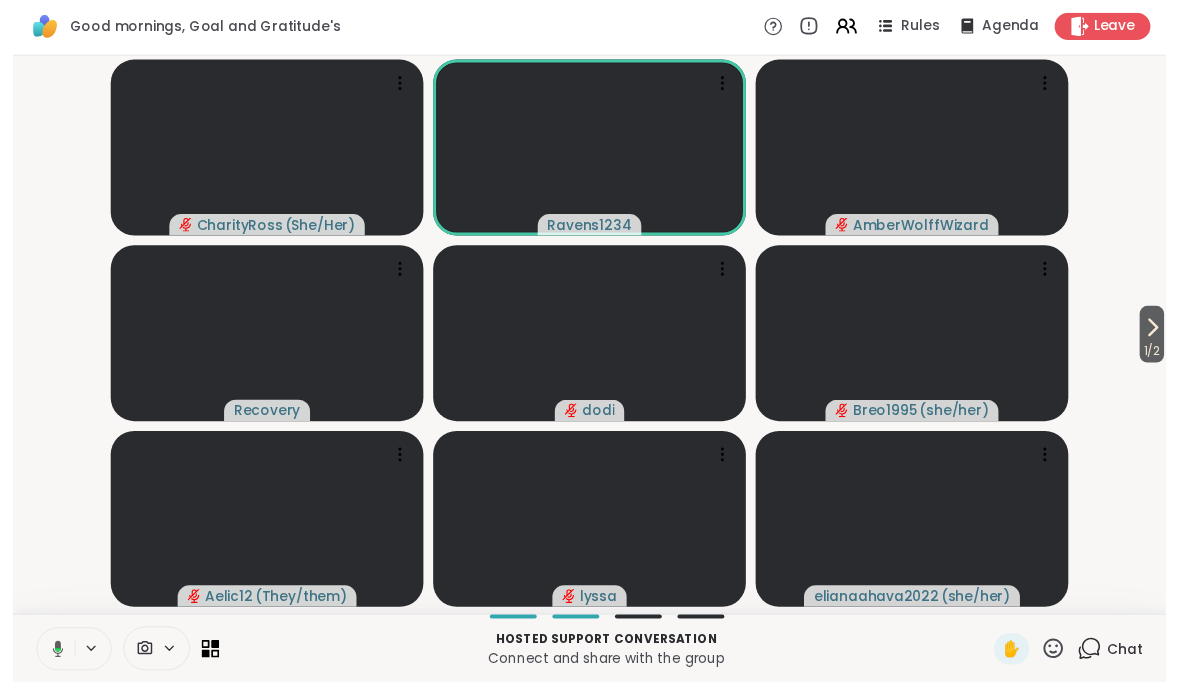 scroll, scrollTop: 0, scrollLeft: 0, axis: both 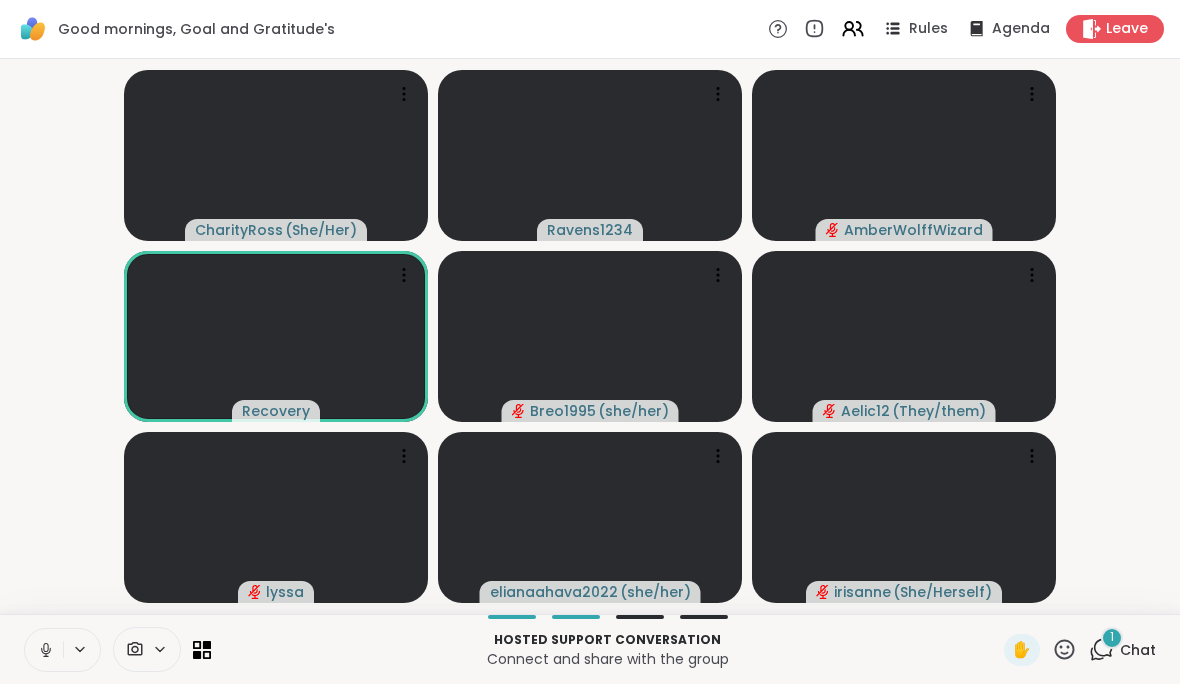 click on "1" at bounding box center (1112, 638) 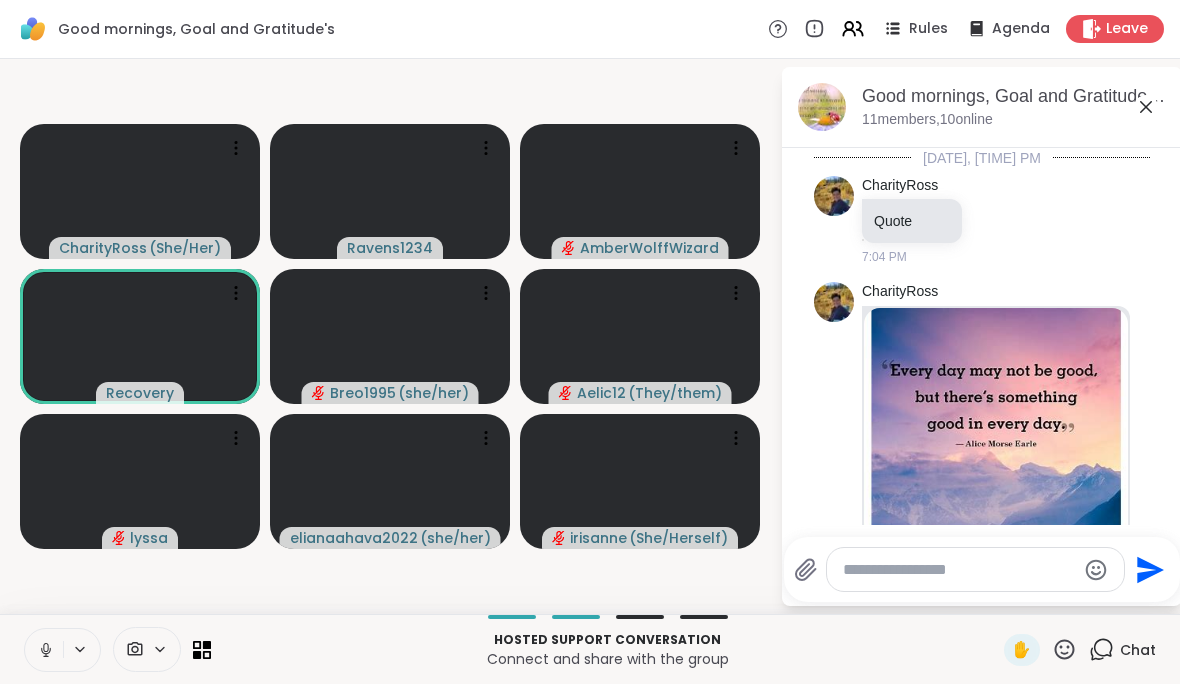 scroll, scrollTop: 2022, scrollLeft: 0, axis: vertical 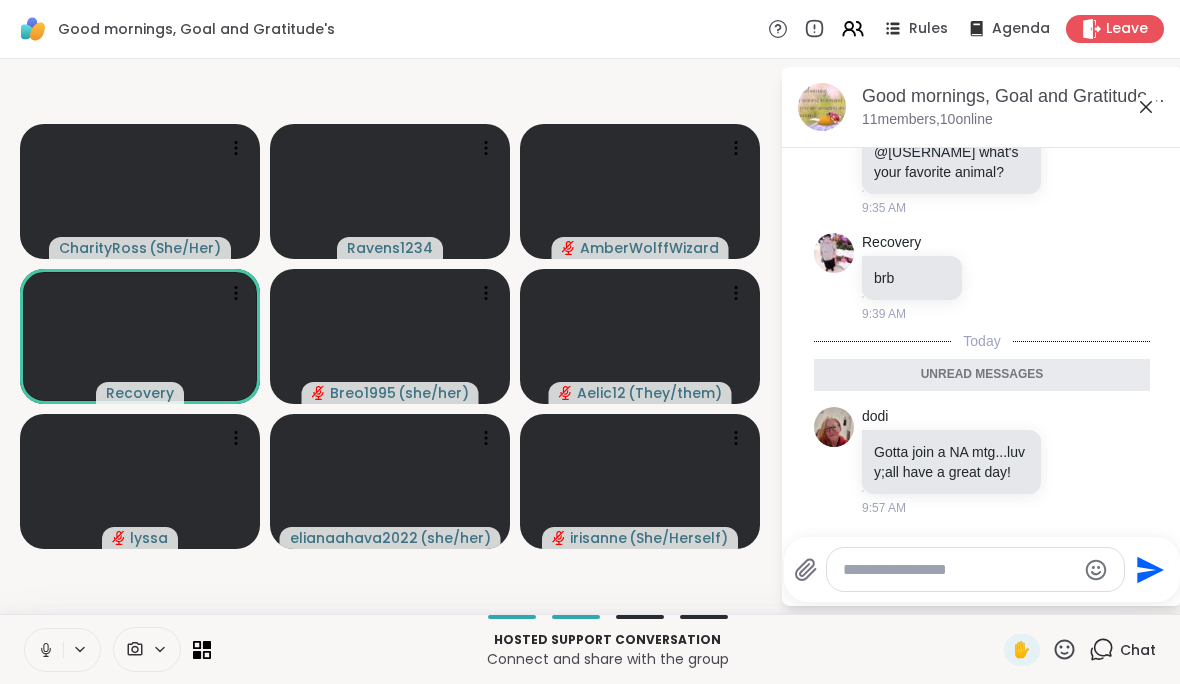 click at bounding box center [959, 570] 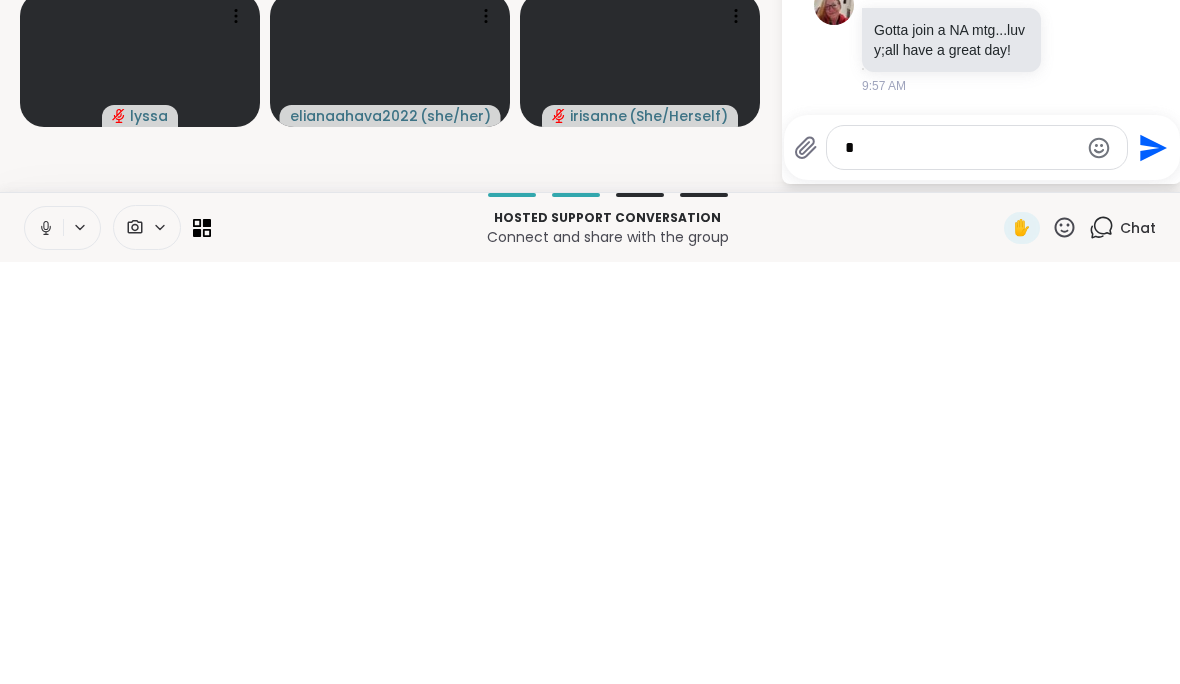 scroll, scrollTop: 0, scrollLeft: 0, axis: both 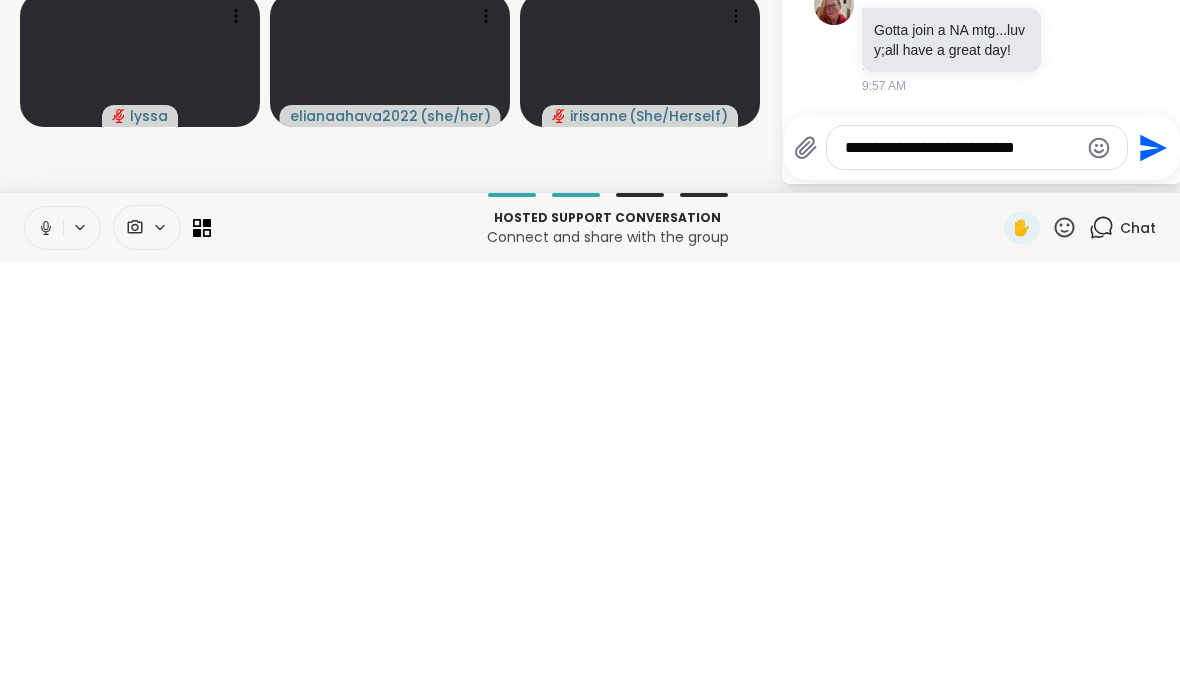 type on "**********" 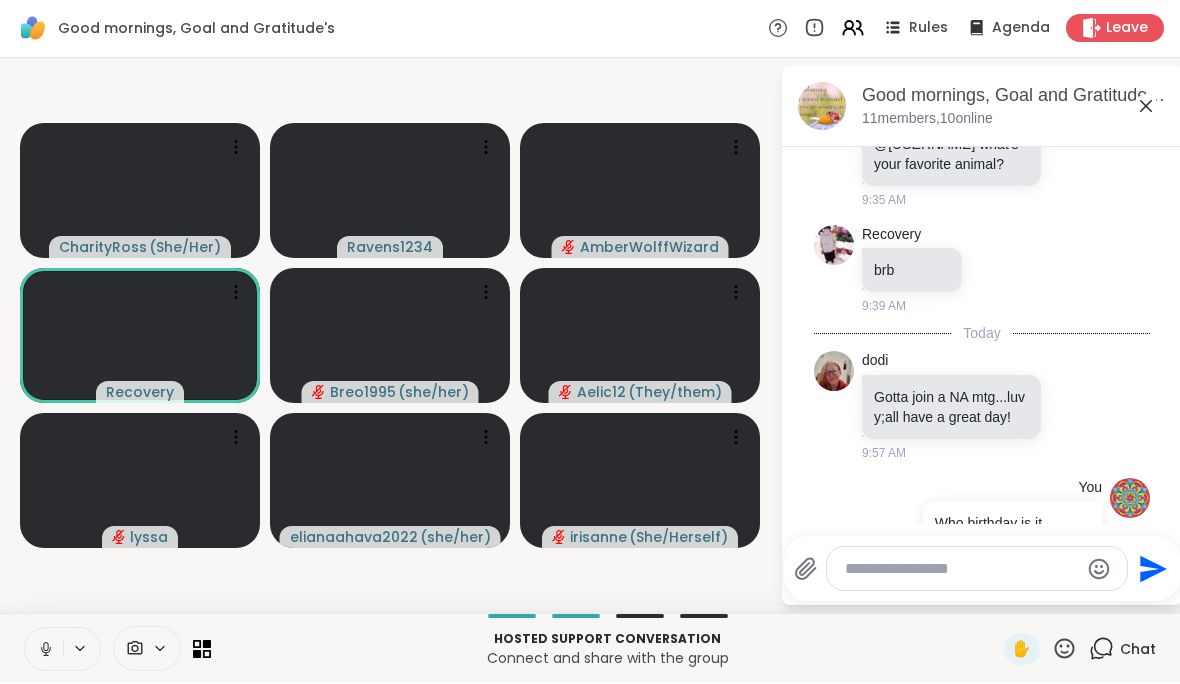scroll, scrollTop: 2101, scrollLeft: 0, axis: vertical 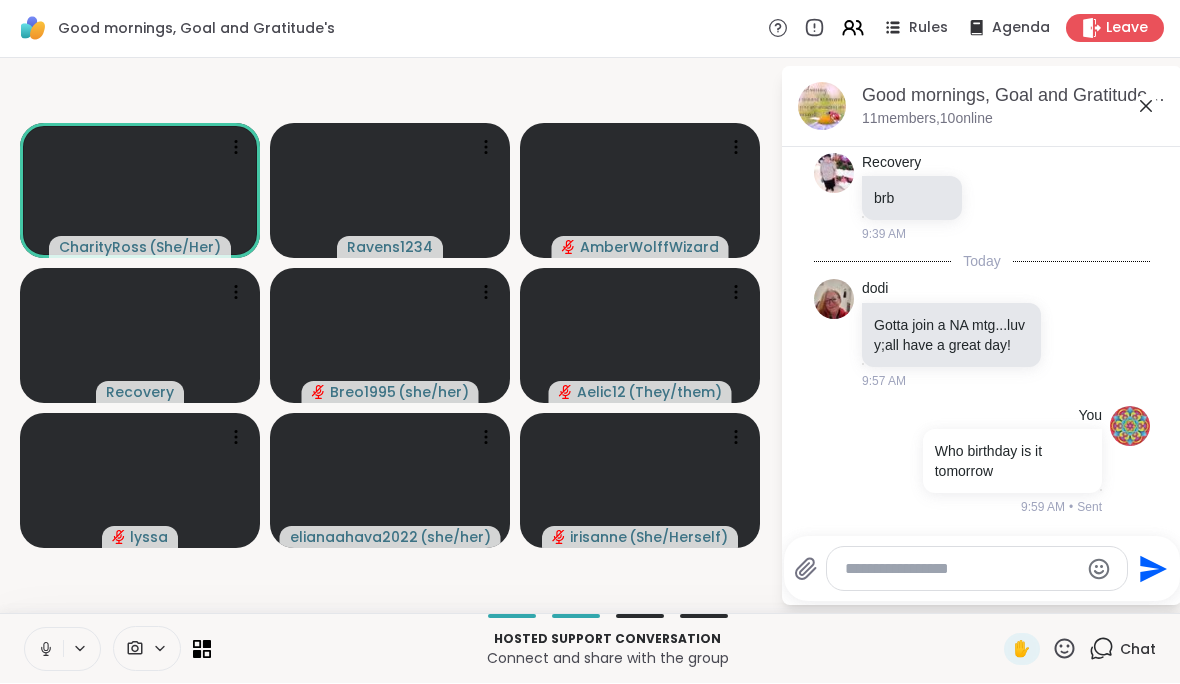 click 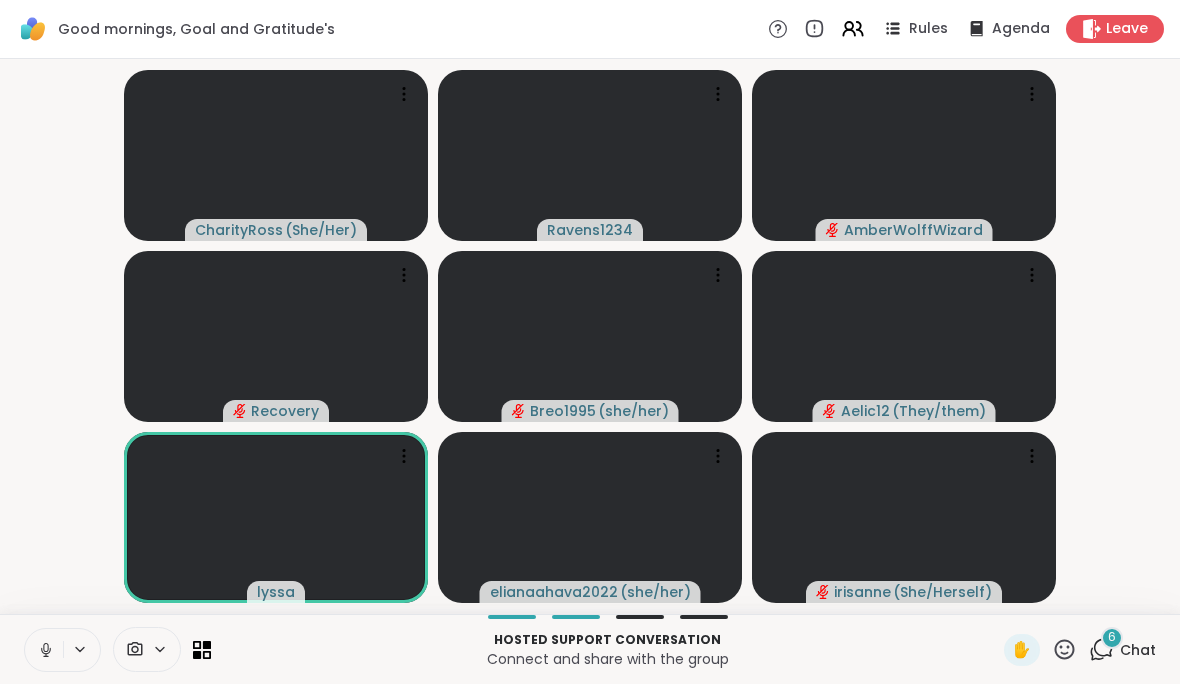 click on "6 Chat" at bounding box center [1122, 650] 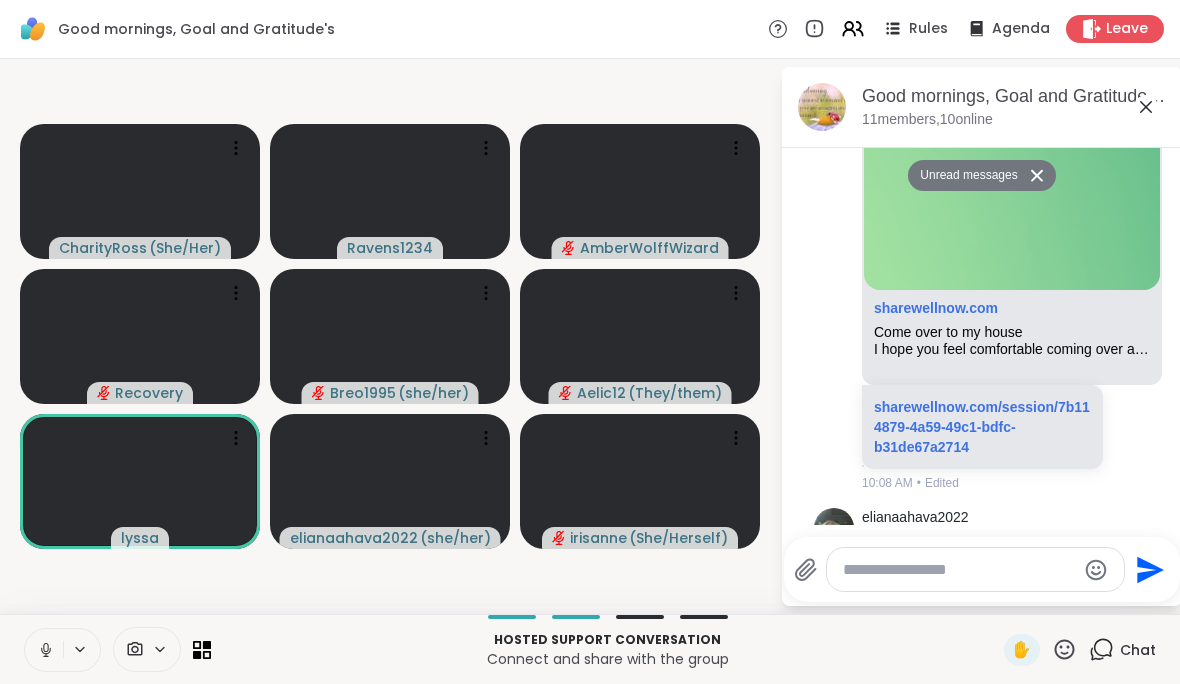 scroll, scrollTop: 3217, scrollLeft: 0, axis: vertical 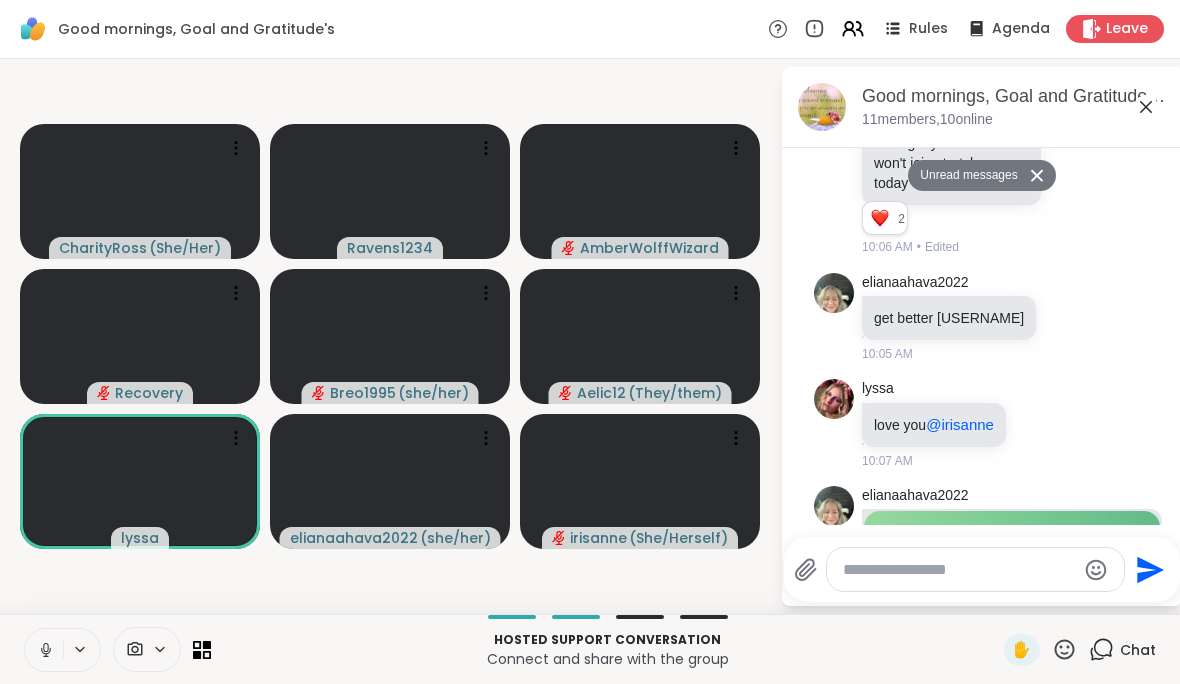 click on "Good mornings, Goal and Gratitude's , Aug 03" at bounding box center [1014, 96] 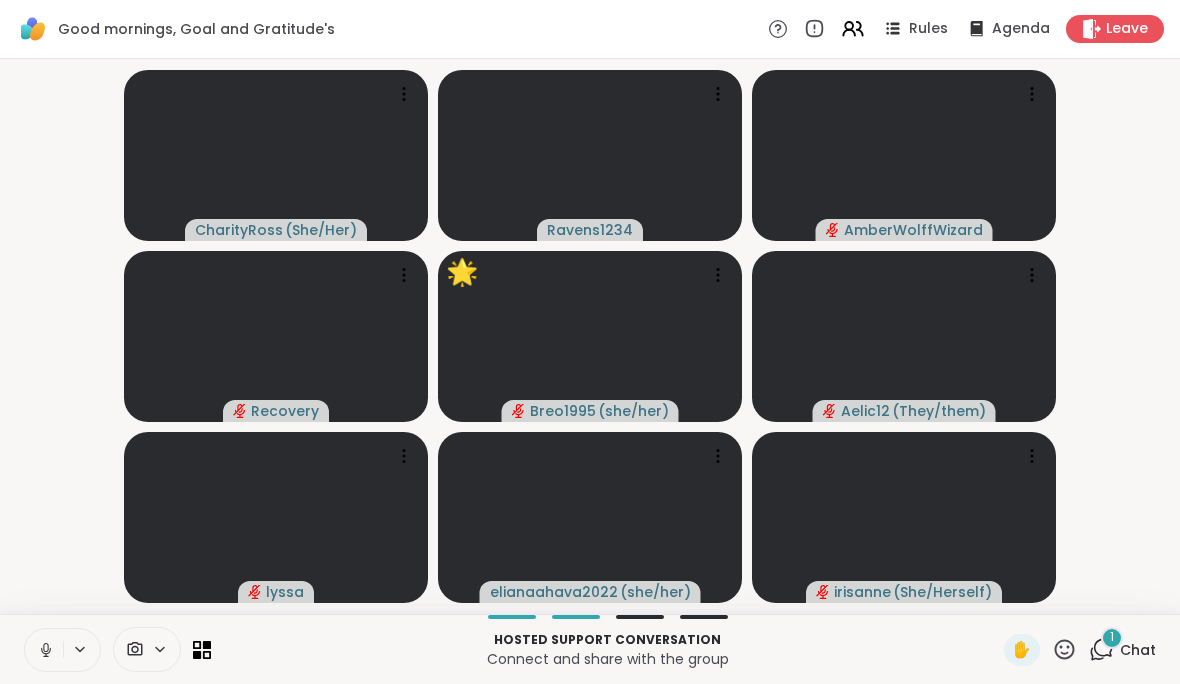 click 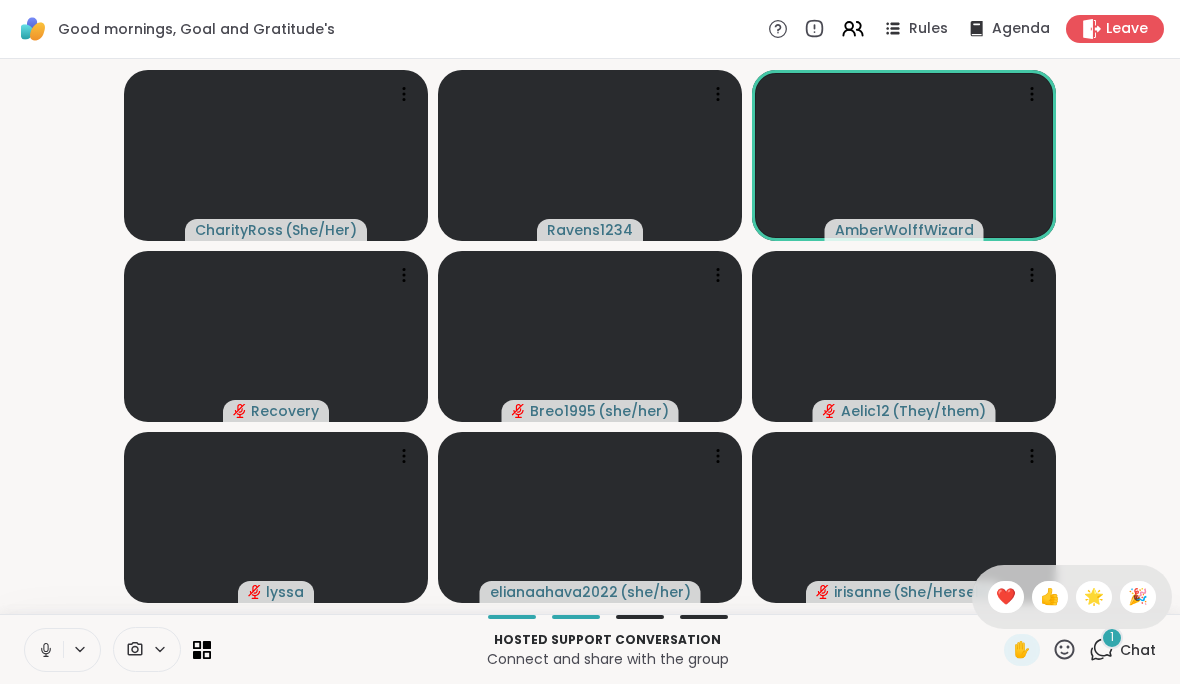 click on "❤️" at bounding box center (1006, 597) 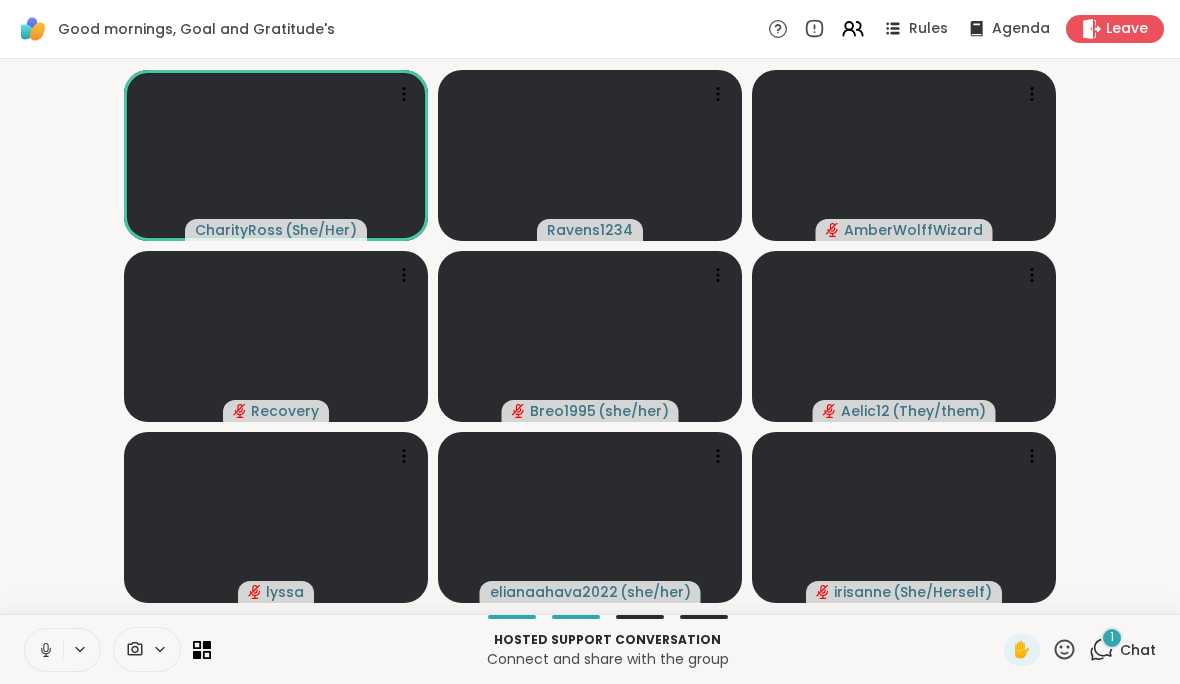 click on "CharityRoss ( She/Her ) Ravens1234 AmberWolffWizard Recovery Breo1995 ( she/her ) Aelic12 ( They/them ) lyssa elianaahava2022 ( she/her ) irisanne ( She/Herself )" at bounding box center (590, 336) 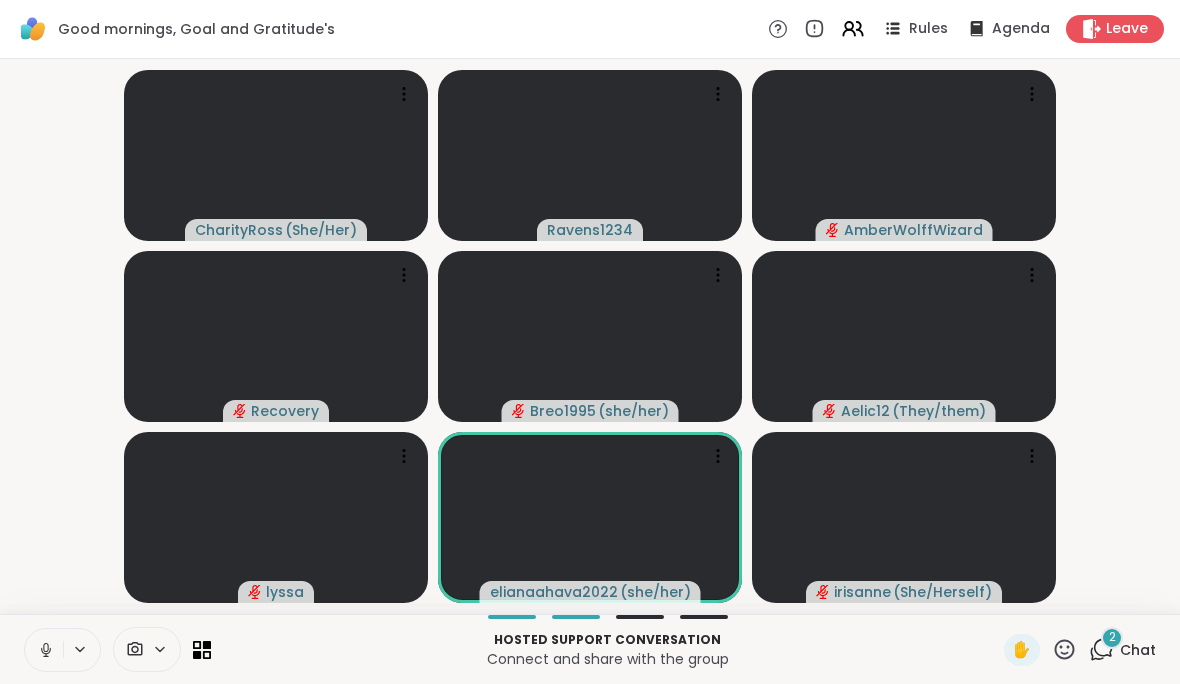 click on "CharityRoss ( She/Her ) Ravens1234 AmberWolffWizard Recovery Breo1995 ( she/her ) Aelic12 ( They/them ) lyssa elianaahava2022 ( she/her ) irisanne ( She/Herself )" at bounding box center [590, 336] 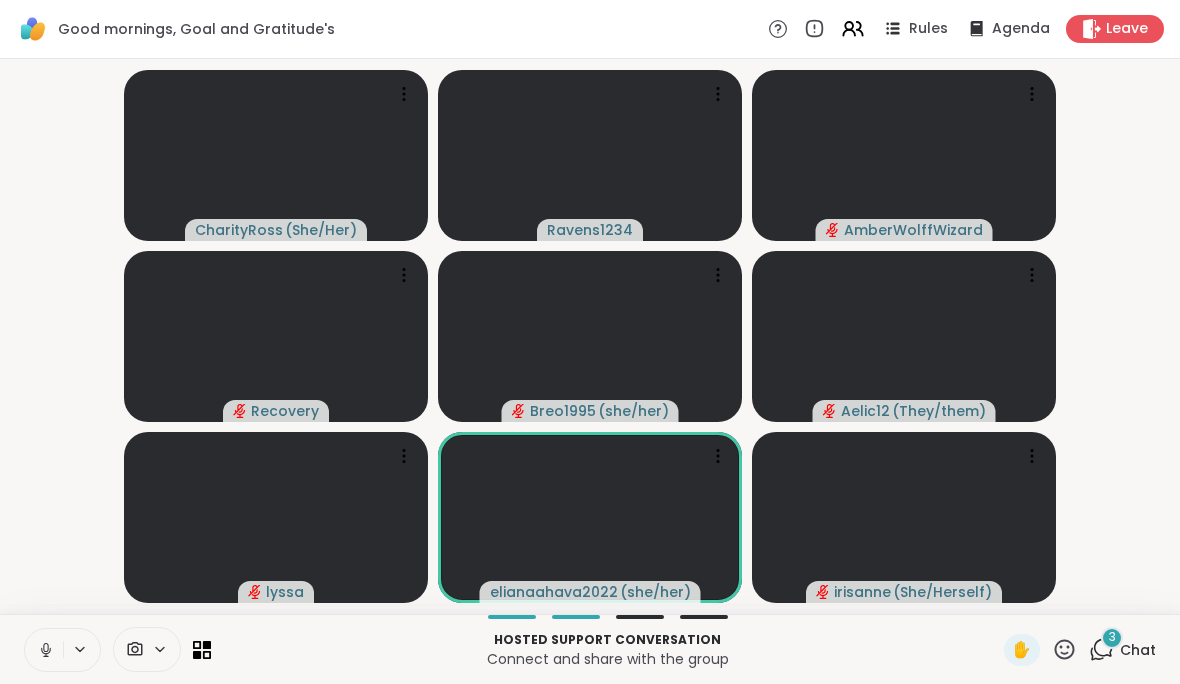 click on "Chat" at bounding box center [1138, 650] 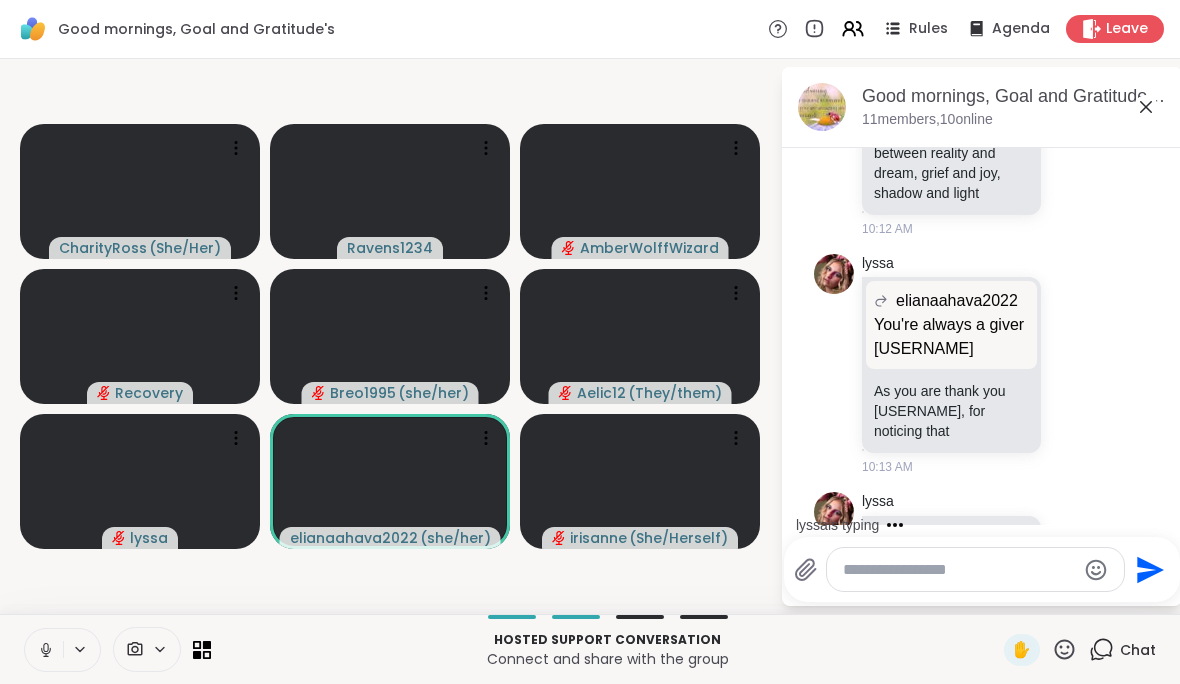 scroll, scrollTop: 4305, scrollLeft: 0, axis: vertical 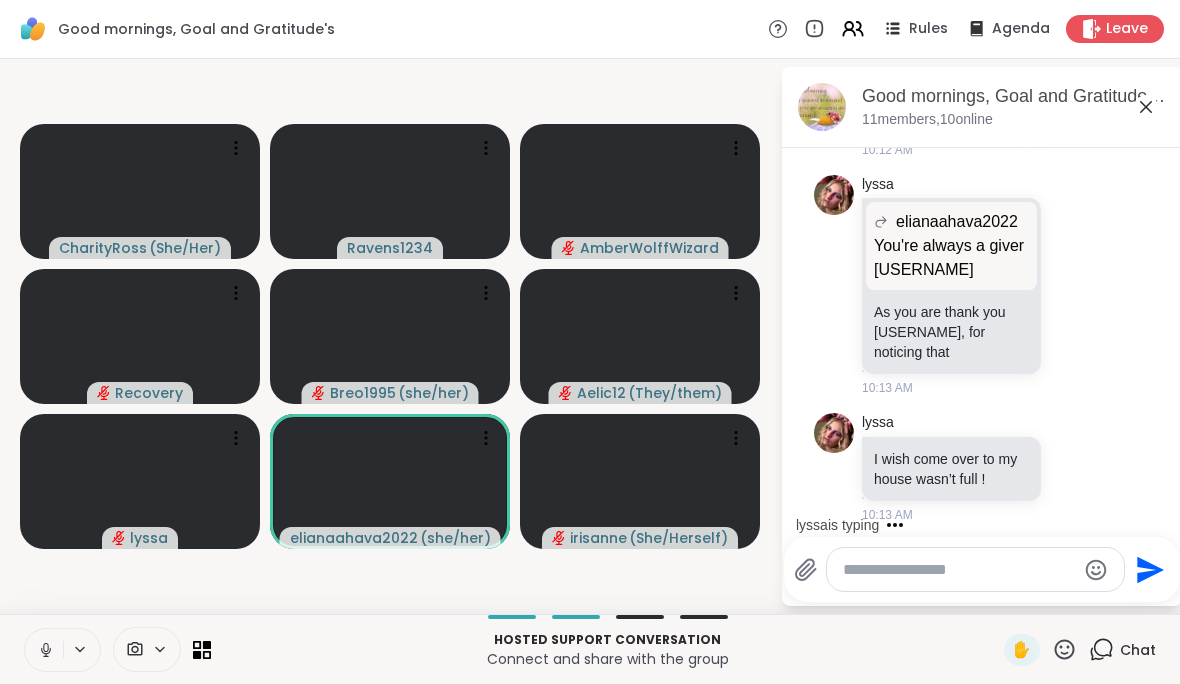 click on "Good mornings, Goal and Gratitude's , Aug 03" at bounding box center [1014, 96] 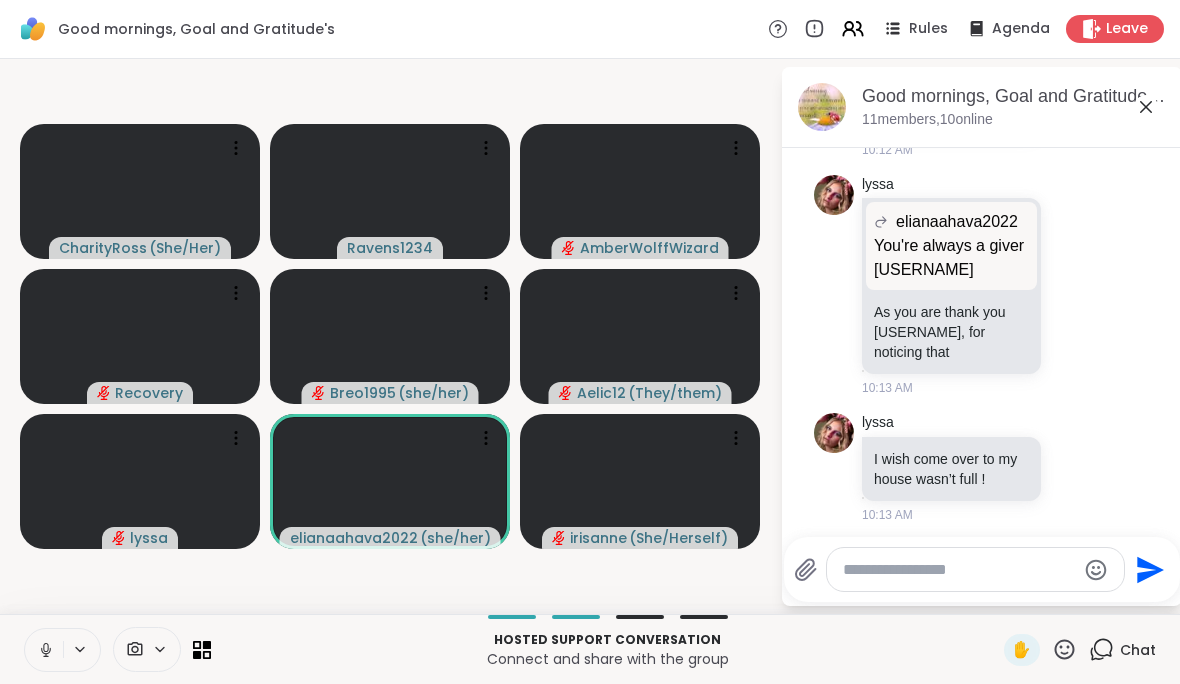 click on "Good mornings, Goal and Gratitude's , Aug 03" at bounding box center (1014, 96) 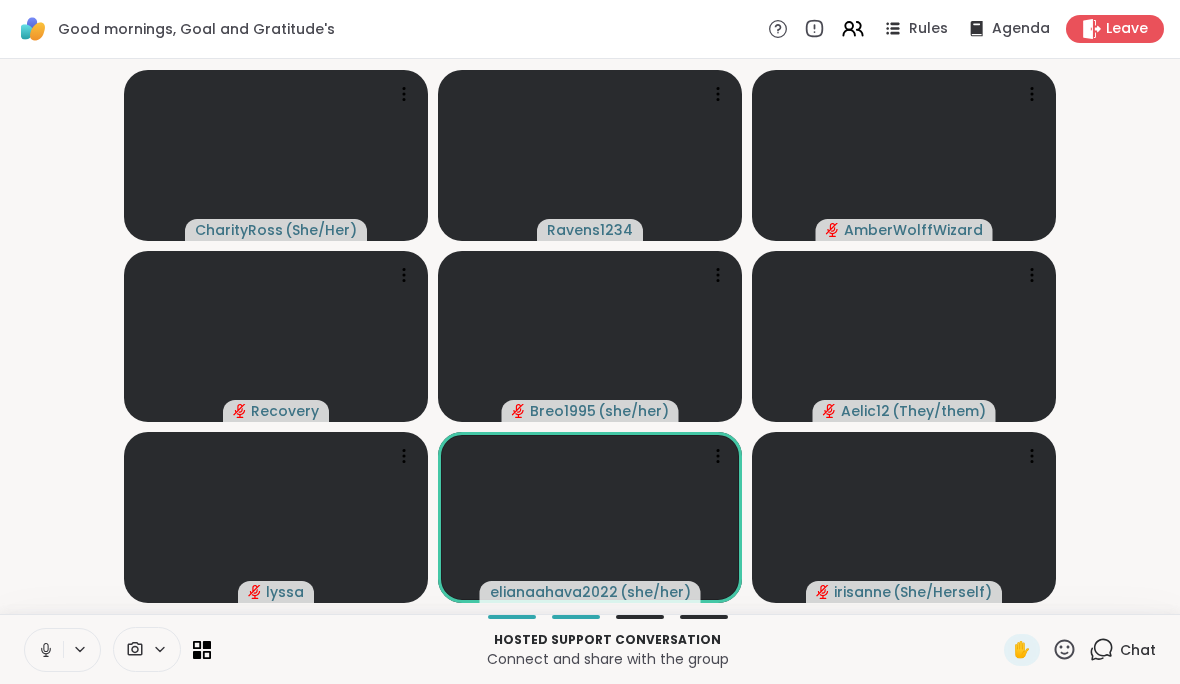 click on "CharityRoss ( She/Her ) Ravens1234 AmberWolffWizard Recovery Breo1995 ( she/her ) Aelic12 ( They/them ) lyssa elianaahava2022 ( she/her ) irisanne ( She/Herself )" at bounding box center [590, 336] 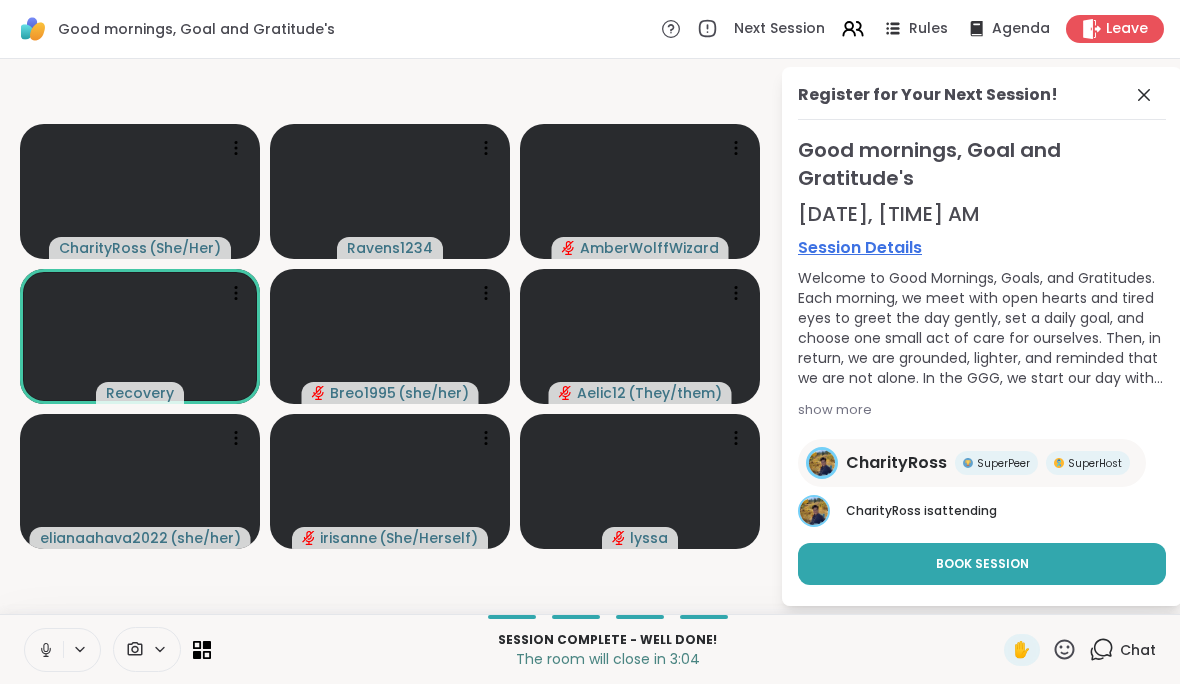 click 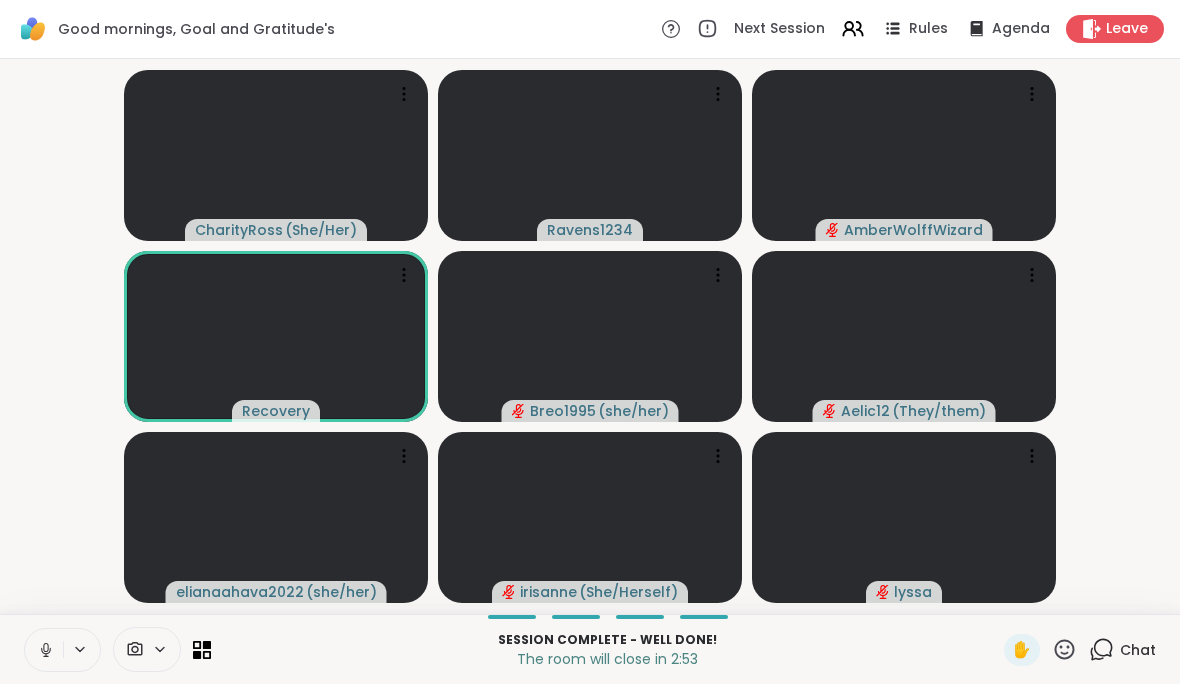 click on "Leave" at bounding box center (1127, 29) 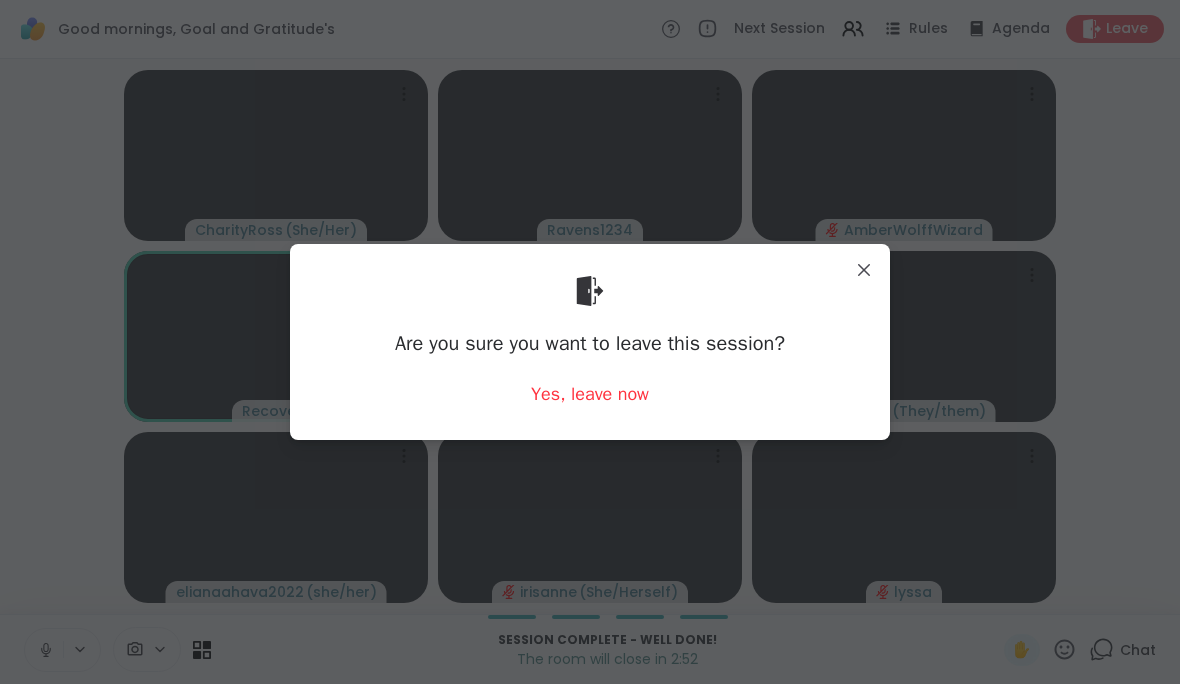 click on "Yes, leave now" at bounding box center [590, 394] 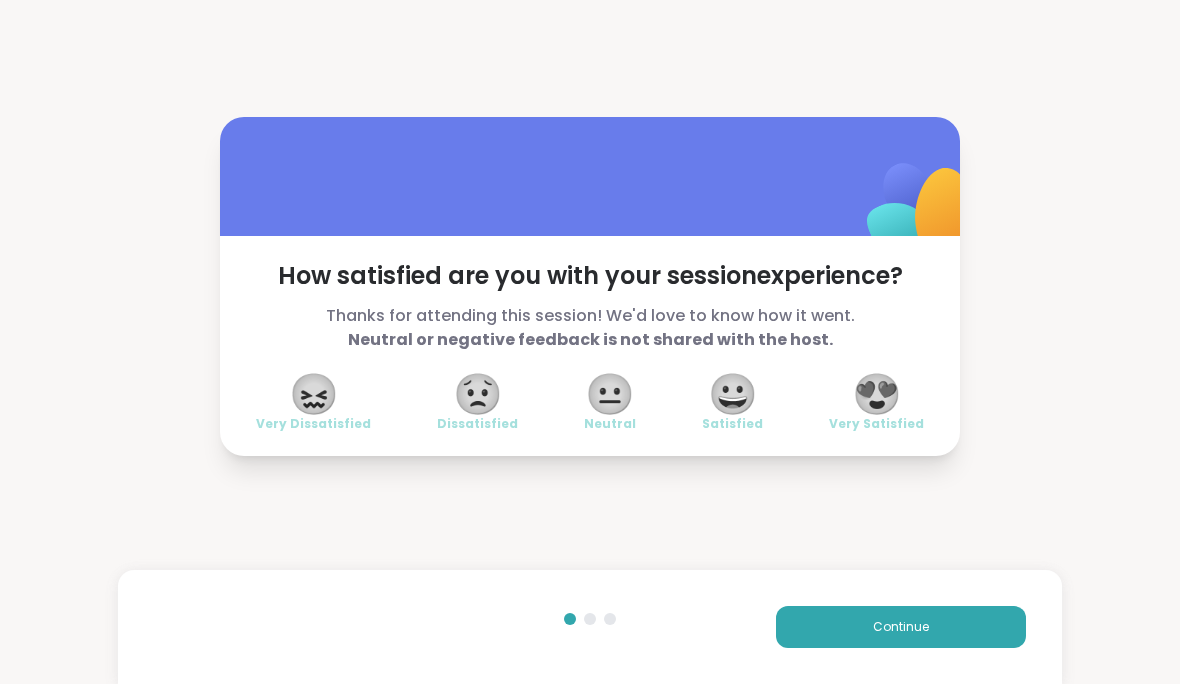 click on "😍" at bounding box center [877, 394] 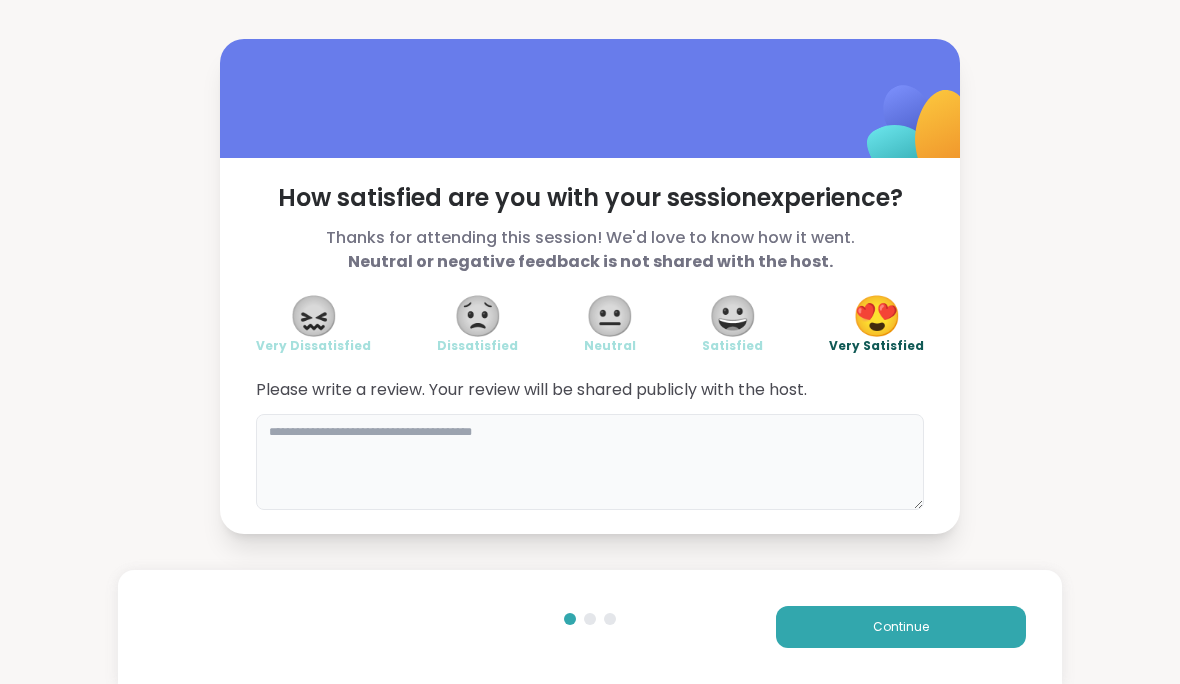 click at bounding box center [590, 462] 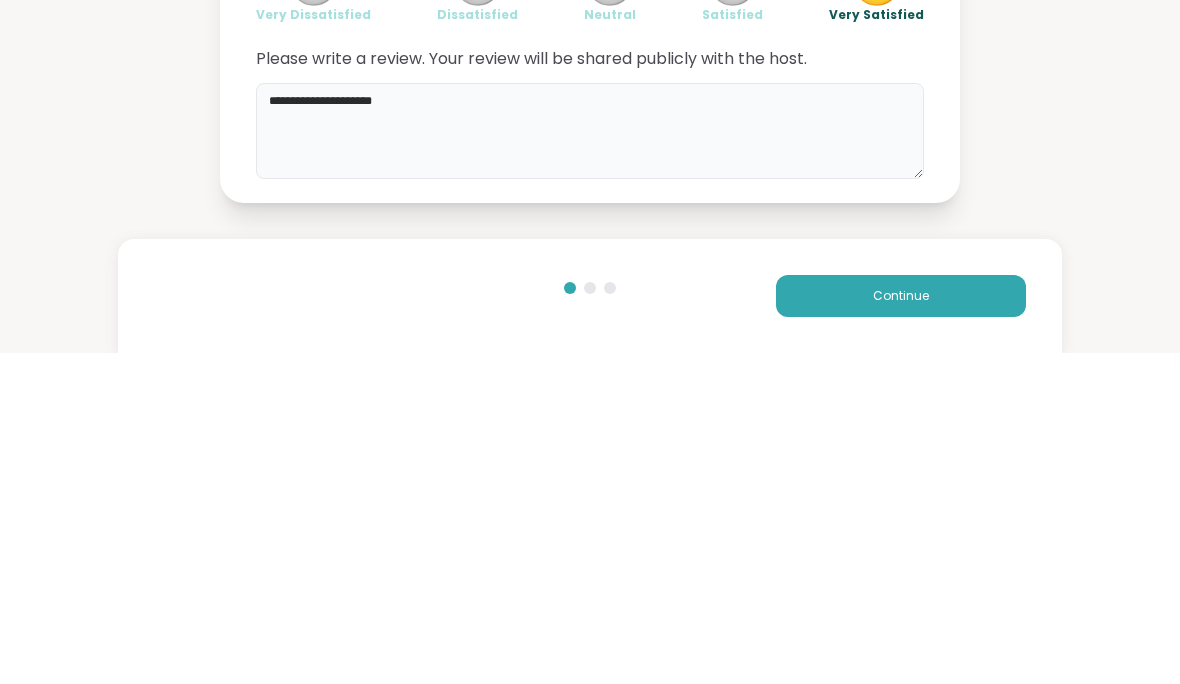 type on "**********" 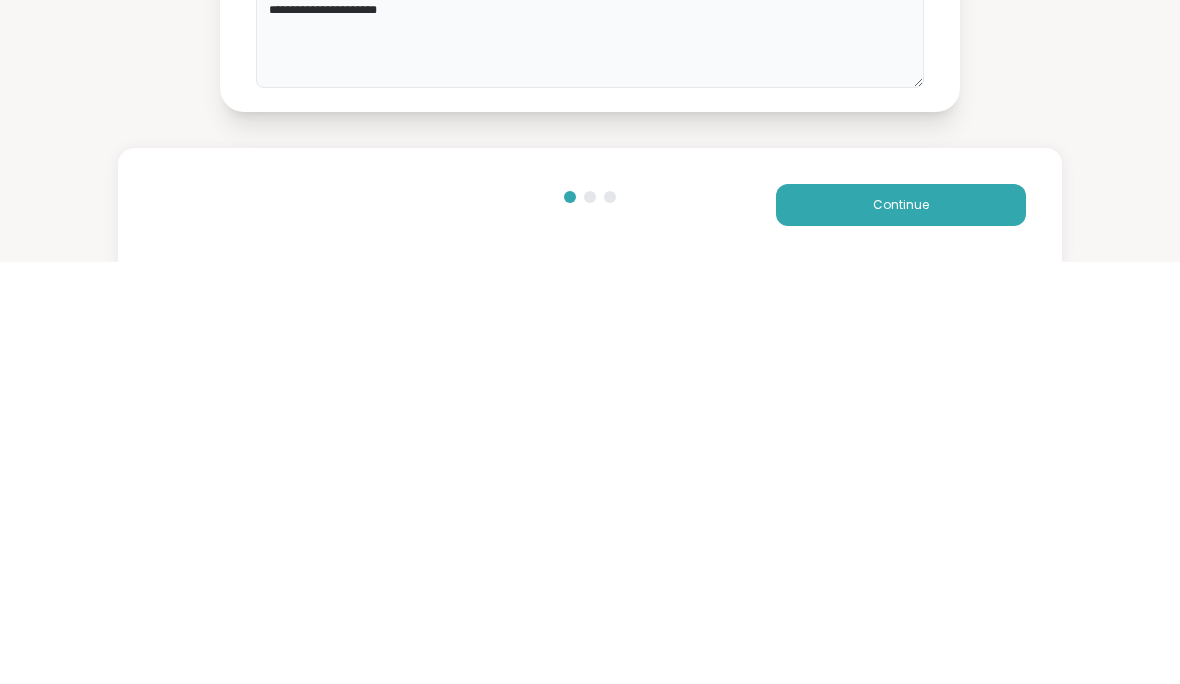 scroll, scrollTop: 1, scrollLeft: 0, axis: vertical 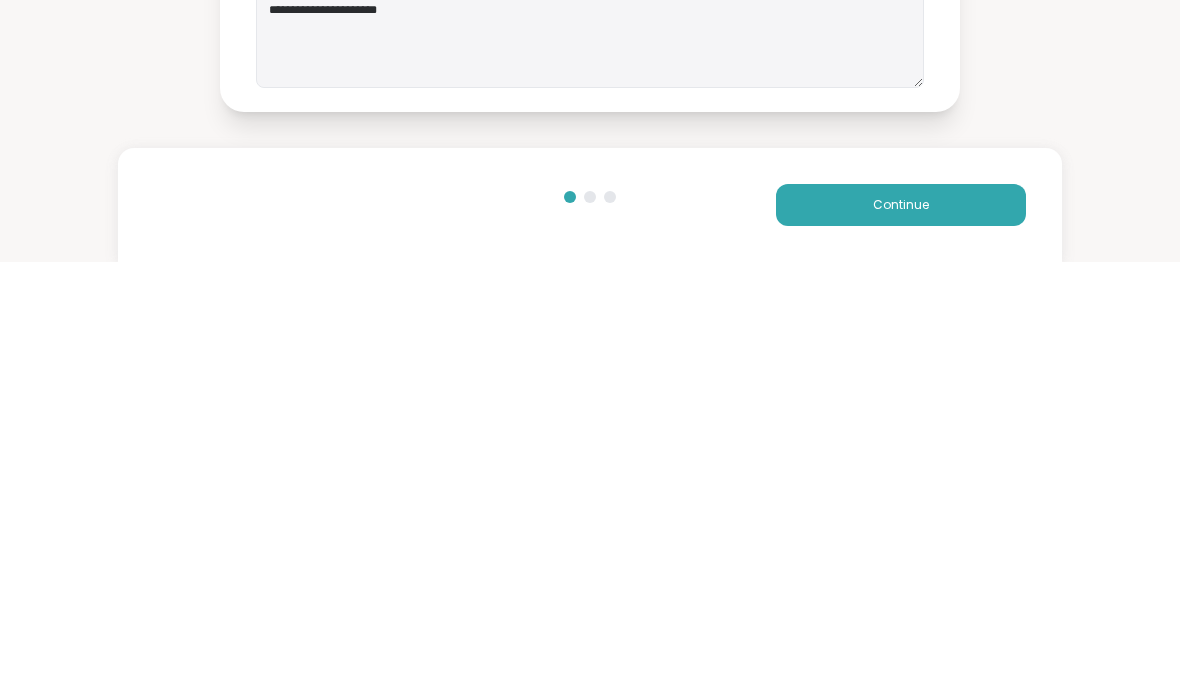 click on "Continue" at bounding box center [901, 627] 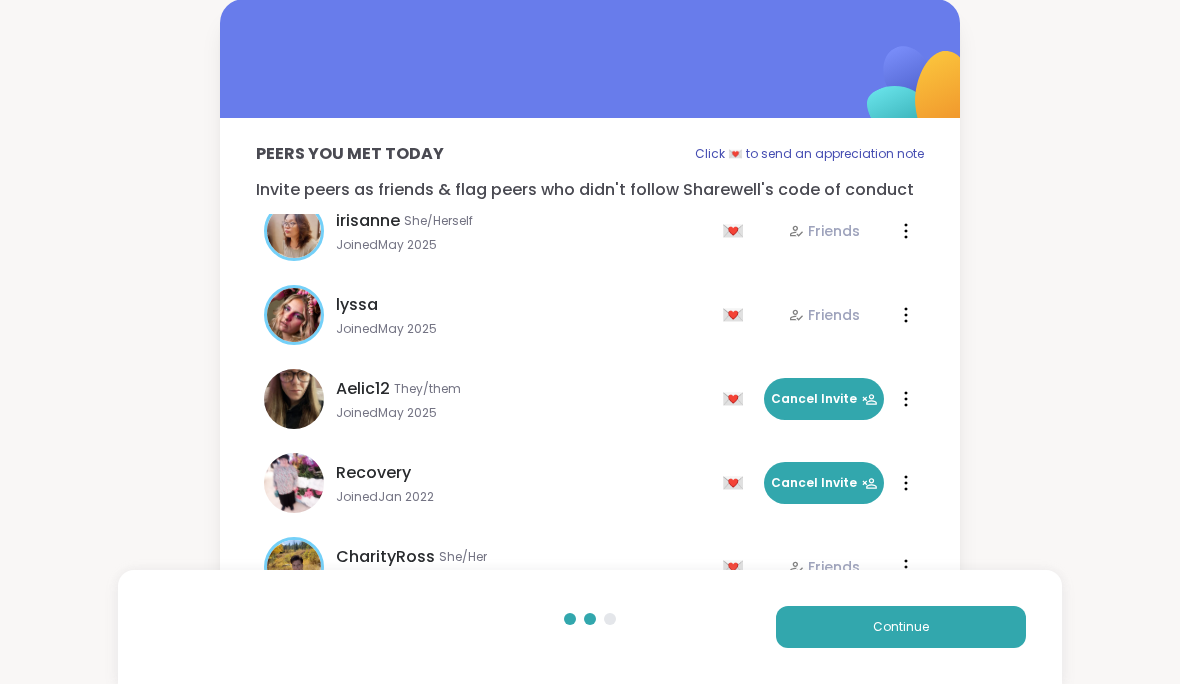 scroll, scrollTop: 362, scrollLeft: 0, axis: vertical 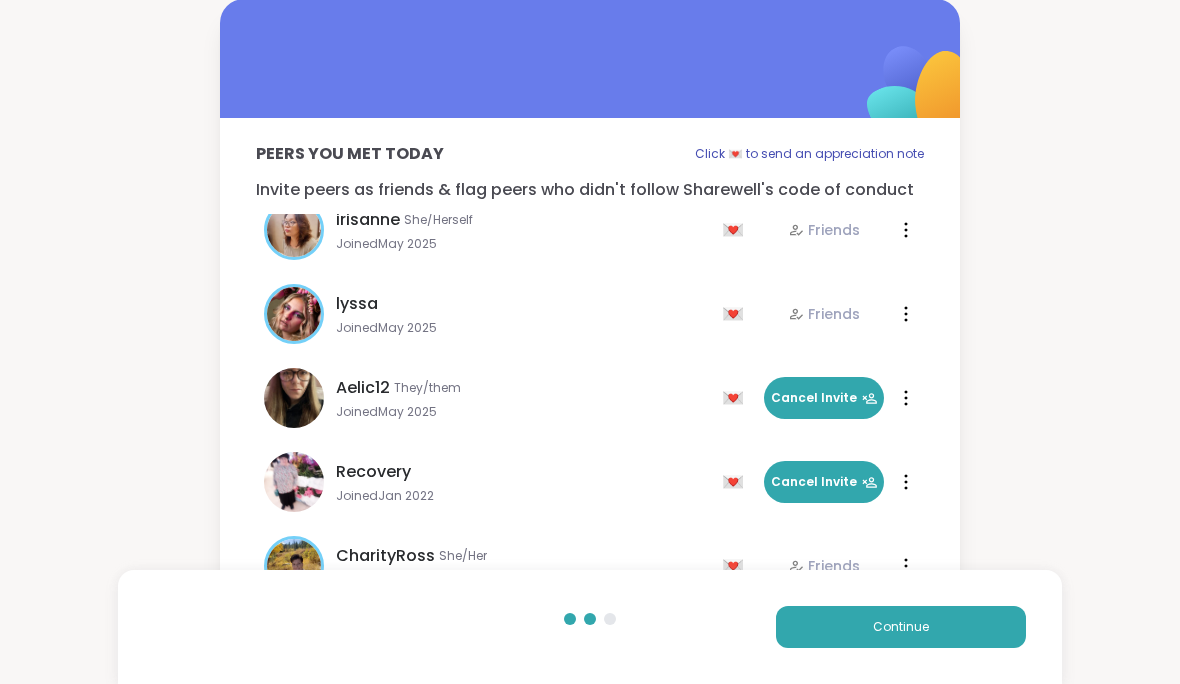 click on "Cancel Invite" at bounding box center (824, 398) 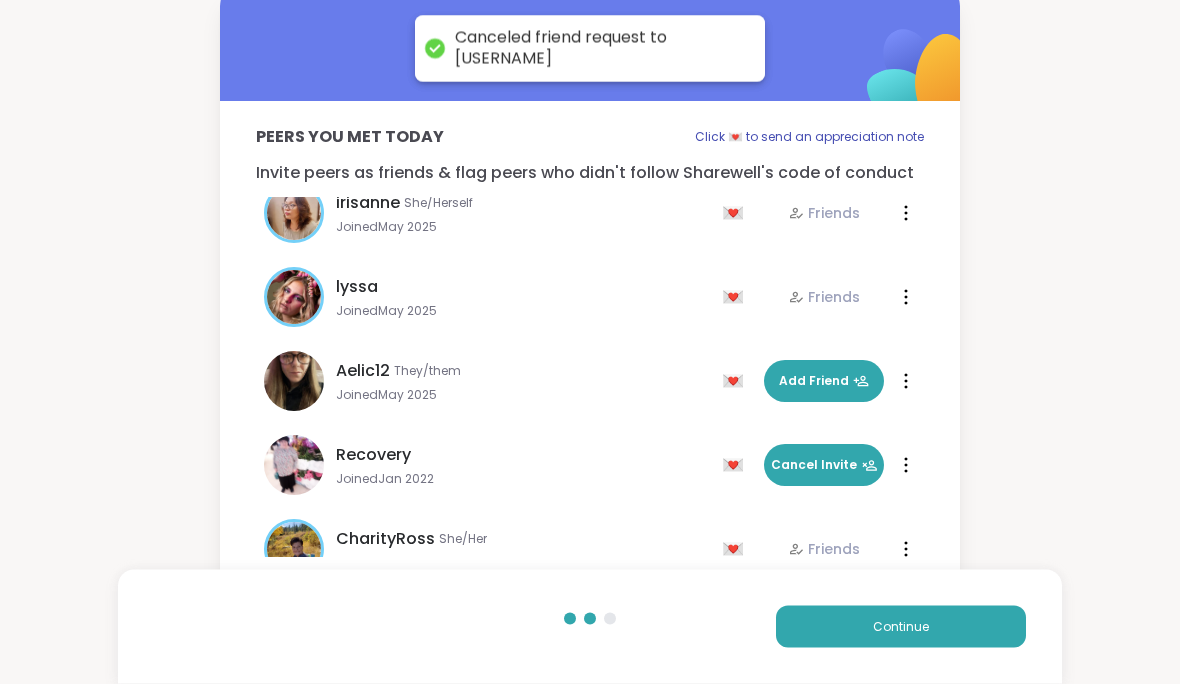 scroll, scrollTop: 43, scrollLeft: 0, axis: vertical 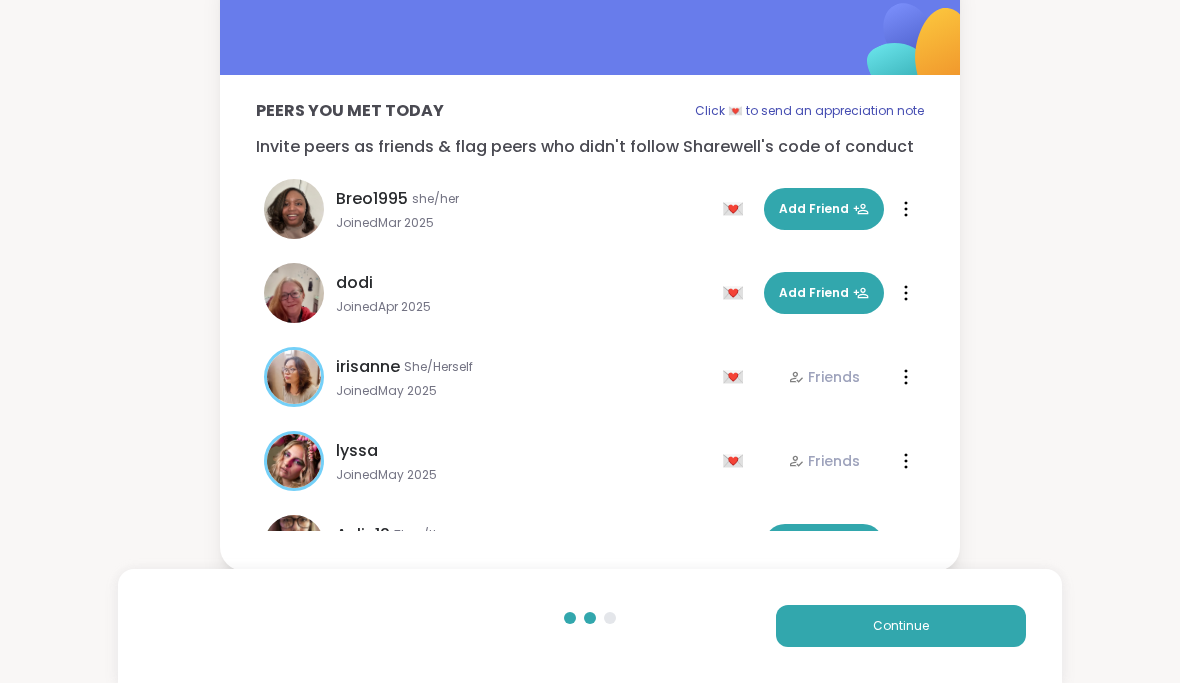 click on "Add Friend" at bounding box center [824, 294] 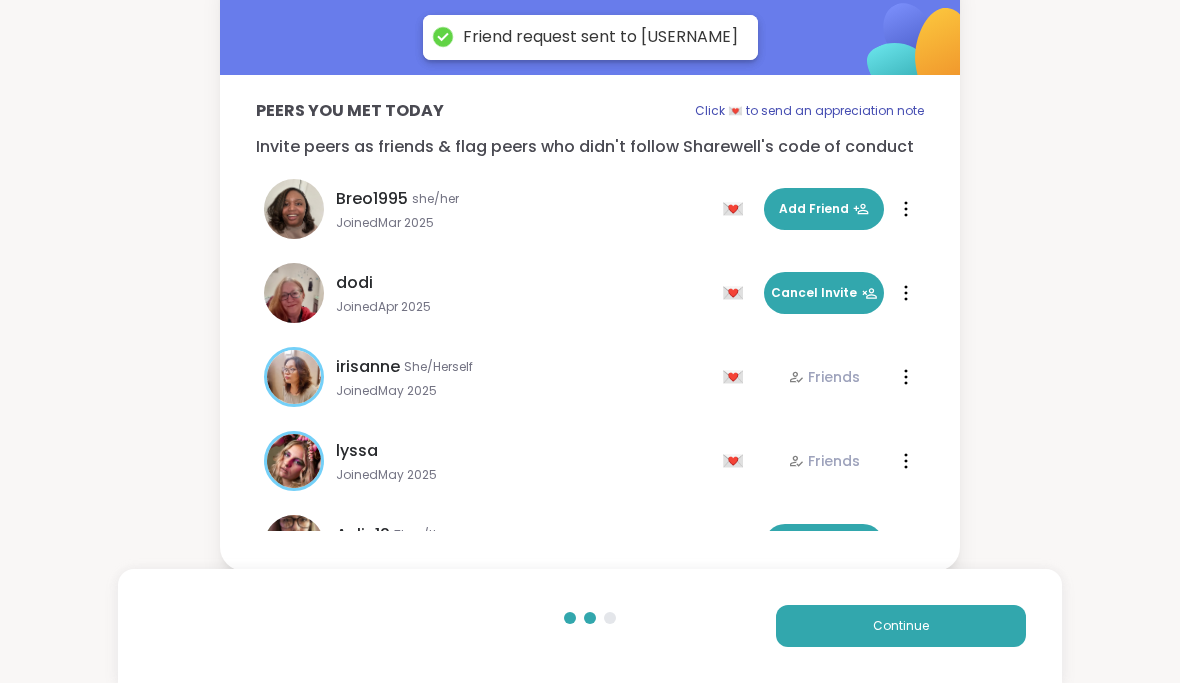 click on "Add Friend" at bounding box center (824, 210) 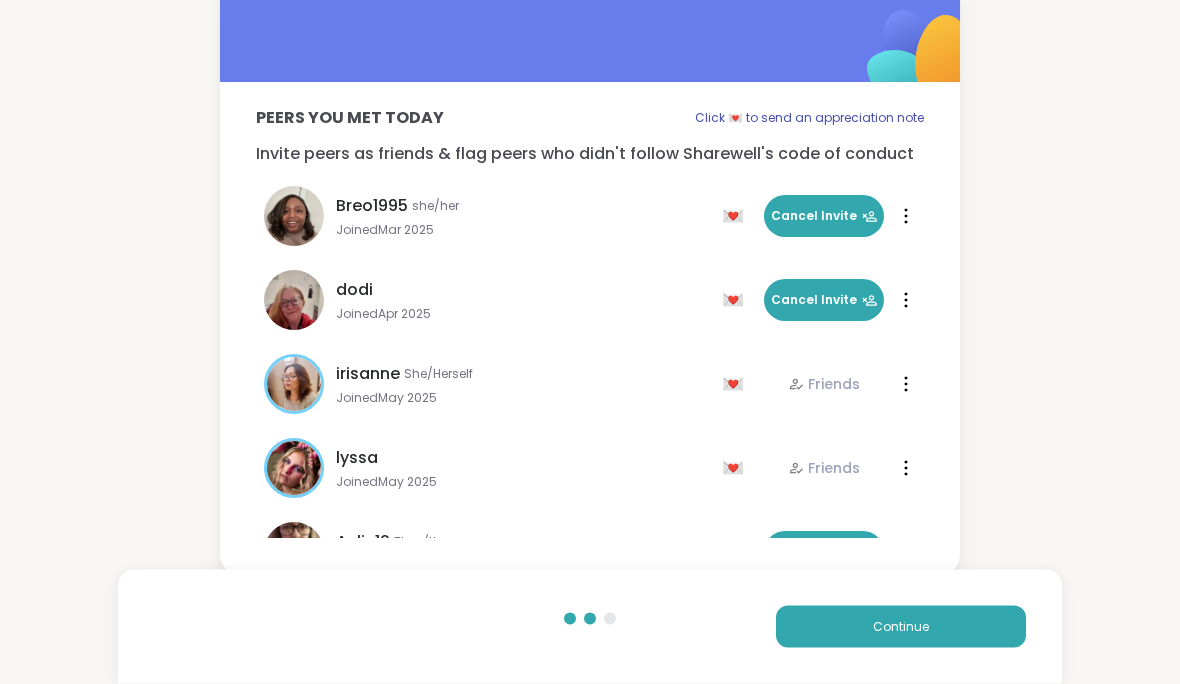 scroll, scrollTop: 43, scrollLeft: 0, axis: vertical 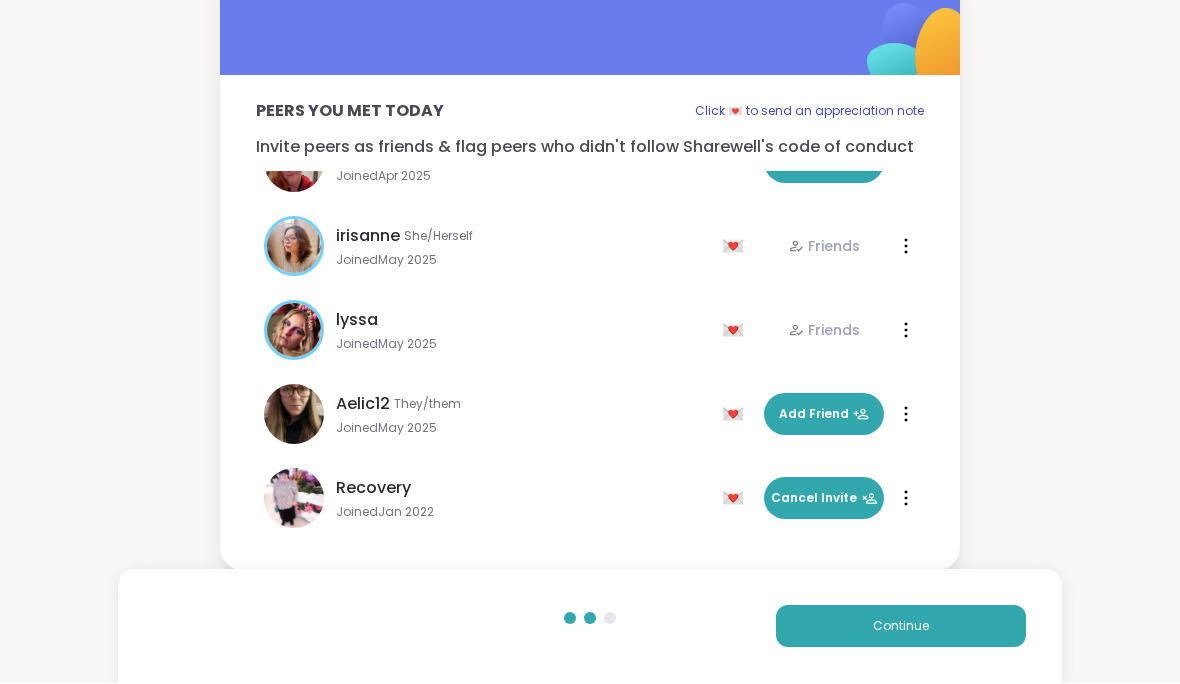 click on "Add Friend" at bounding box center [824, 415] 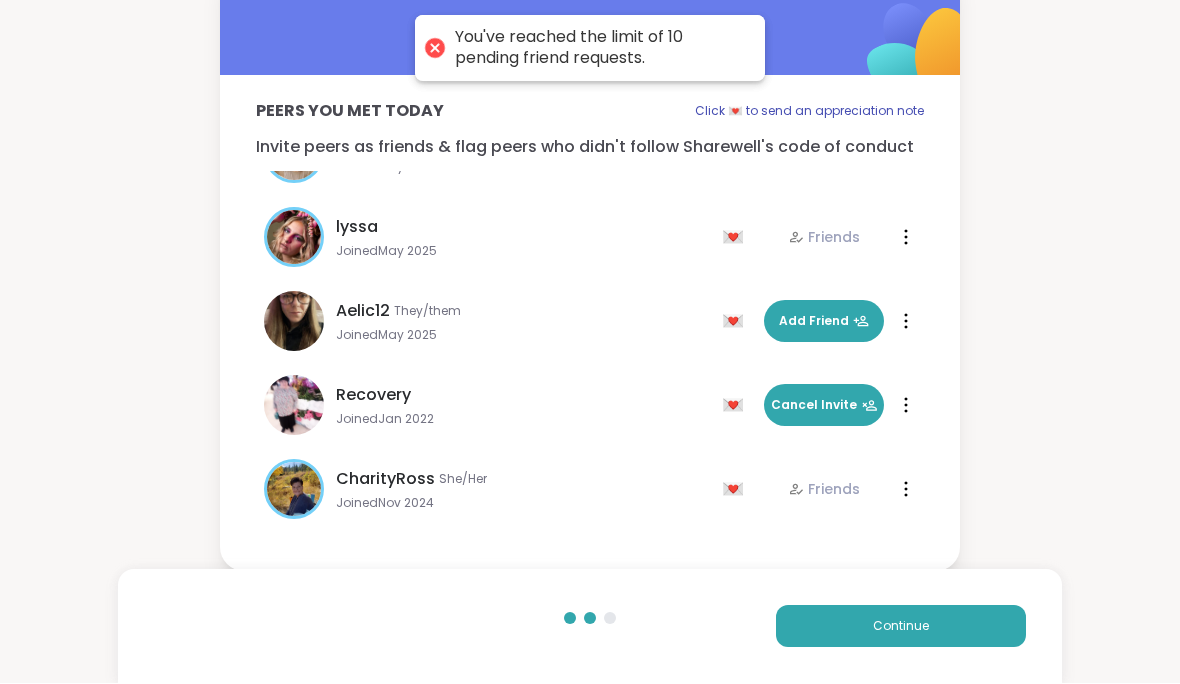 scroll, scrollTop: 396, scrollLeft: 0, axis: vertical 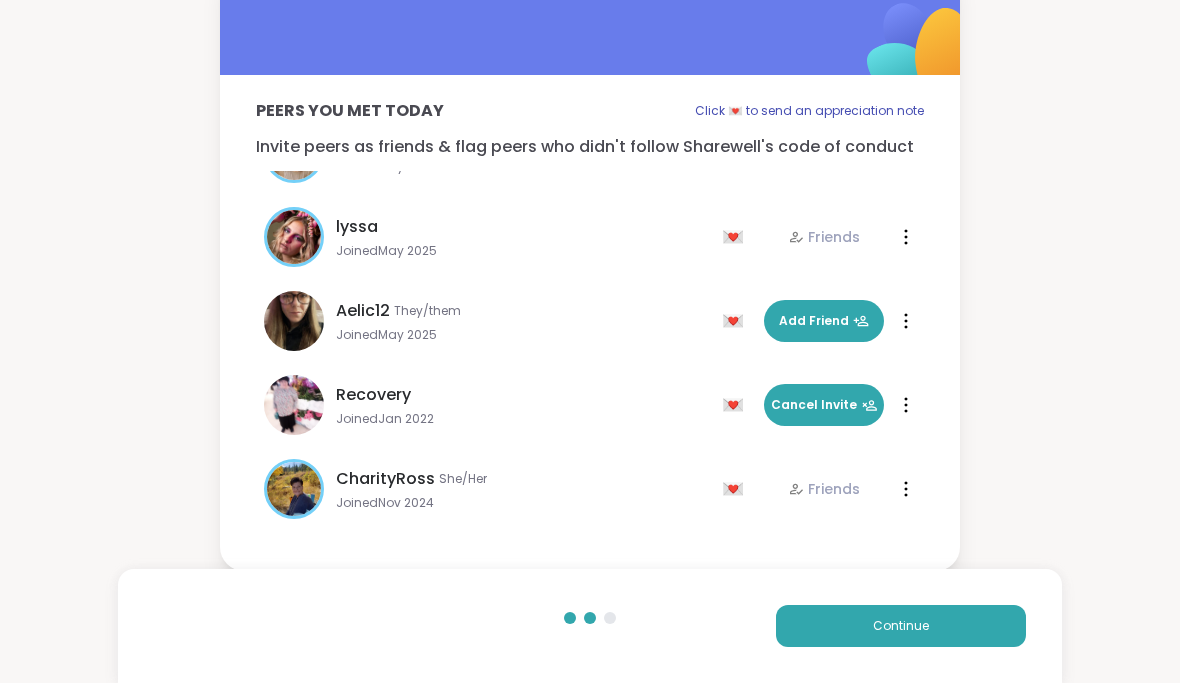 click on "Continue" at bounding box center (901, 627) 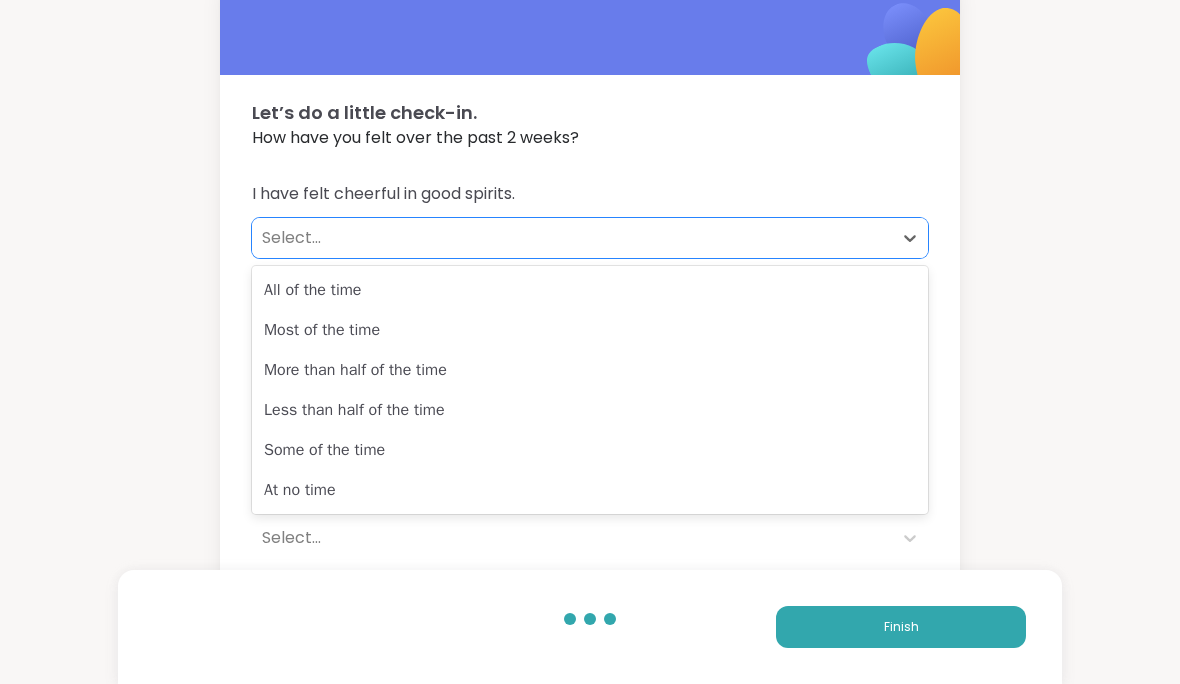 click on "All of the time" at bounding box center [590, 290] 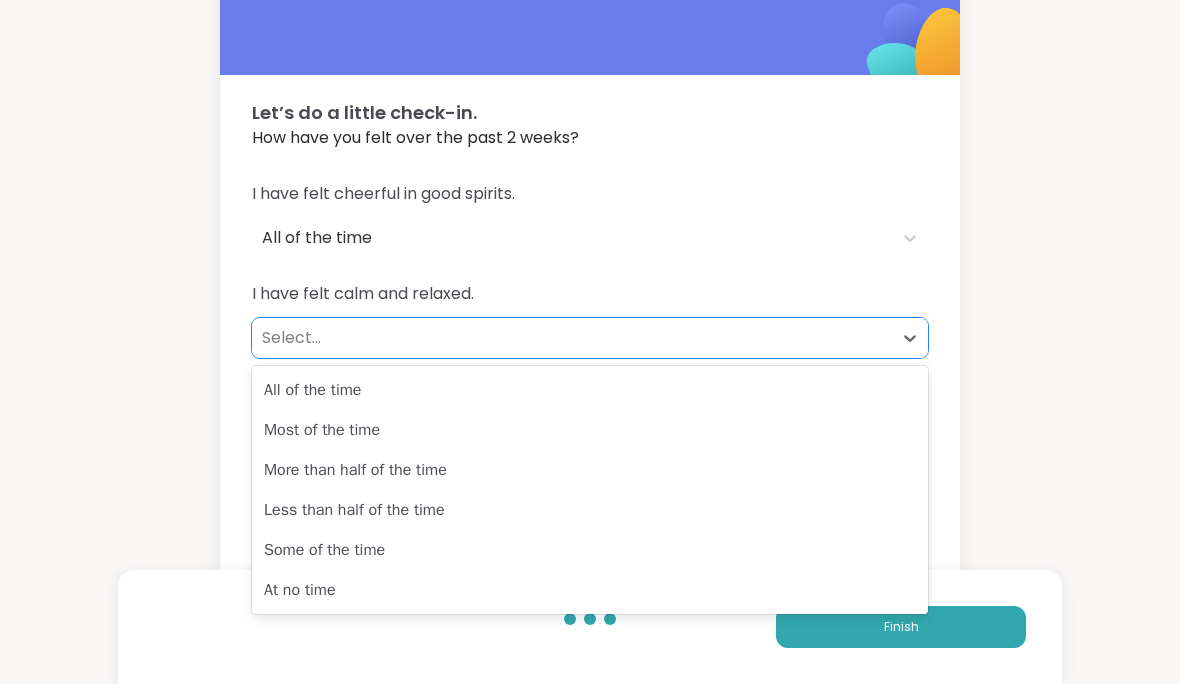 click on "Most of the time" at bounding box center [590, 430] 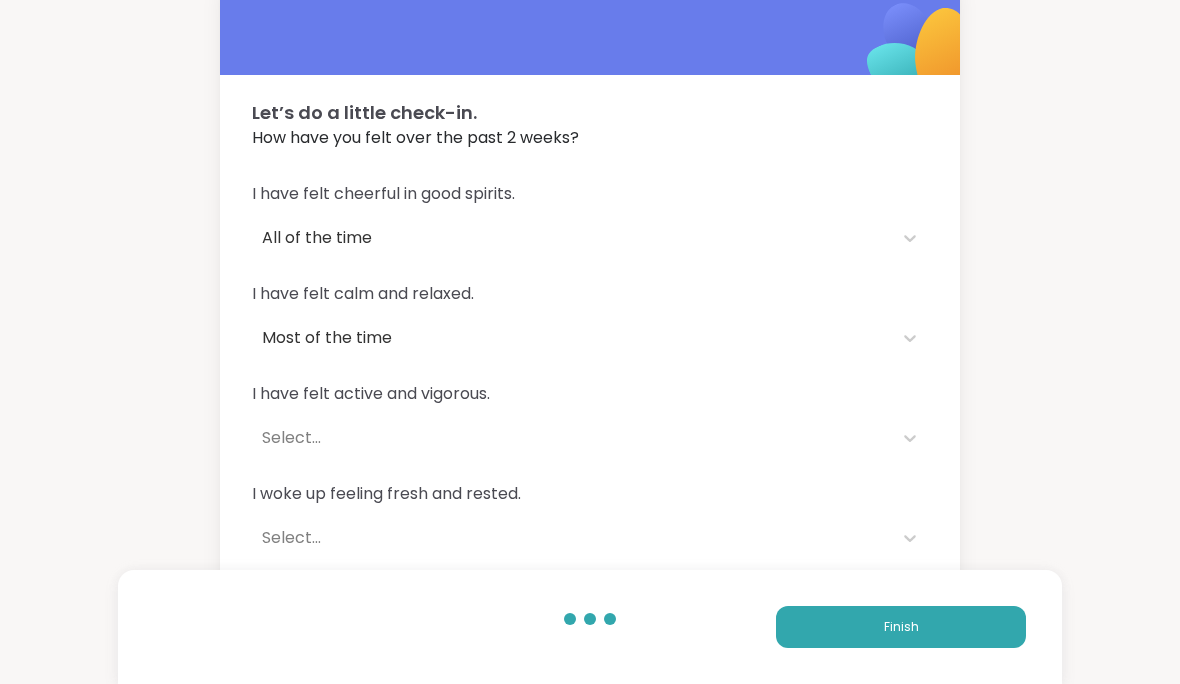 click on "I have felt cheerful in good spirits. All of the time I have felt calm and relaxed. Most of the time I have felt active and vigorous. Select... I woke up feeling fresh and rested. Select... My daily life has been filled with things that interest me. Select..." at bounding box center [590, 420] 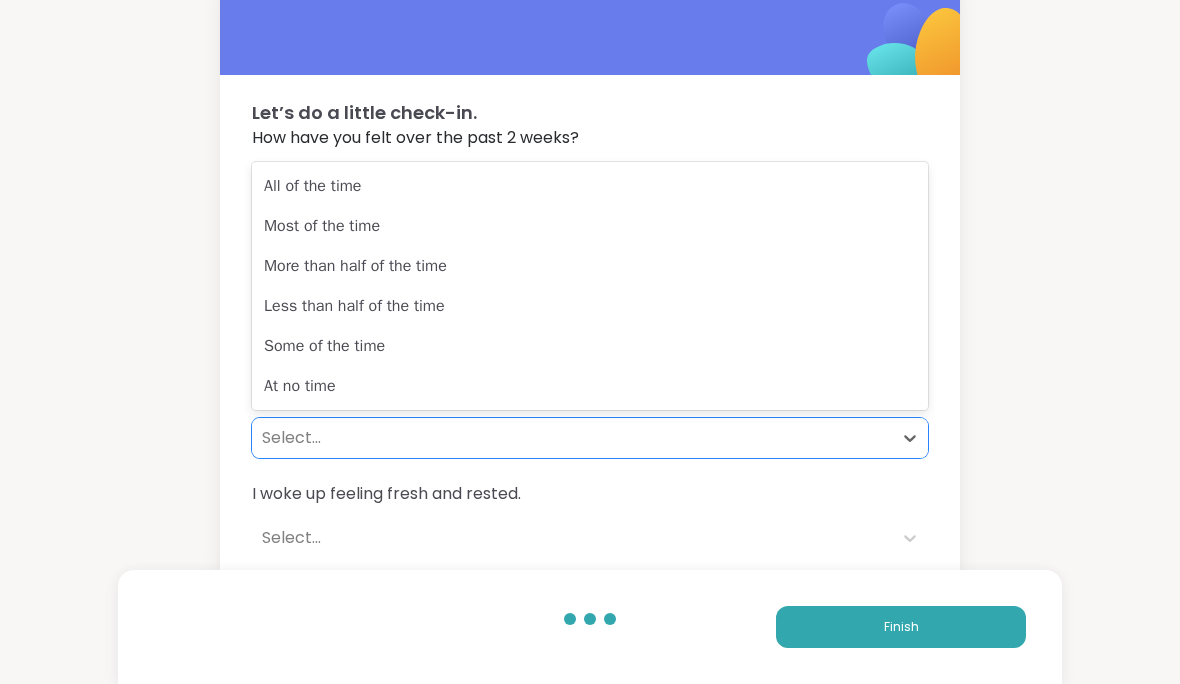 click on "More than half of the time" at bounding box center [590, 266] 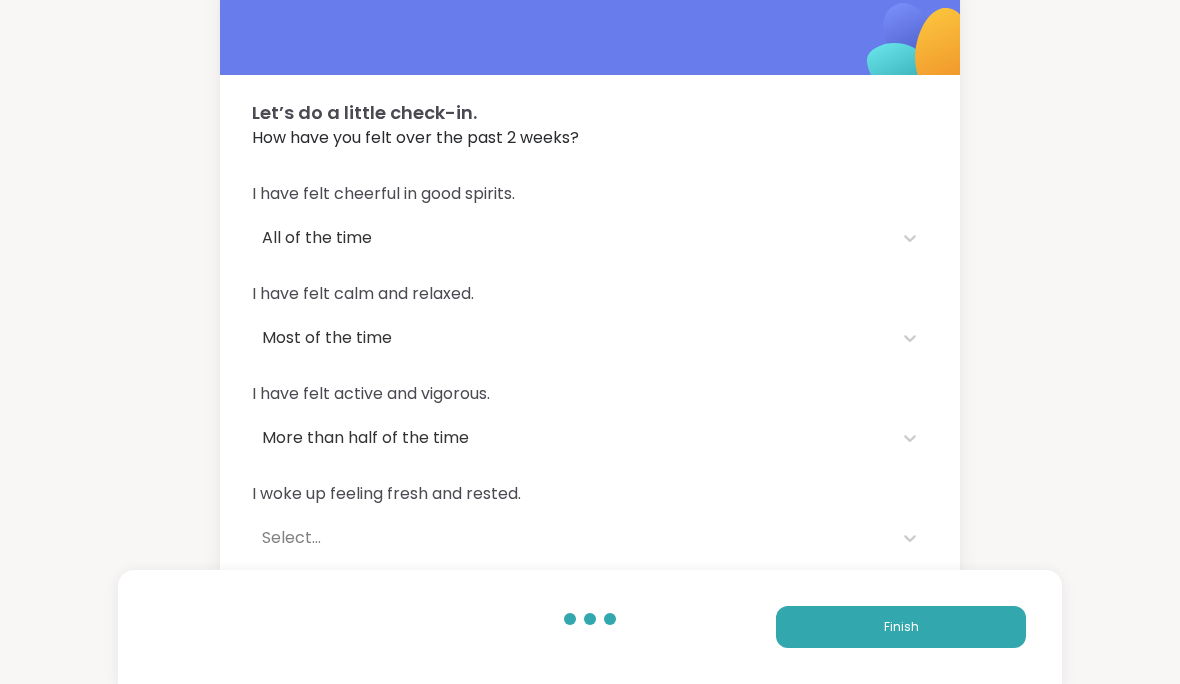 click on "I woke up feeling fresh and rested." at bounding box center [590, 494] 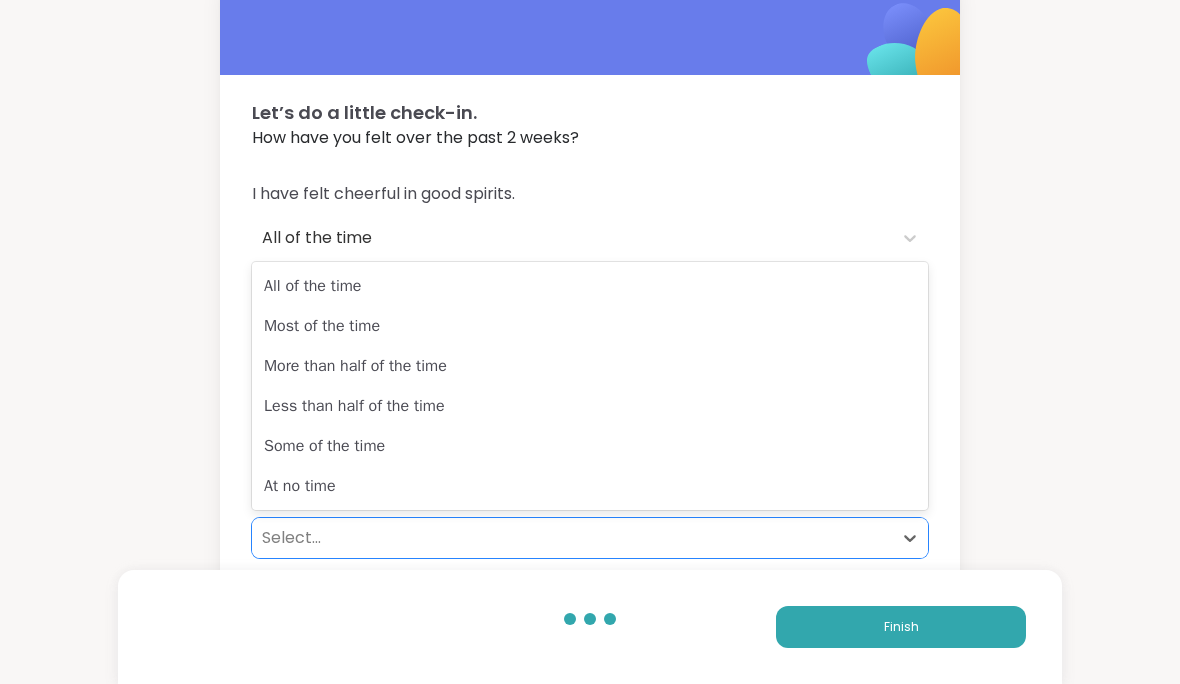 click on "Most of the time" at bounding box center (590, 326) 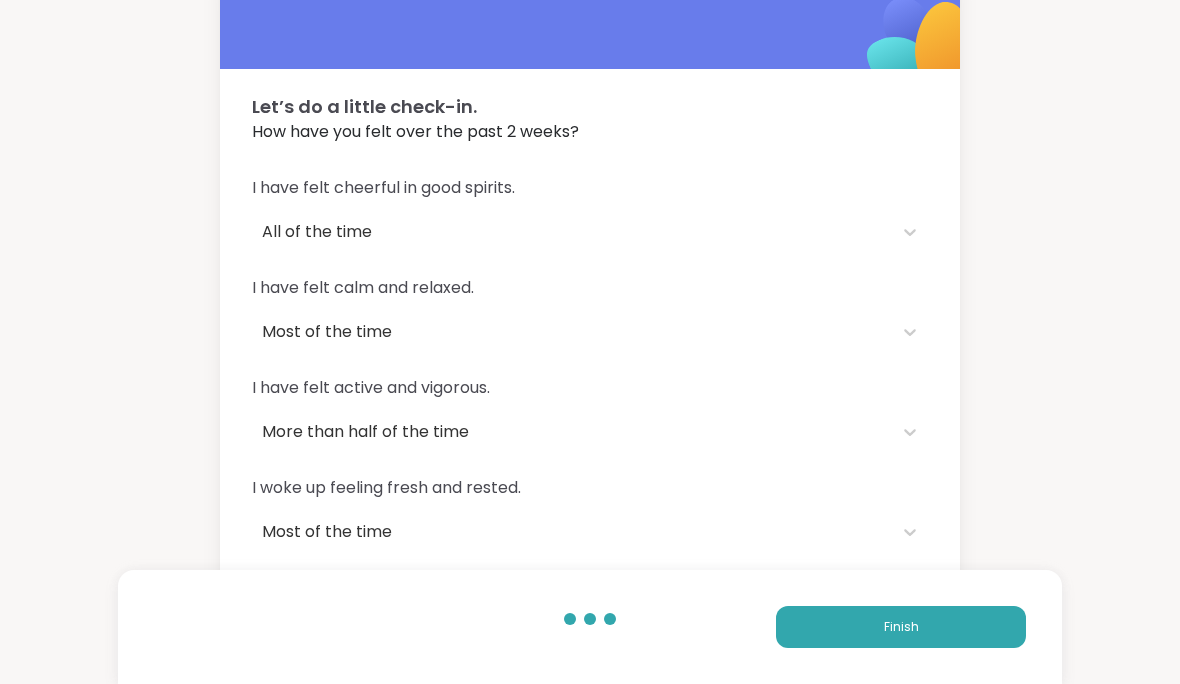 scroll, scrollTop: 76, scrollLeft: 0, axis: vertical 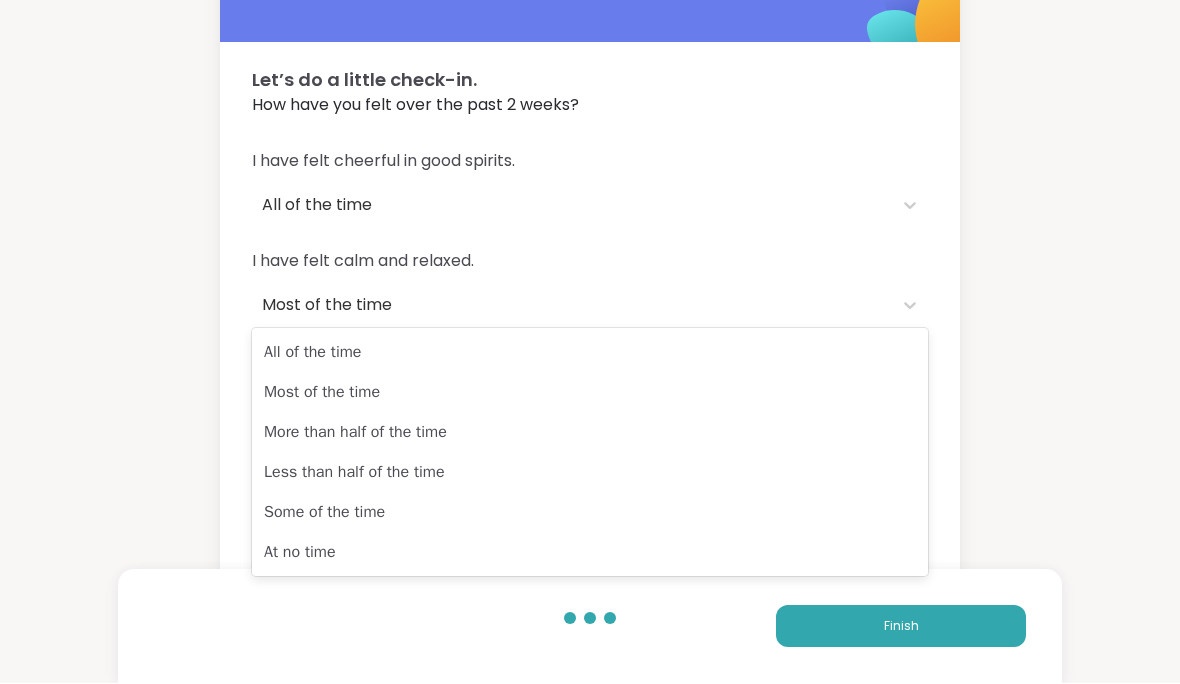 click on "Less than half of the time" at bounding box center (590, 473) 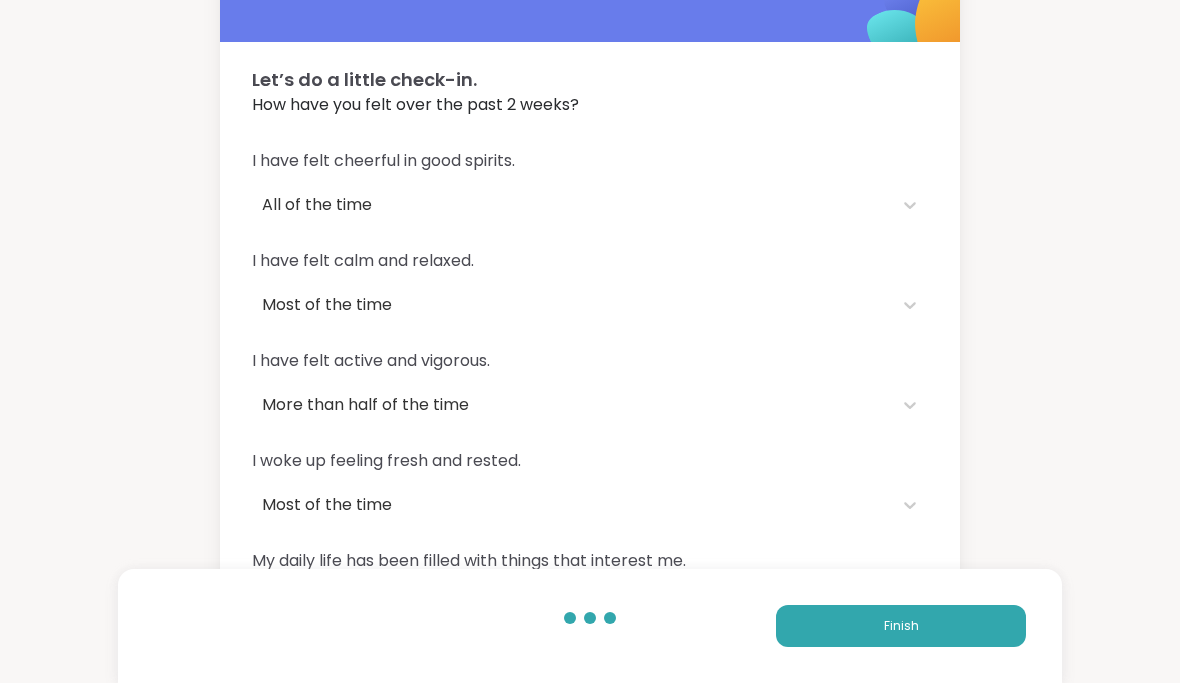 click on "Finish" at bounding box center [901, 627] 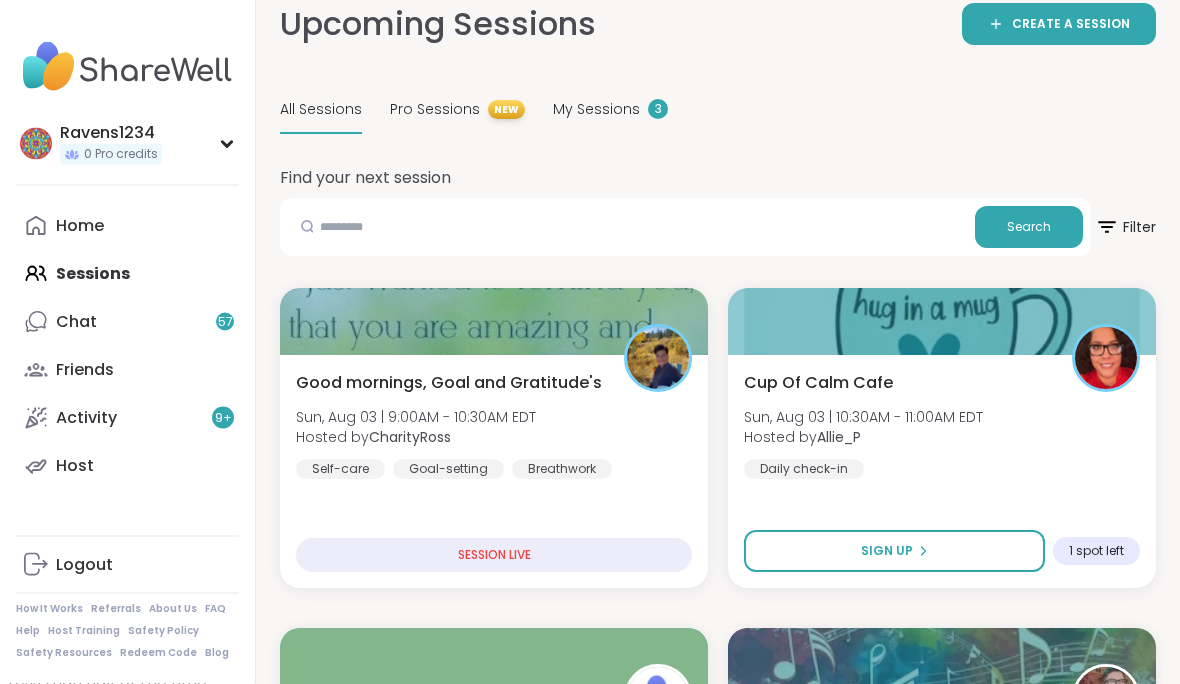 scroll, scrollTop: 126, scrollLeft: 0, axis: vertical 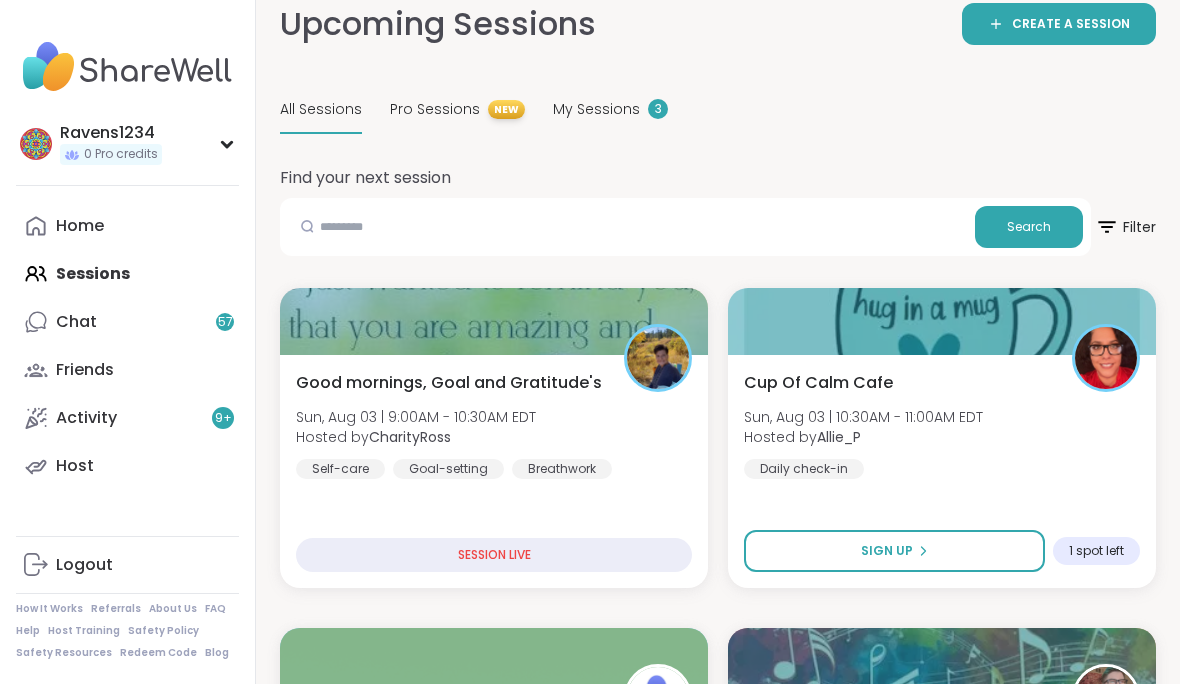 click on "My Sessions 3" at bounding box center (610, 110) 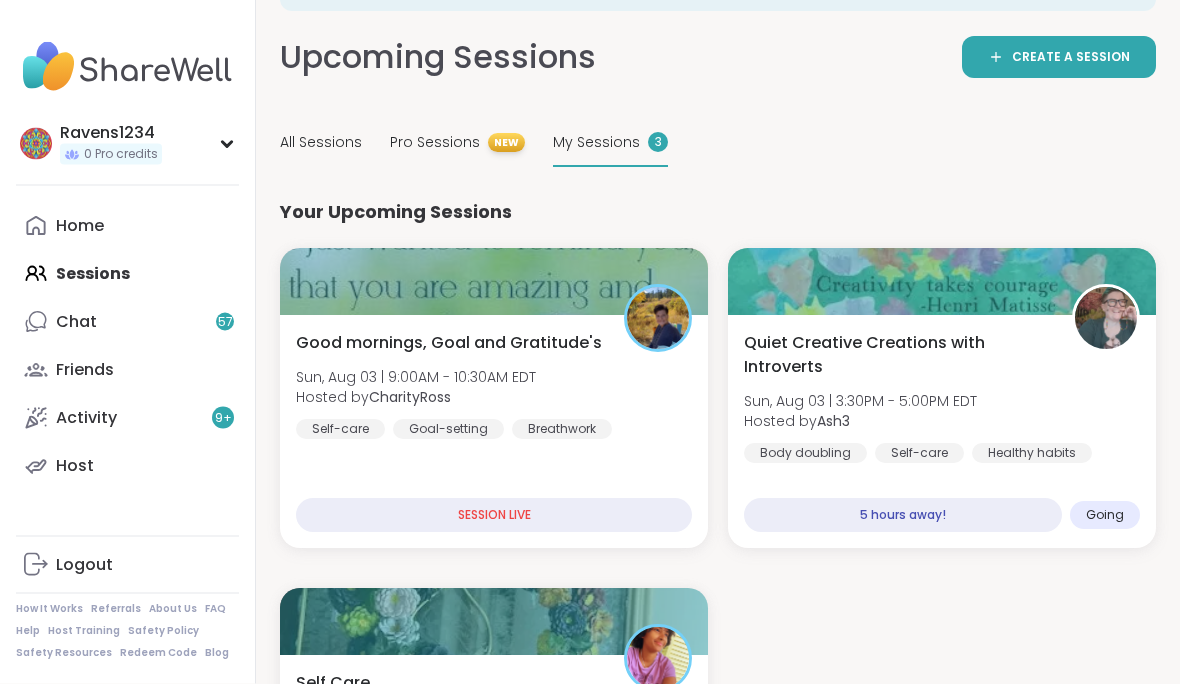 scroll, scrollTop: 93, scrollLeft: 0, axis: vertical 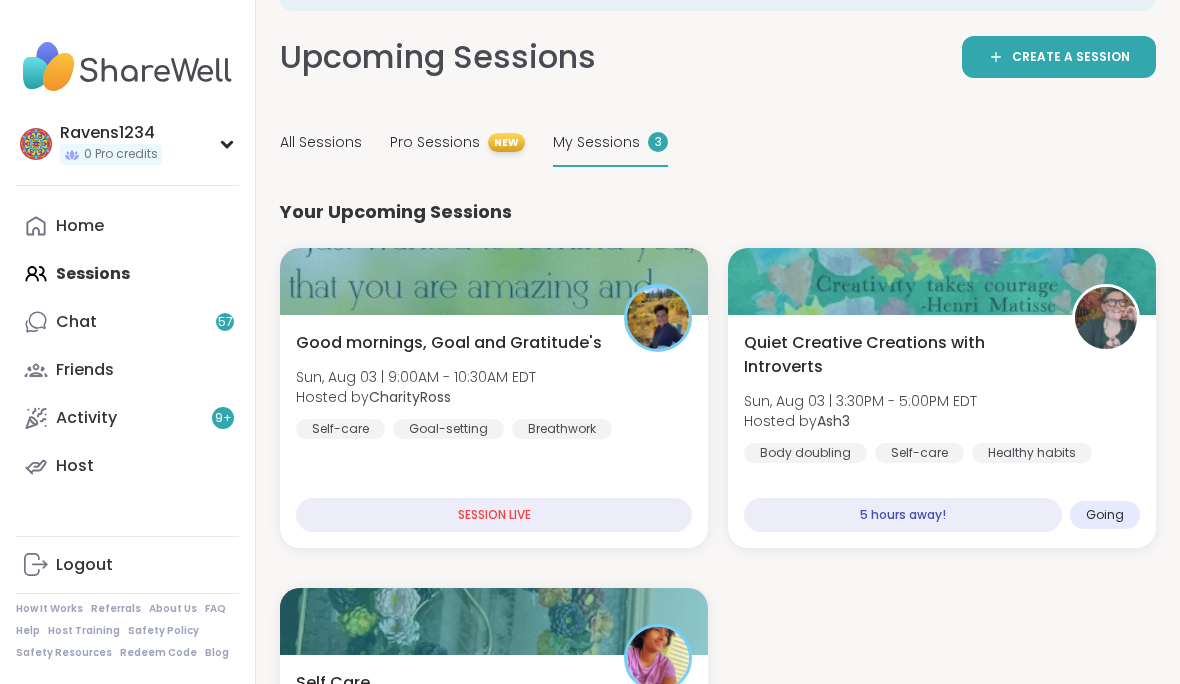 click on "3" at bounding box center [658, 142] 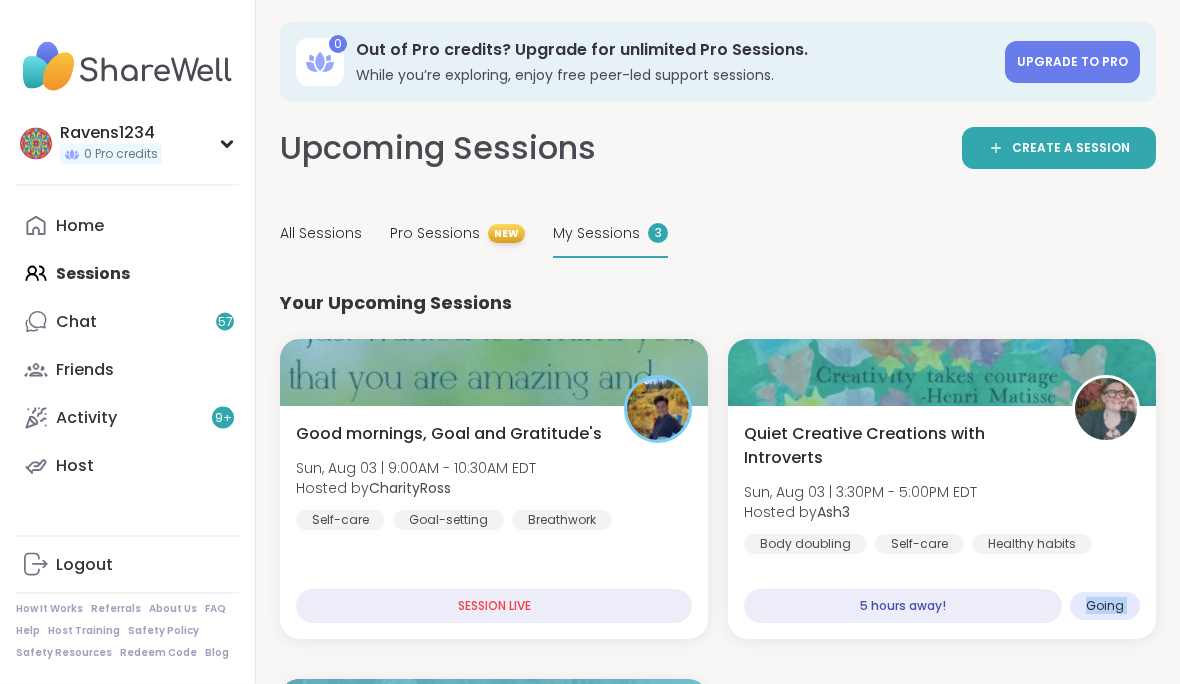 scroll, scrollTop: 2, scrollLeft: 0, axis: vertical 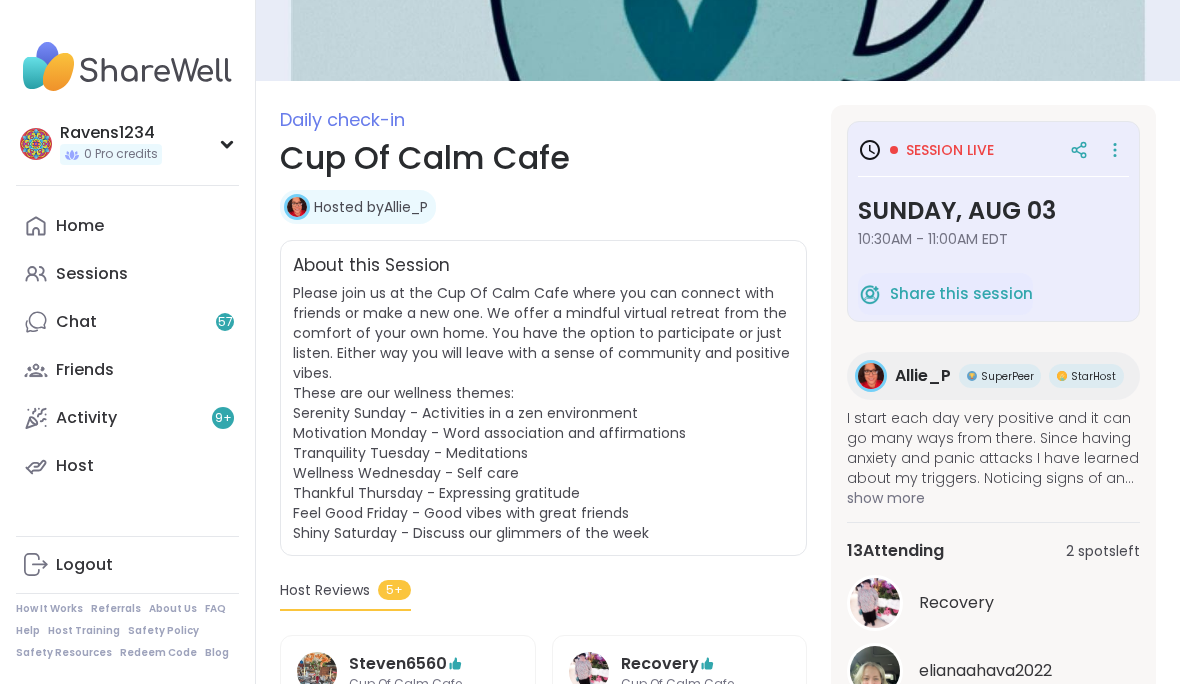 click on "Sunday, Aug 03" at bounding box center (993, 211) 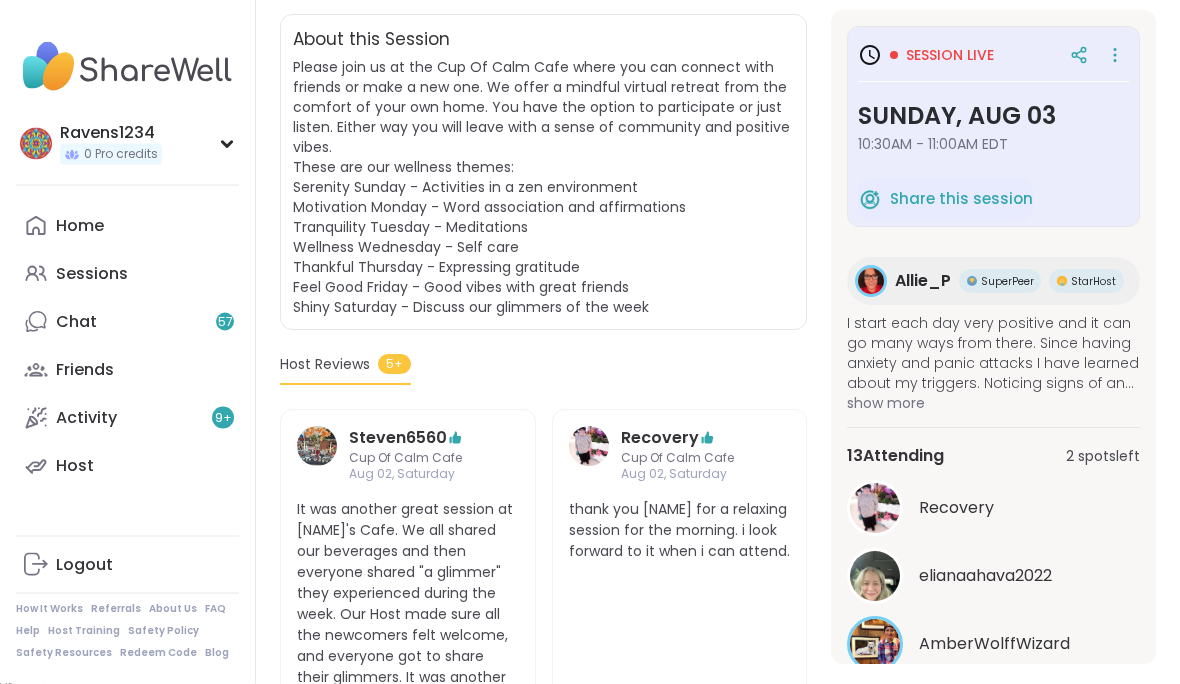 scroll, scrollTop: 407, scrollLeft: 0, axis: vertical 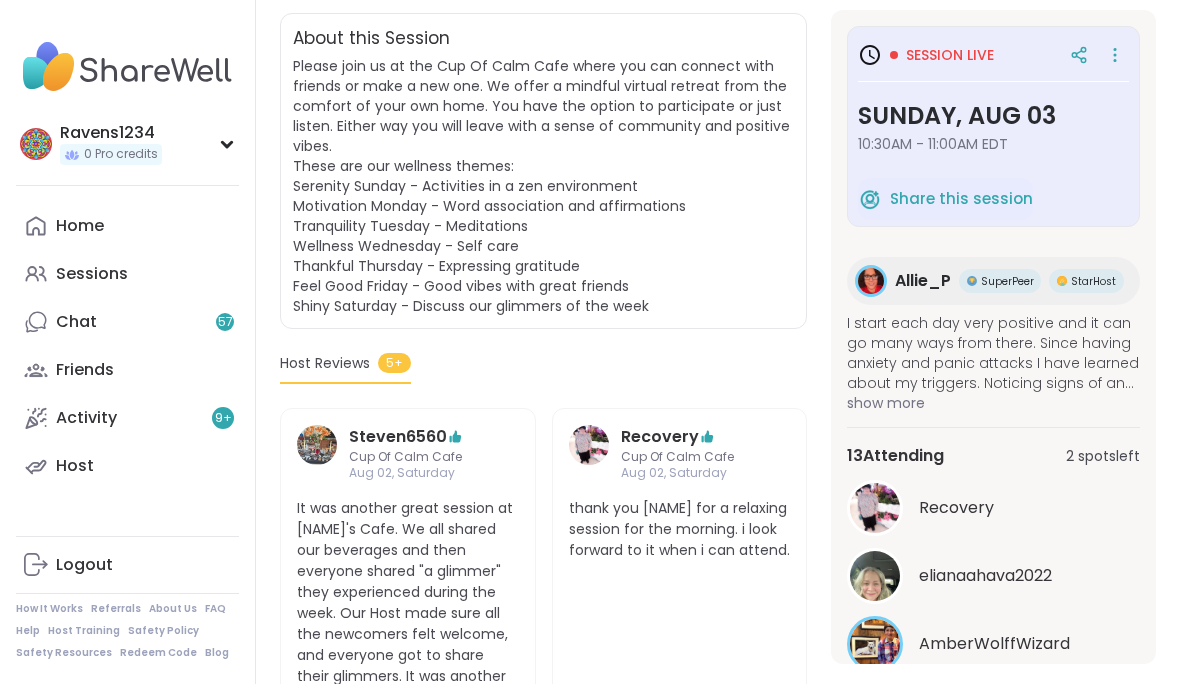 click on "Sessions" at bounding box center [127, 274] 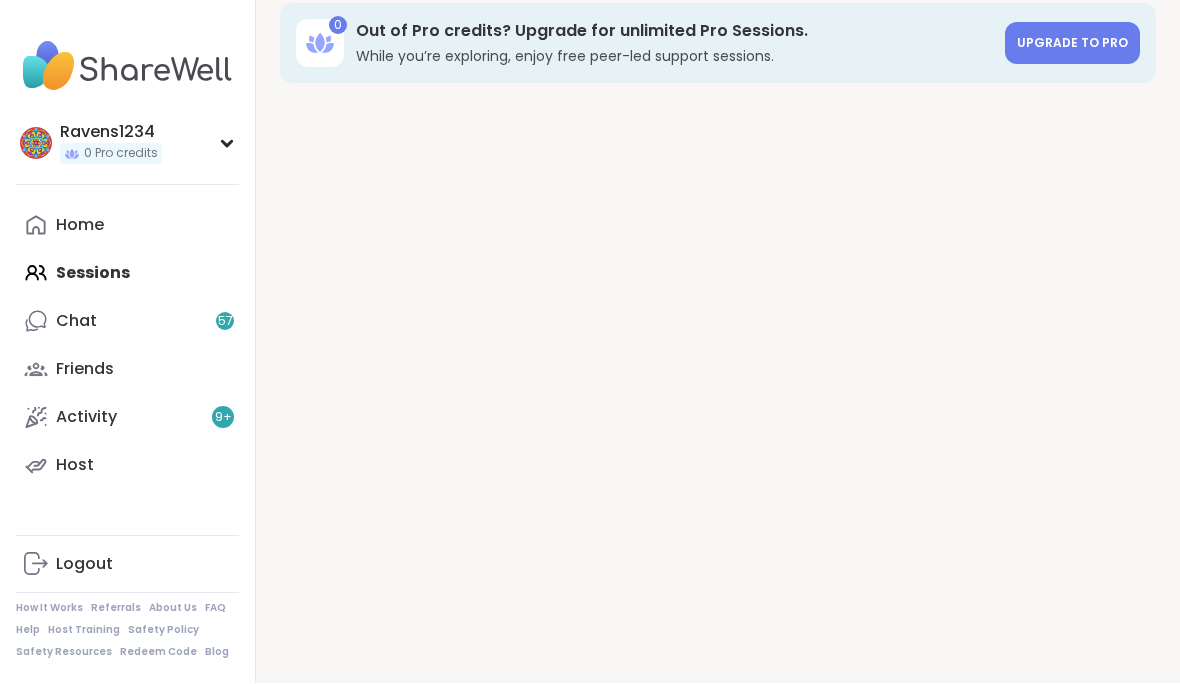 scroll, scrollTop: 21, scrollLeft: 0, axis: vertical 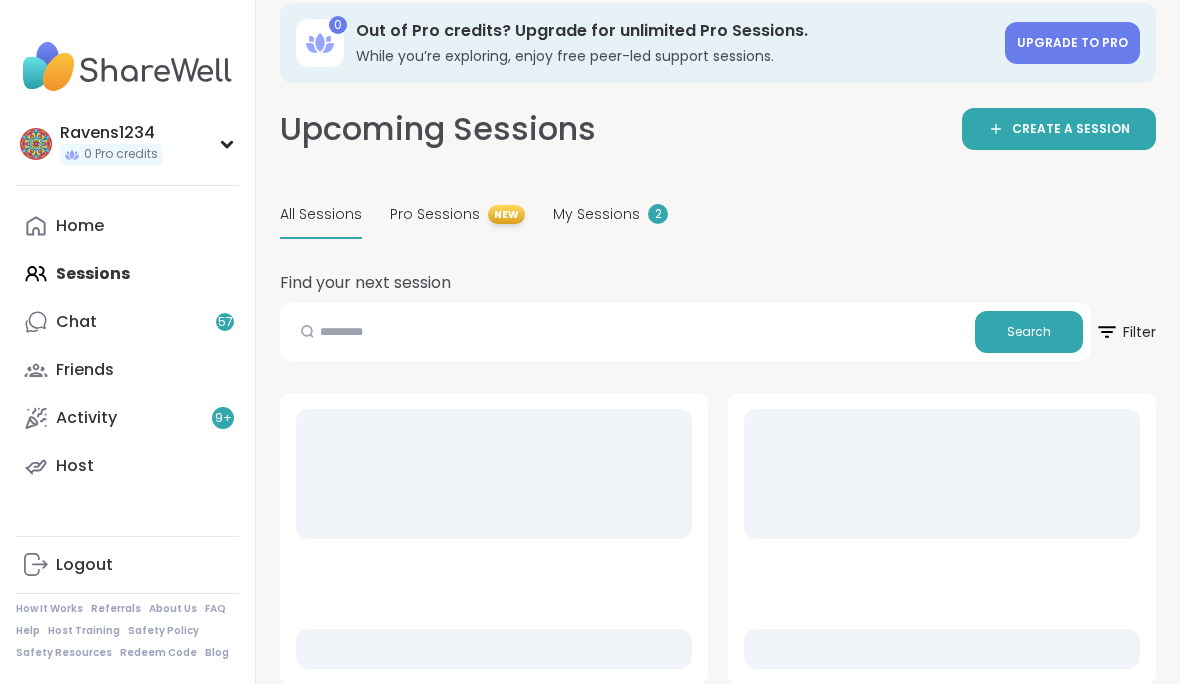 click on "2" at bounding box center (658, 214) 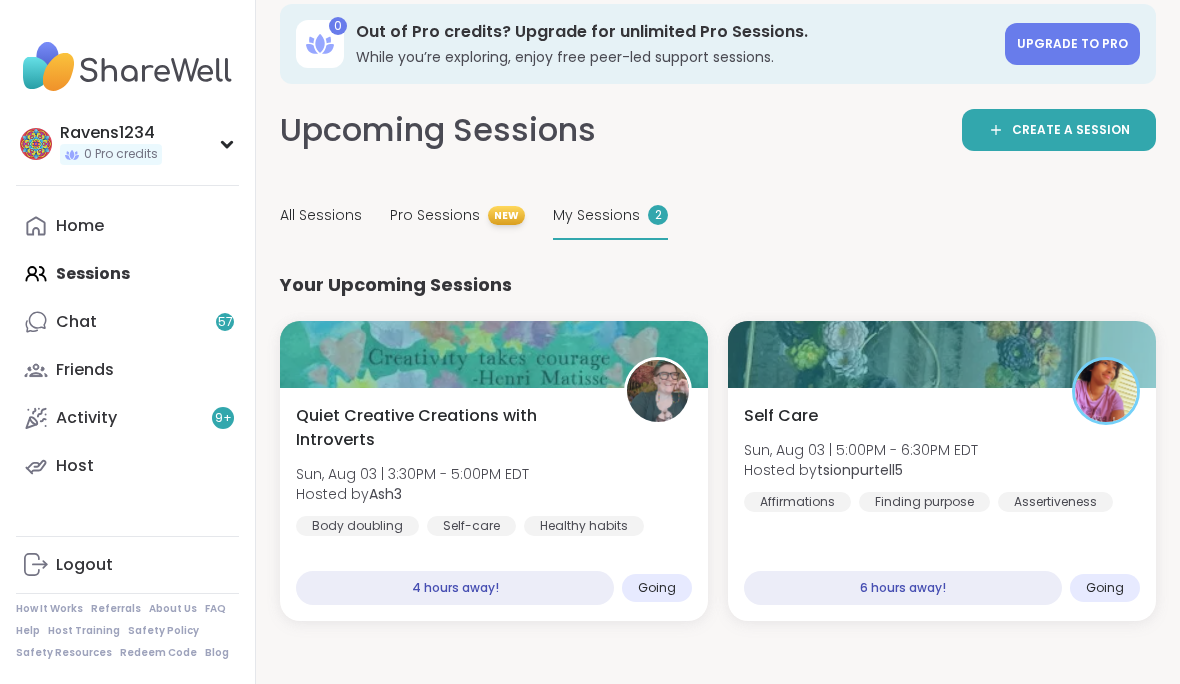 scroll, scrollTop: 20, scrollLeft: 0, axis: vertical 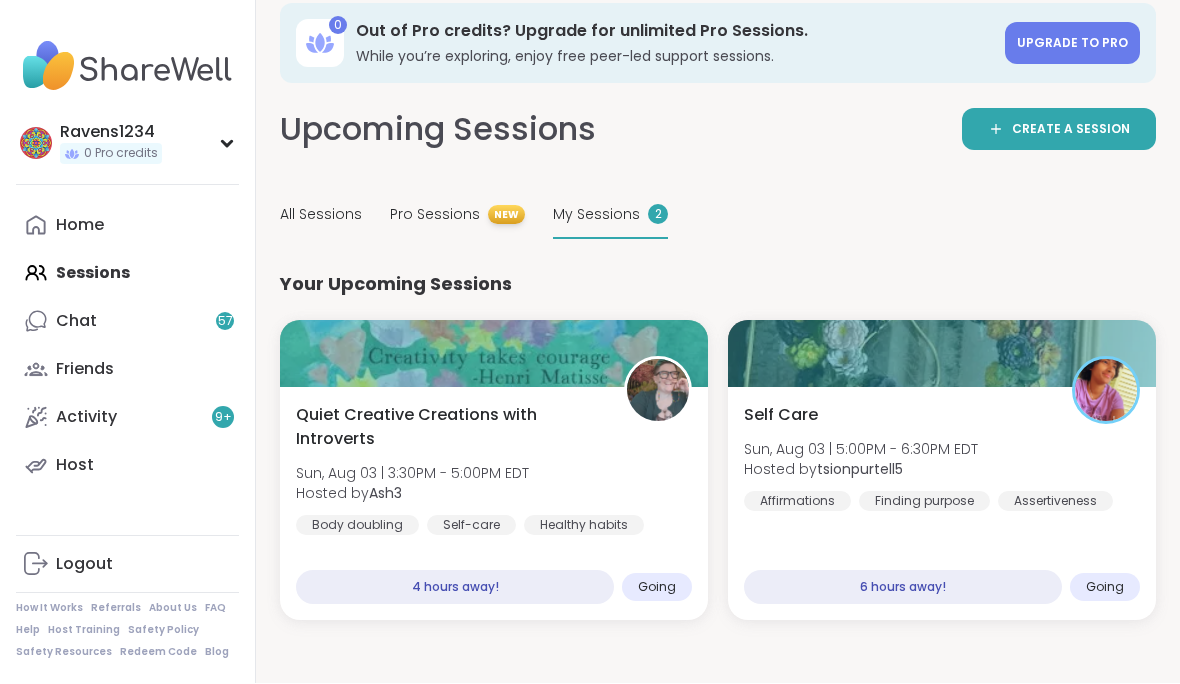 click on "All Sessions" at bounding box center [321, 215] 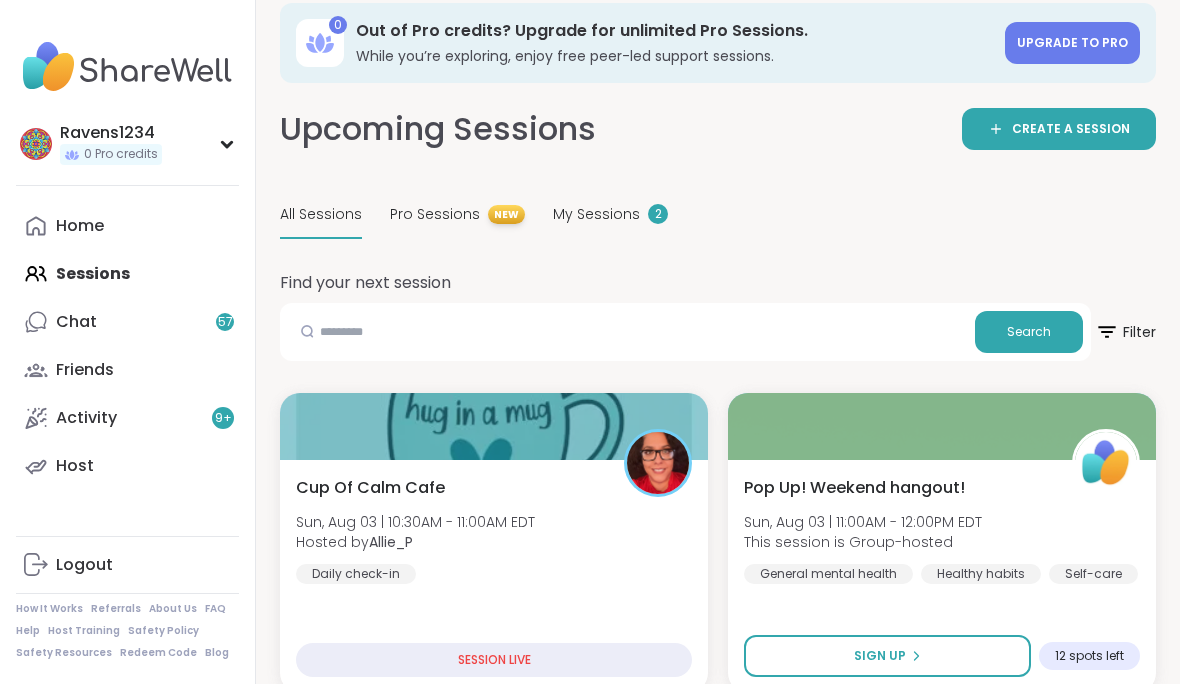 click on "Home Sessions Chat 57 Friends Activity 9 + Host" at bounding box center [127, 346] 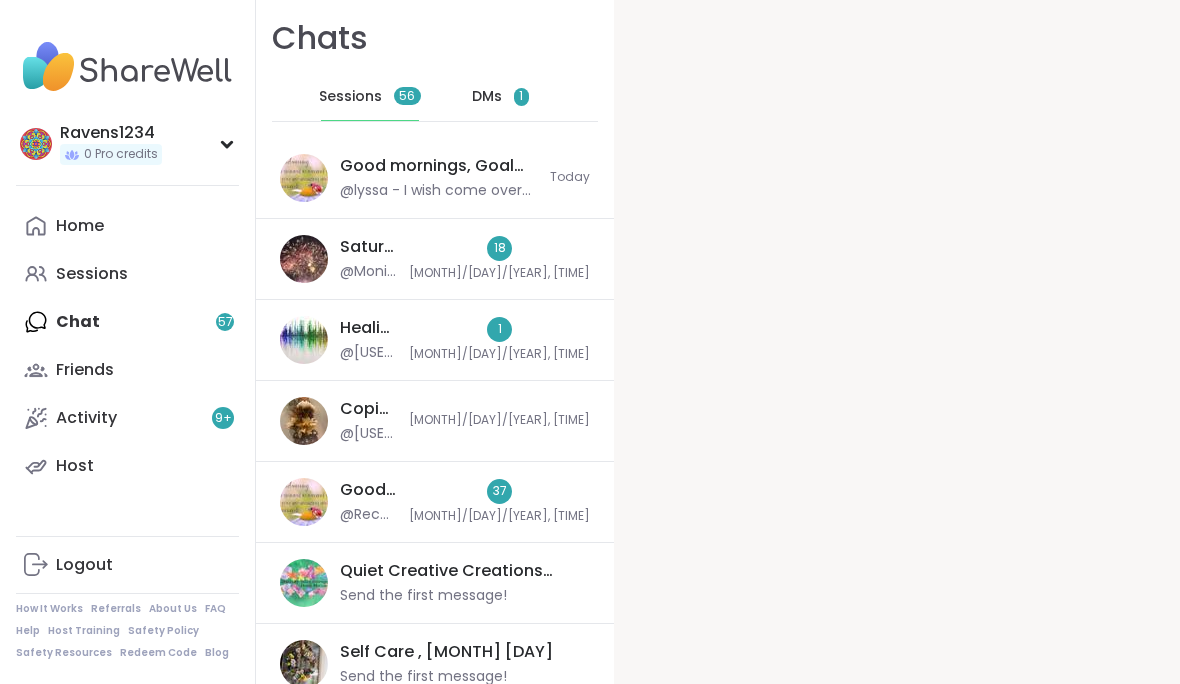 scroll, scrollTop: 0, scrollLeft: 0, axis: both 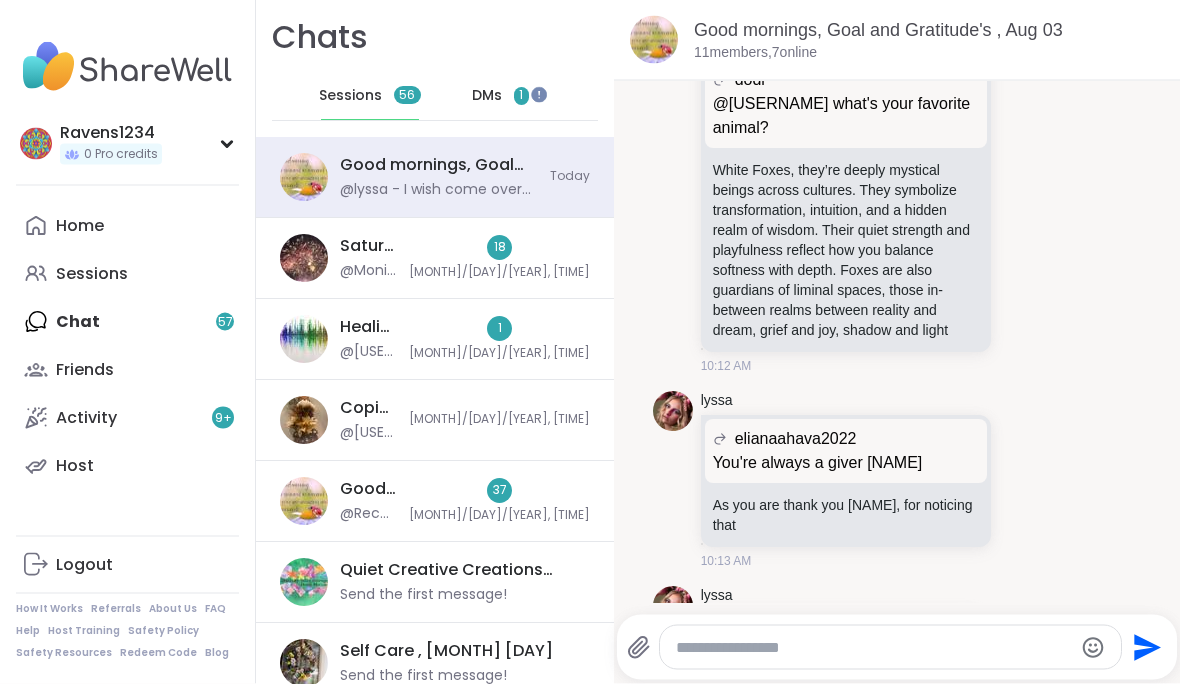 click on "Home" at bounding box center [127, 226] 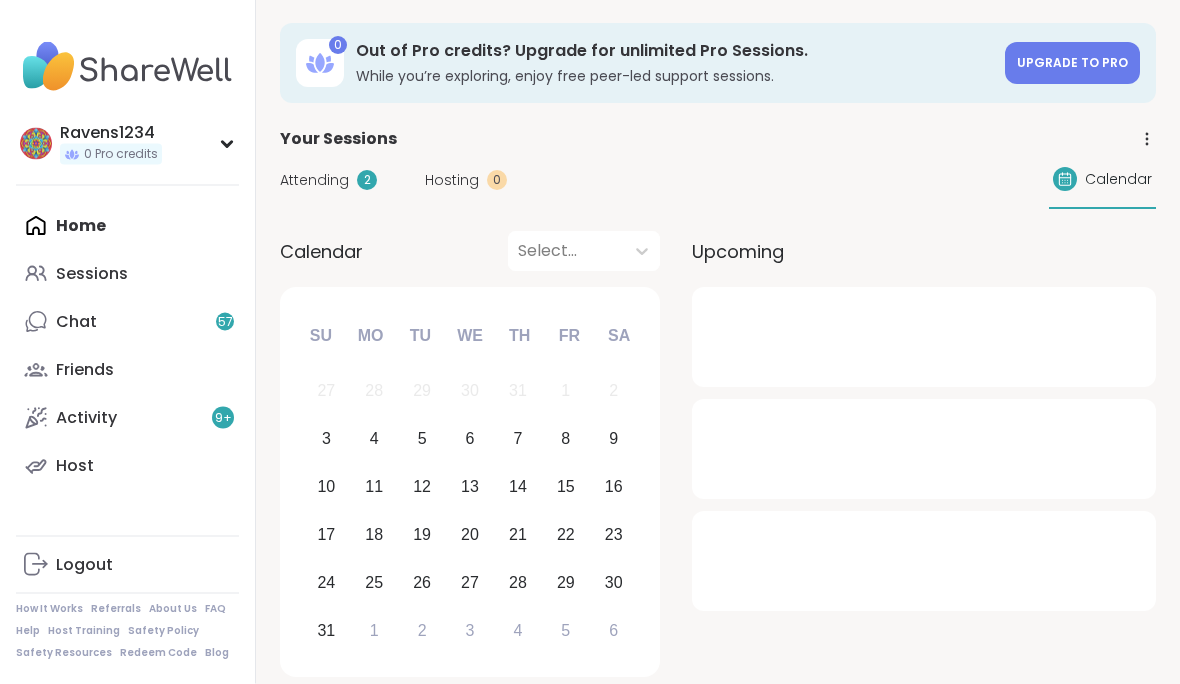 scroll, scrollTop: 0, scrollLeft: 0, axis: both 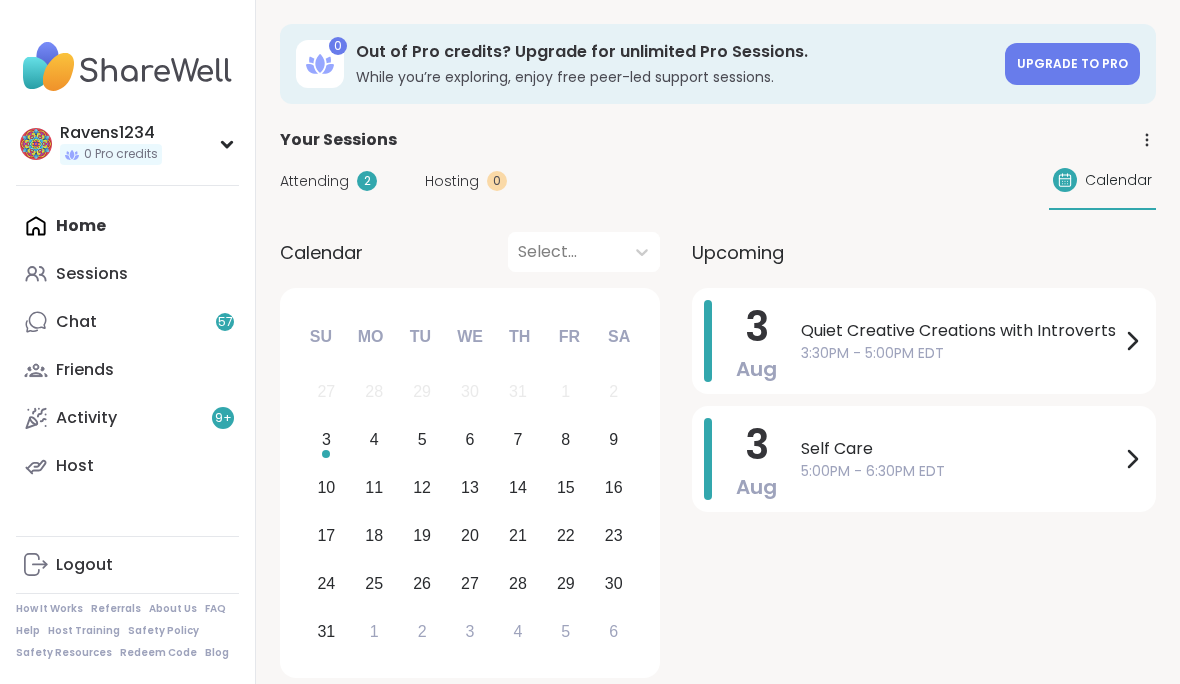 click on "57" at bounding box center [225, 322] 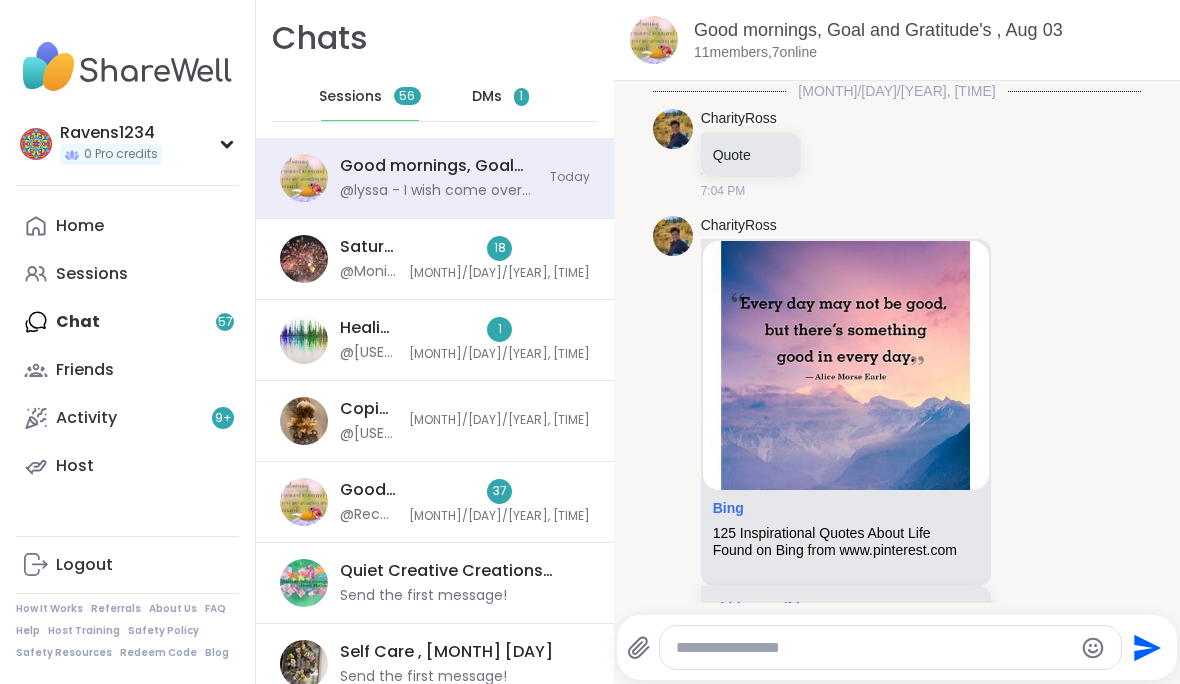 scroll, scrollTop: 3658, scrollLeft: 0, axis: vertical 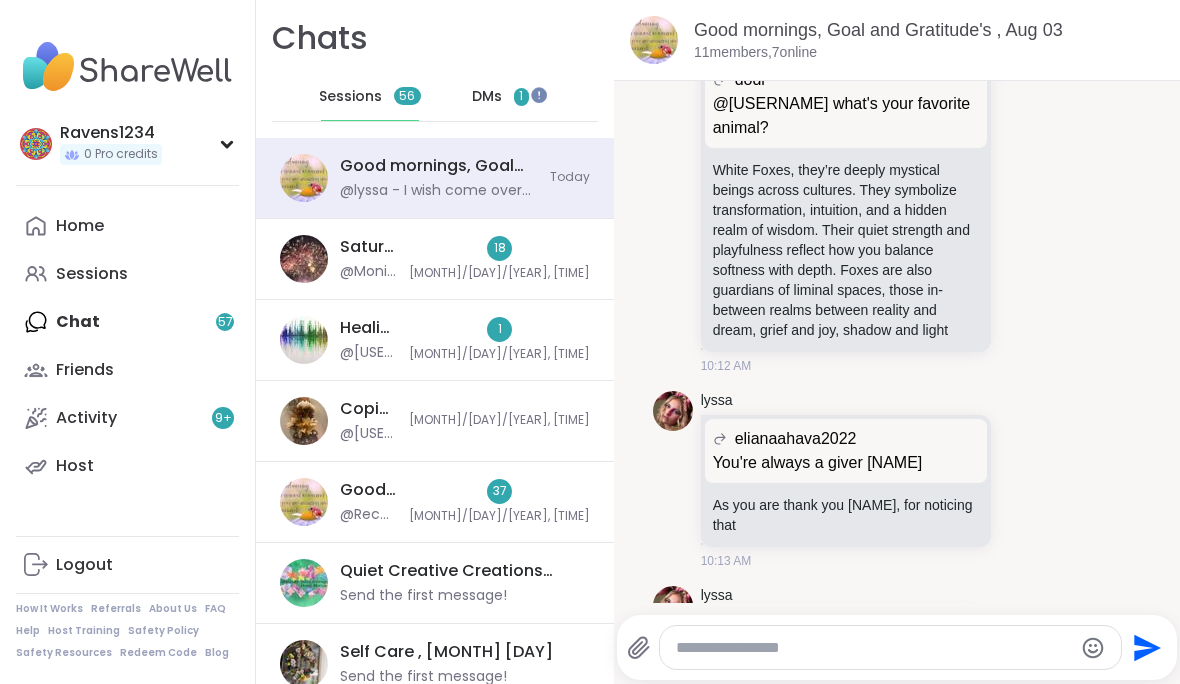 click on "Friends" at bounding box center [127, 370] 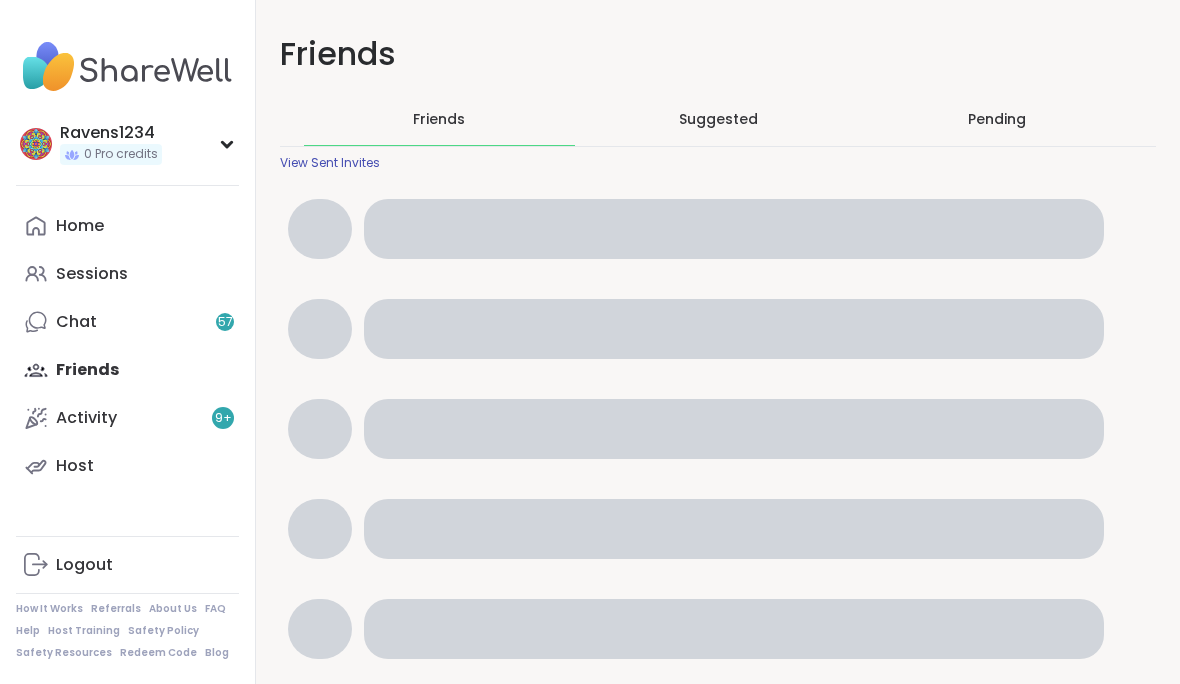 scroll, scrollTop: 0, scrollLeft: 0, axis: both 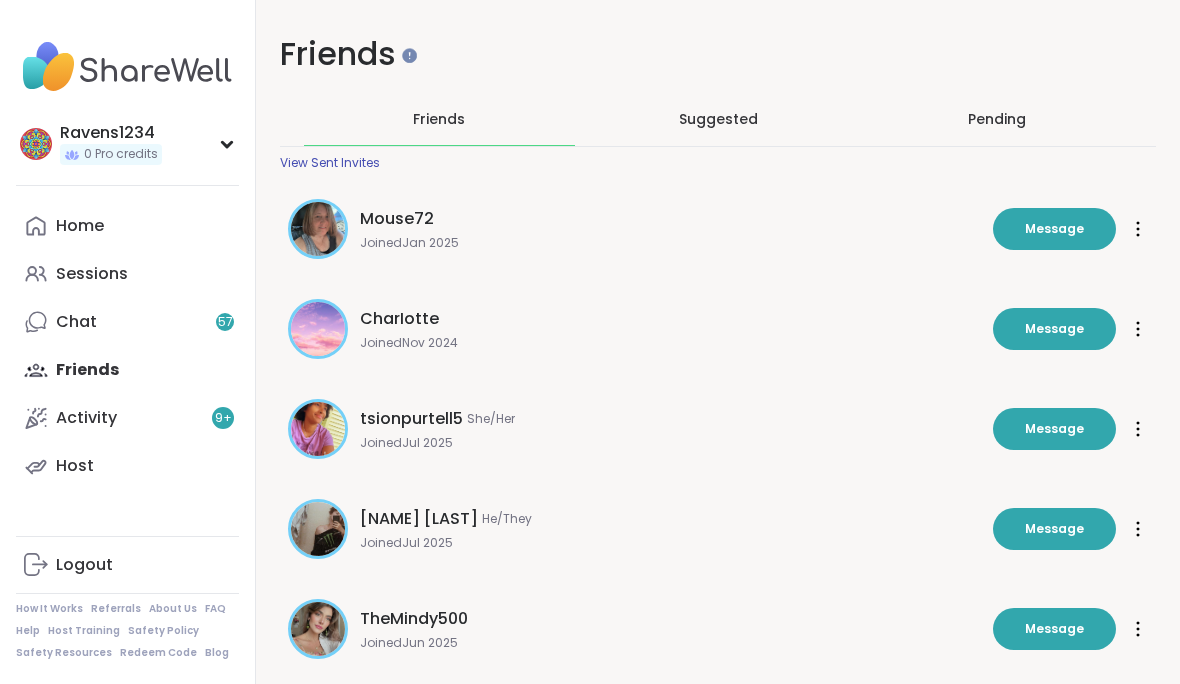 click on "Home" at bounding box center (127, 226) 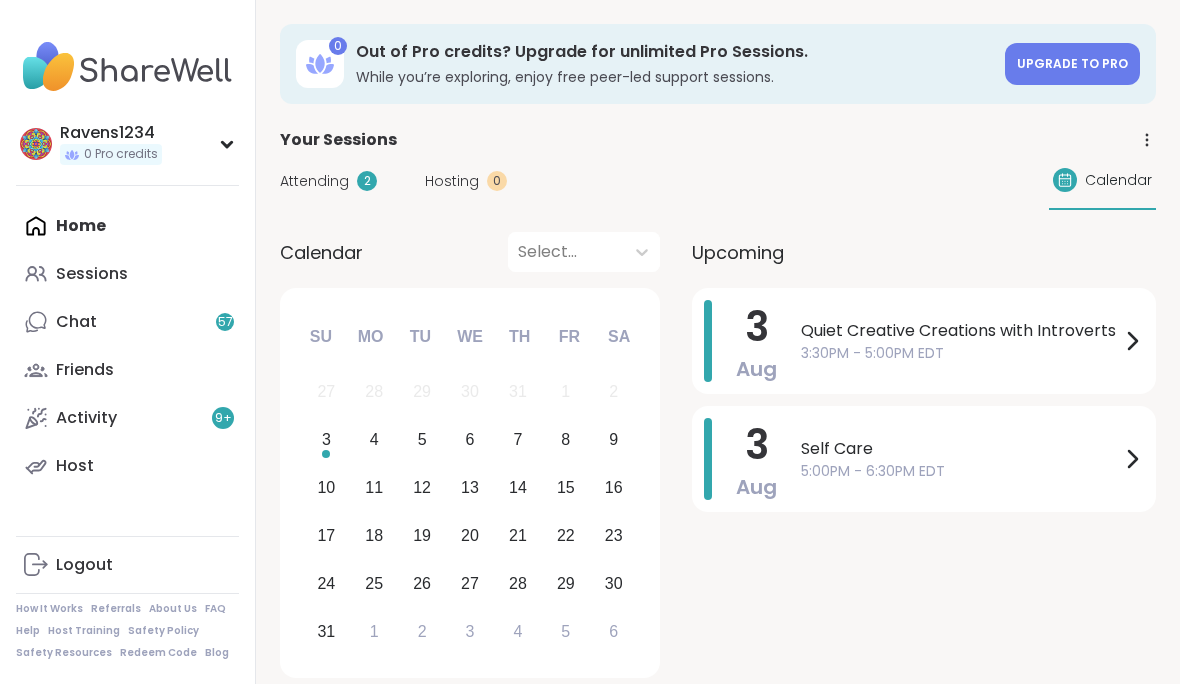 click on "Attending" at bounding box center [314, 181] 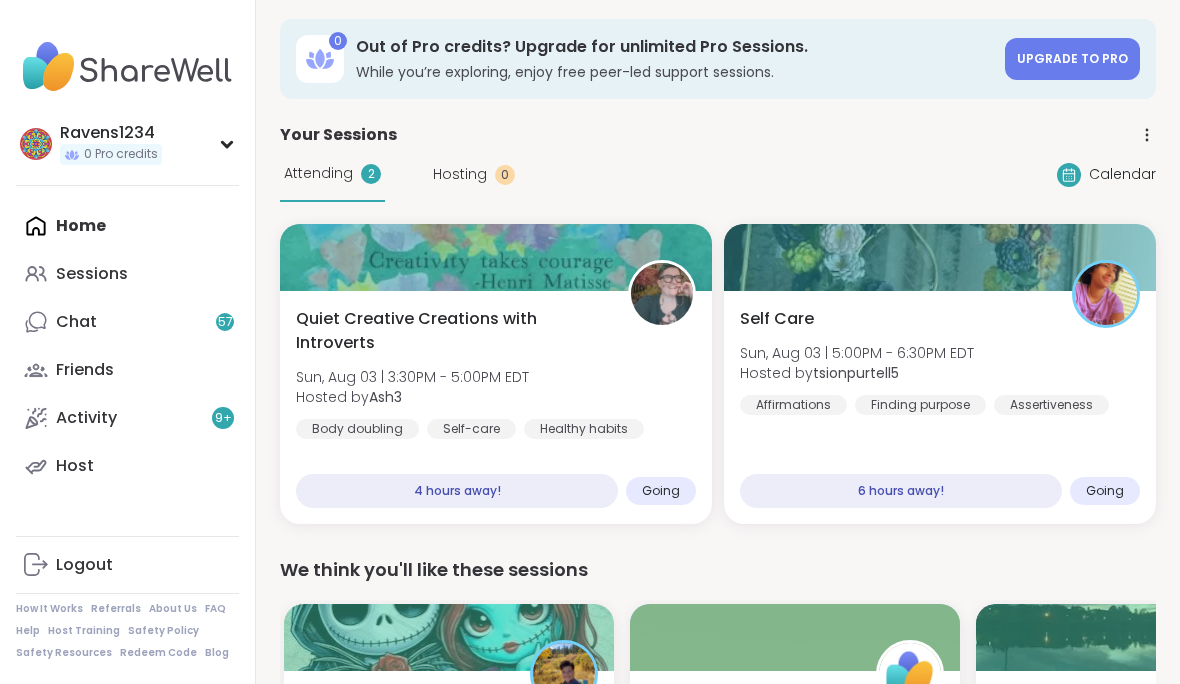 scroll, scrollTop: 37, scrollLeft: 0, axis: vertical 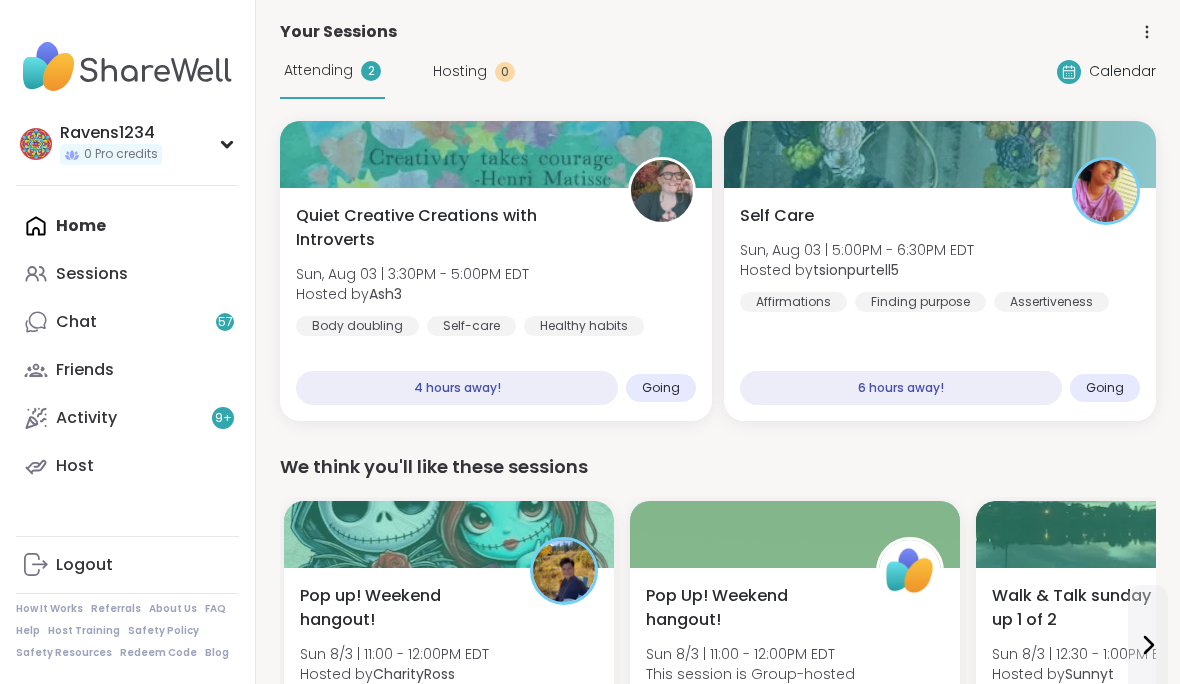 click on "Sessions" at bounding box center (127, 274) 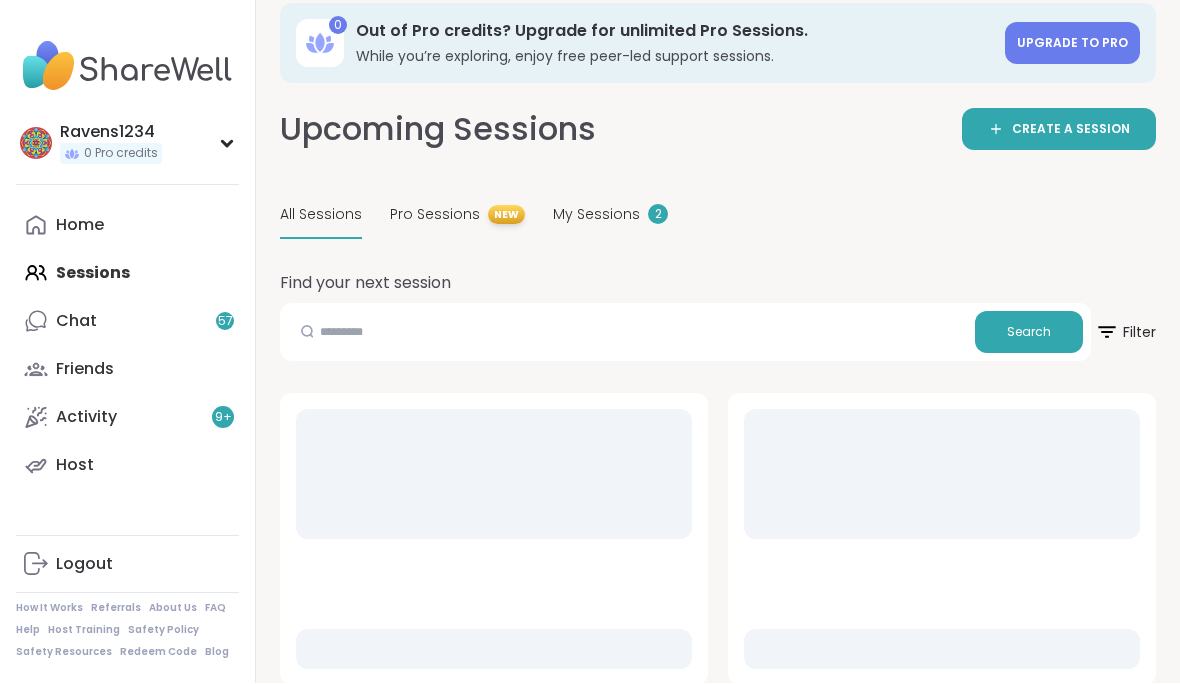 scroll, scrollTop: 21, scrollLeft: 0, axis: vertical 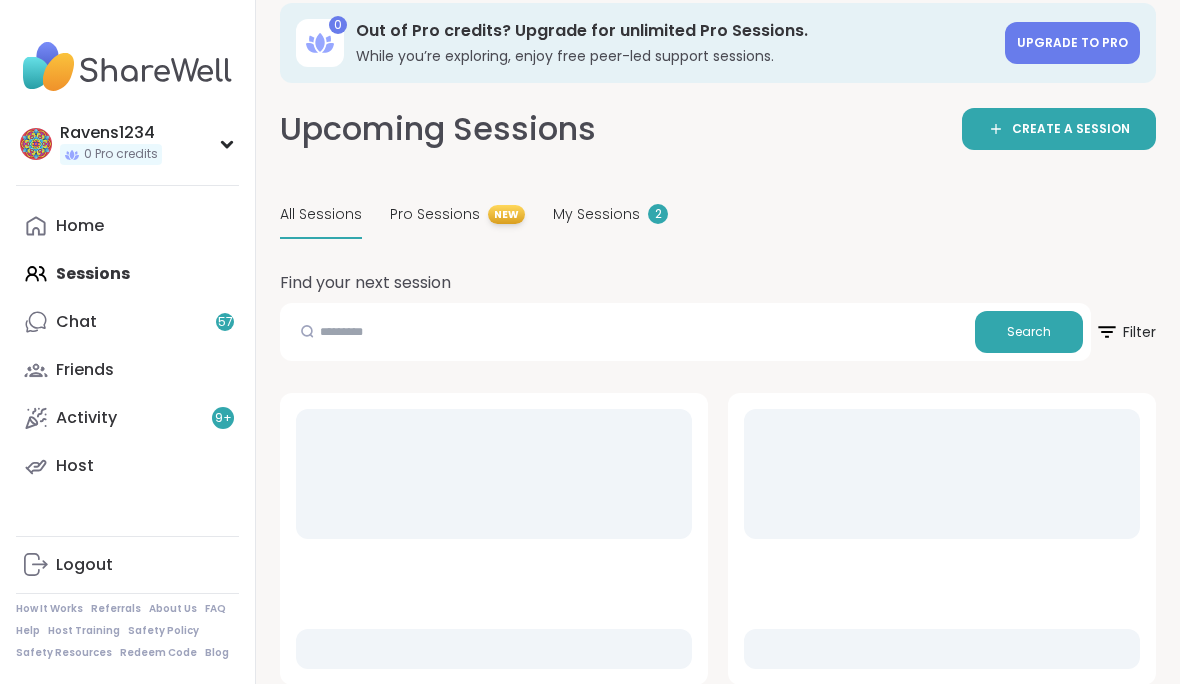 click on "My Sessions 2" at bounding box center (610, 215) 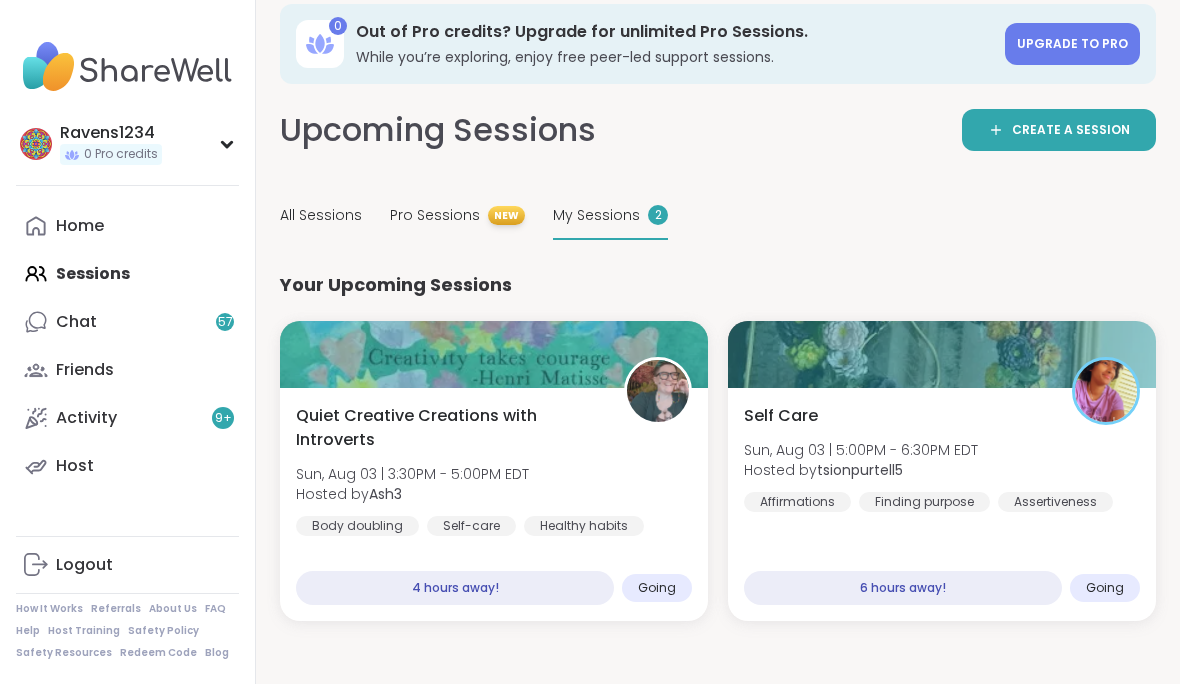 scroll, scrollTop: 20, scrollLeft: 0, axis: vertical 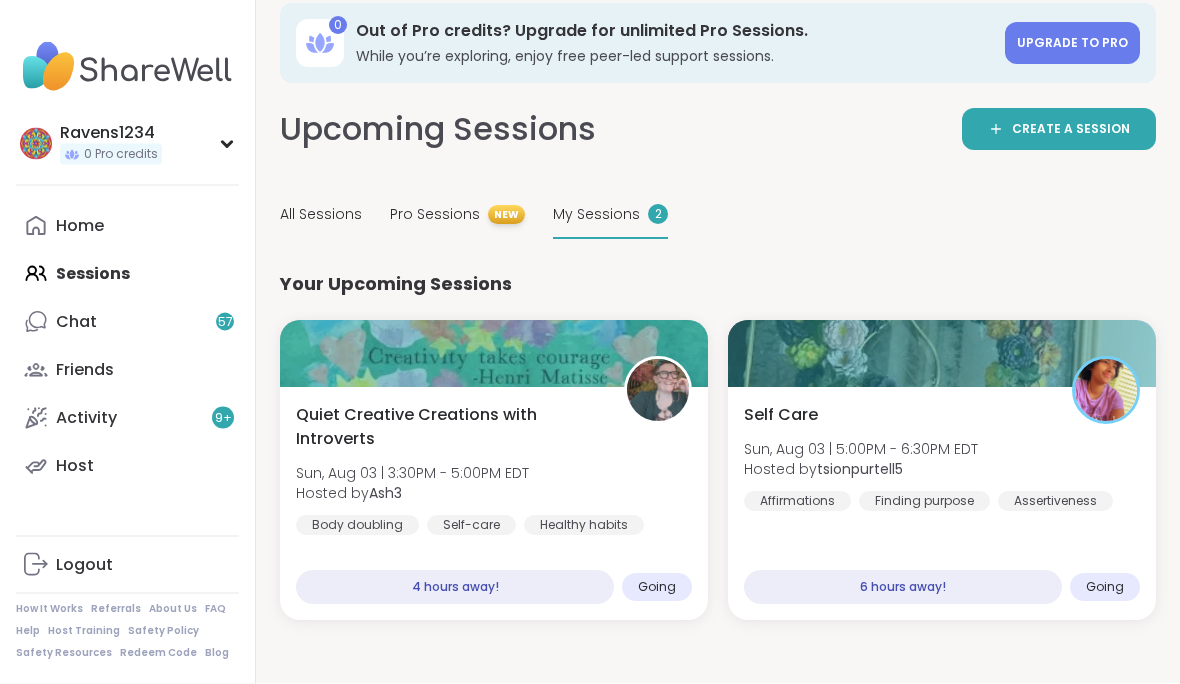 click on "Ravens1234 0 Pro credits Ravens1234 0 Pro credits Profile Membership Settings Help Home Sessions Chat 57 Friends Activity 9 + Host Logout How It Works Referrals About Us FAQ Help Host Training Safety Policy Safety Resources Redeem Code Blog 0 Out of Pro credits? Upgrade for unlimited Pro Sessions. While you’re exploring, enjoy free peer-led support sessions. Upgrade to Pro Upcoming Sessions CREATE A SESSION All Sessions Pro Sessions NEW My Sessions 2 Your Upcoming Sessions Quiet Creative Creations with Introverts Sun, Aug 03 | 3:30PM - 5:00PM EDT Hosted by  Ash3 Body doubling Self-care Healthy habits 4 hours away! Going Self Care  Sun, Aug 03 | 5:00PM - 6:30PM EDT Hosted by  tsionpurtell5 Affirmations Finding purpose Assertiveness 6 hours away! Going" at bounding box center [590, 332] 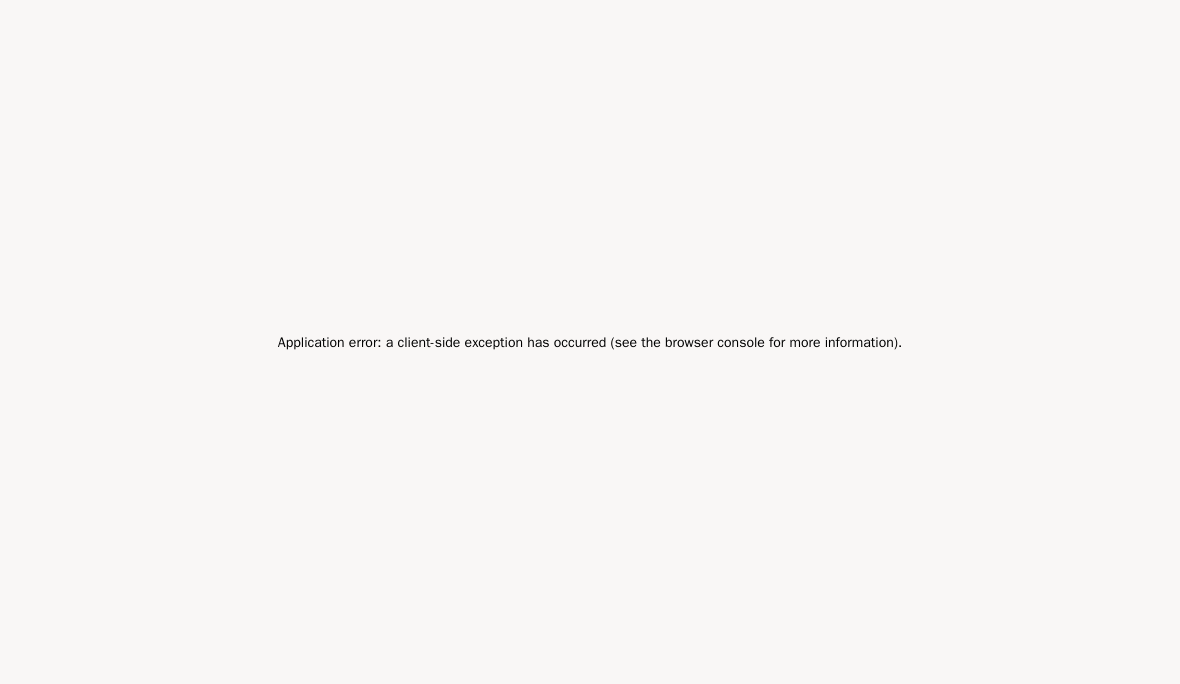 scroll, scrollTop: 0, scrollLeft: 0, axis: both 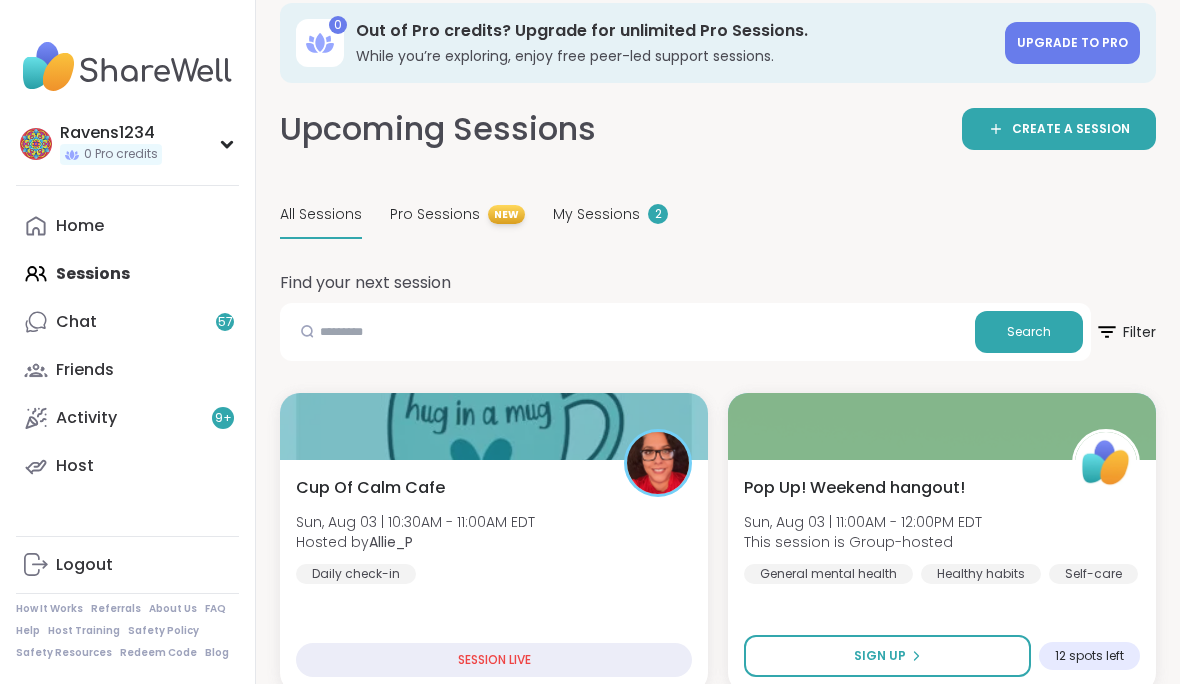 click on "My Sessions 2" at bounding box center (610, 215) 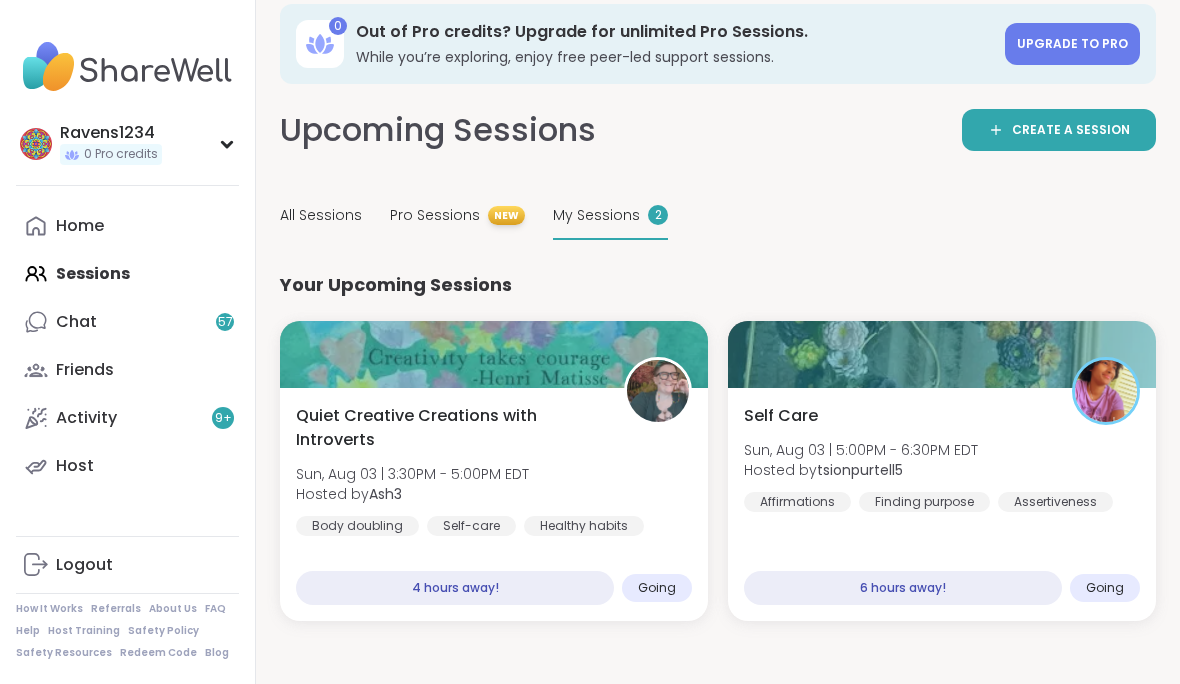 click on "All Sessions" at bounding box center [321, 216] 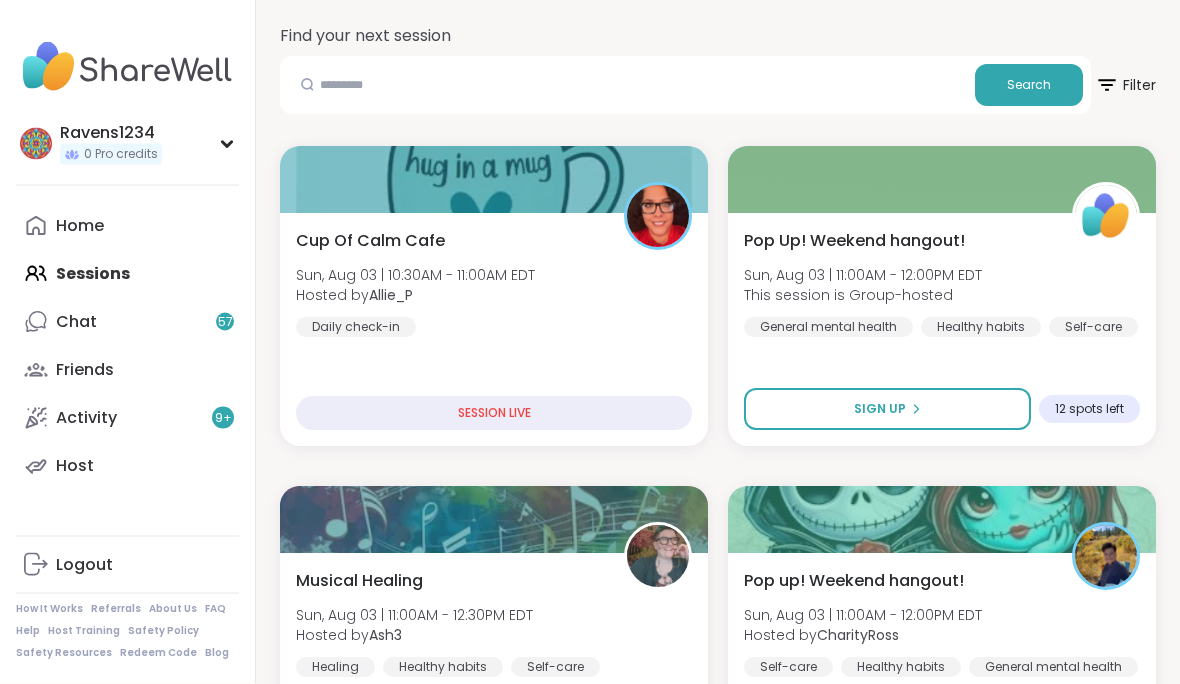 scroll, scrollTop: 268, scrollLeft: 0, axis: vertical 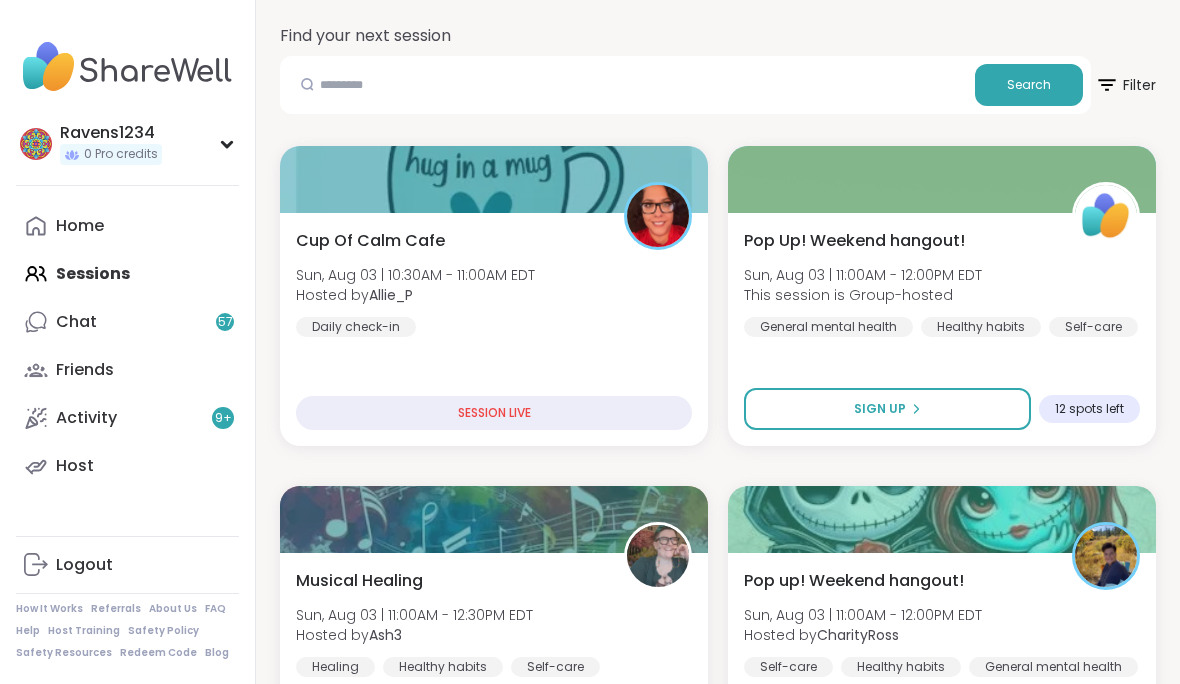 click on "Sun, Aug 03 | 10:30AM - 11:00AM EDT" at bounding box center (415, 275) 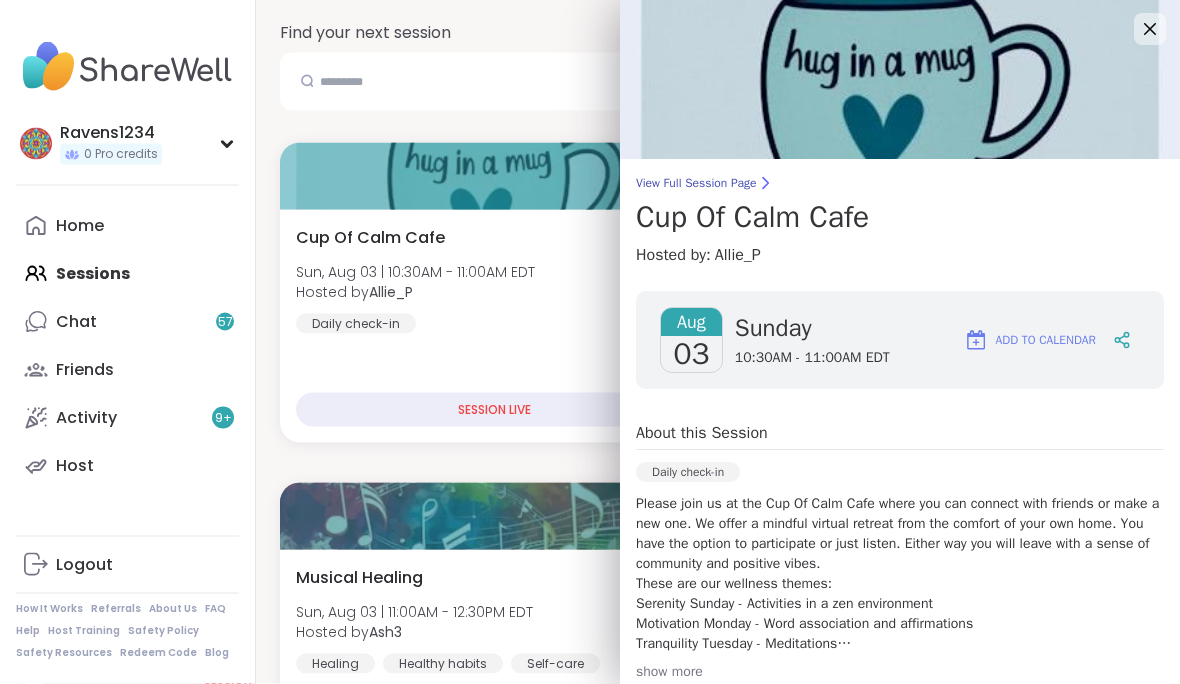 scroll, scrollTop: 272, scrollLeft: 0, axis: vertical 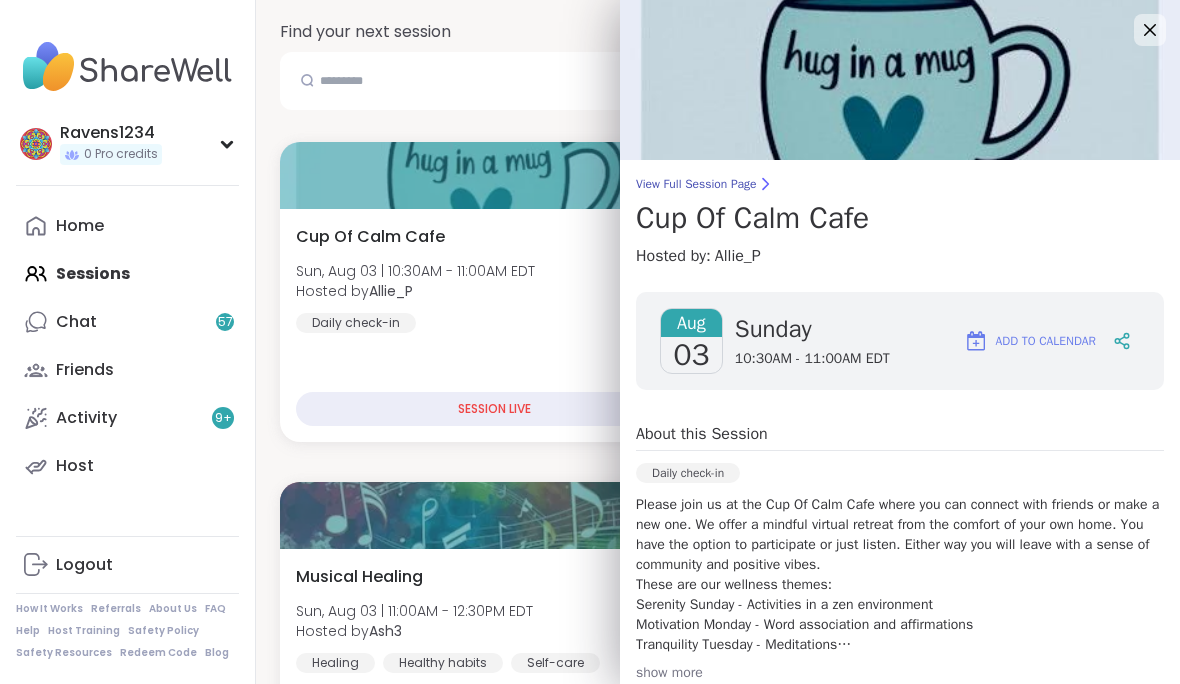 click on "SESSION LIVE" at bounding box center (494, 409) 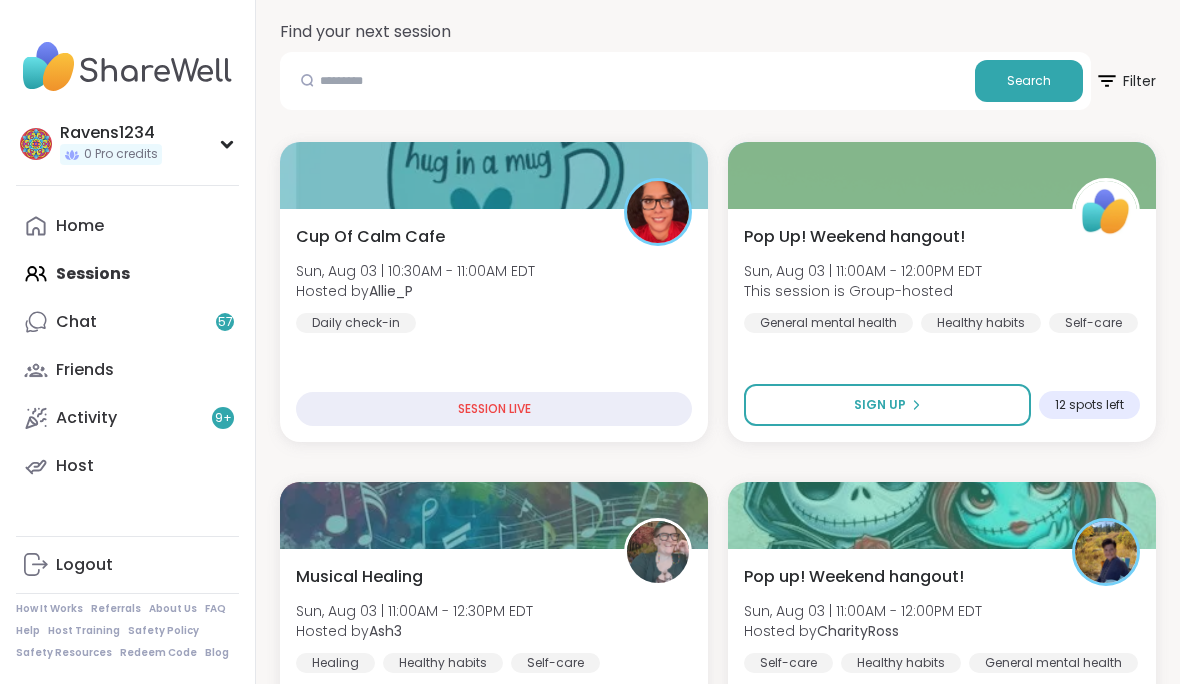 click on "SESSION LIVE" at bounding box center [494, 409] 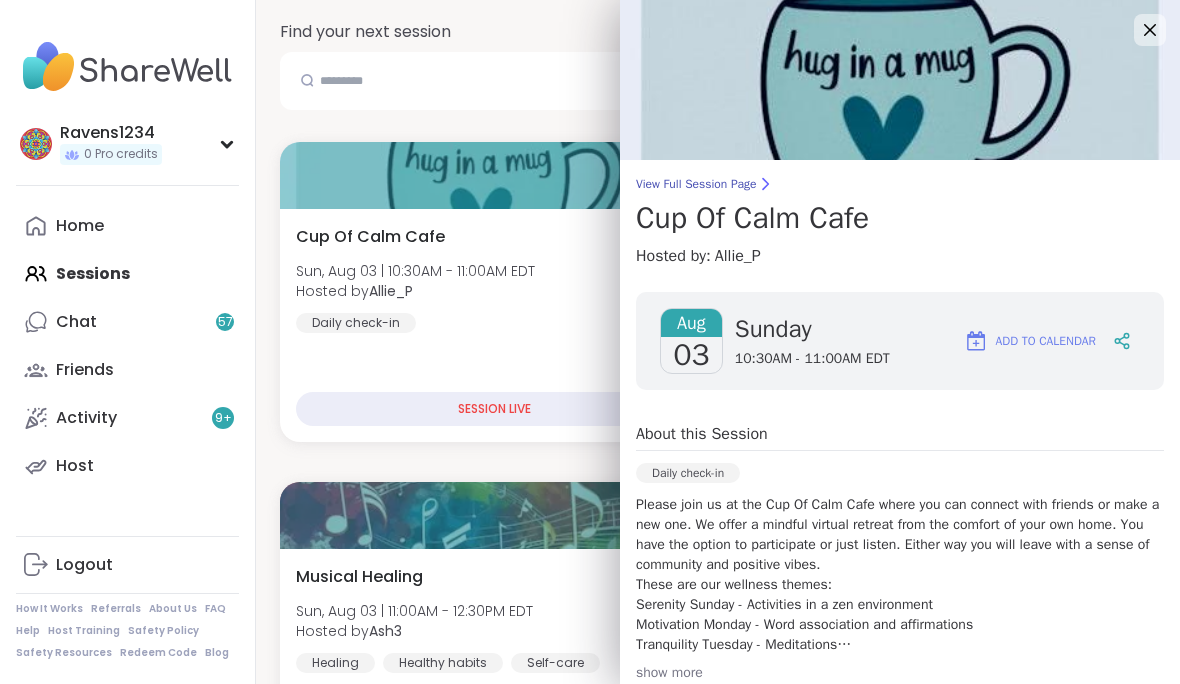 click at bounding box center [900, 80] 